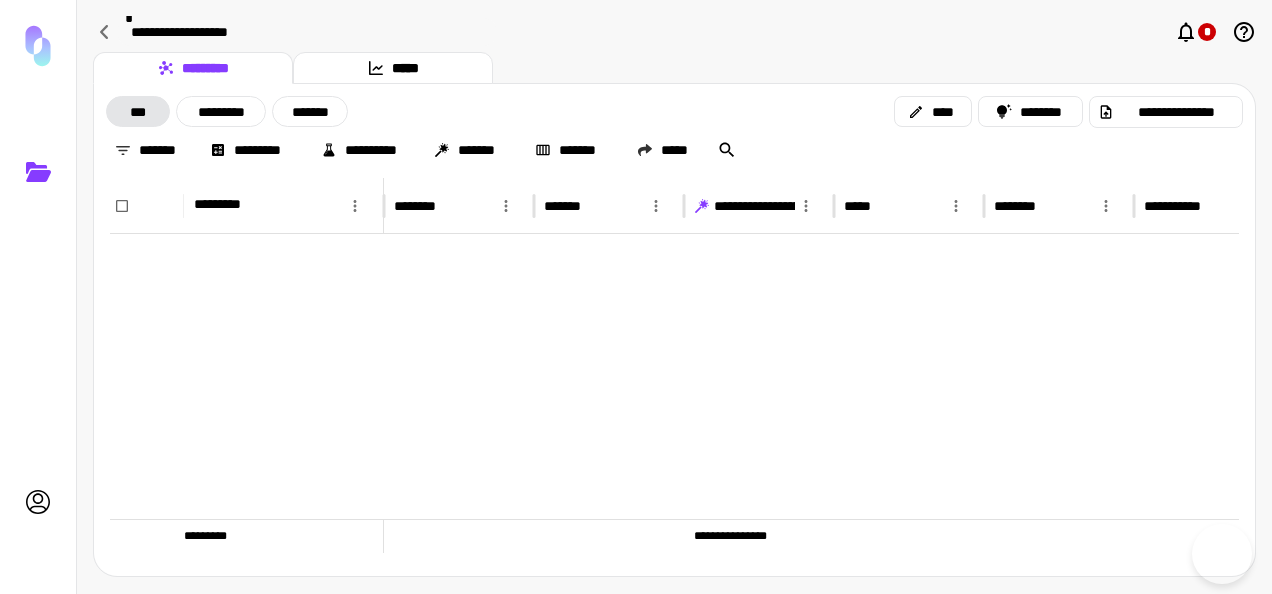 scroll, scrollTop: 0, scrollLeft: 0, axis: both 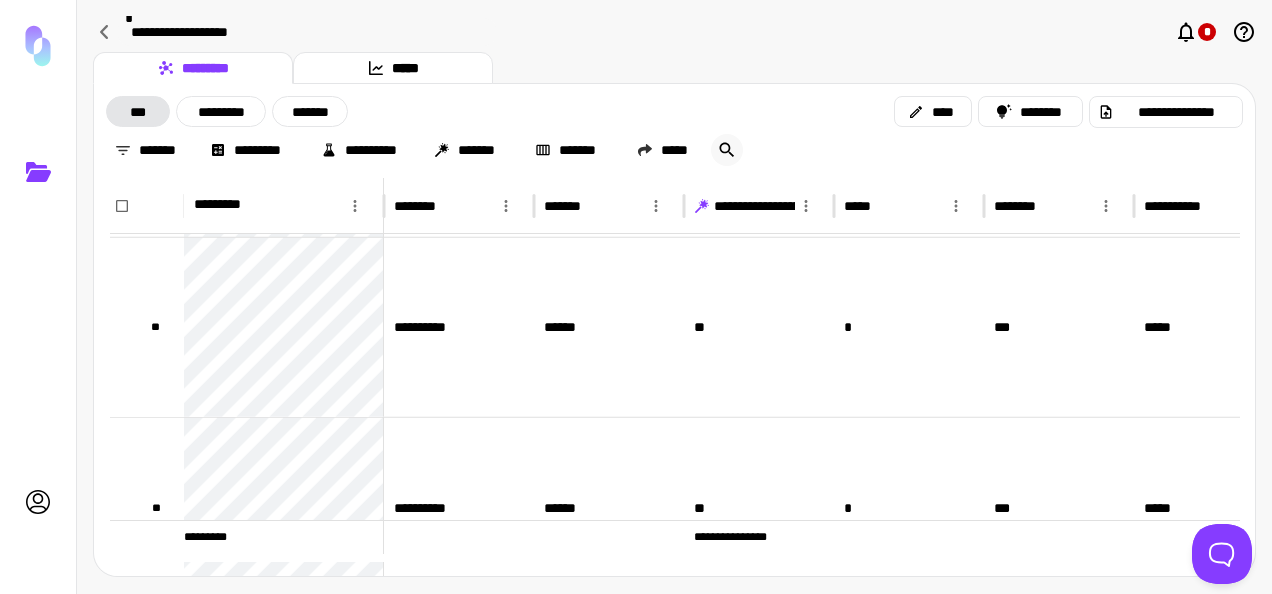 click 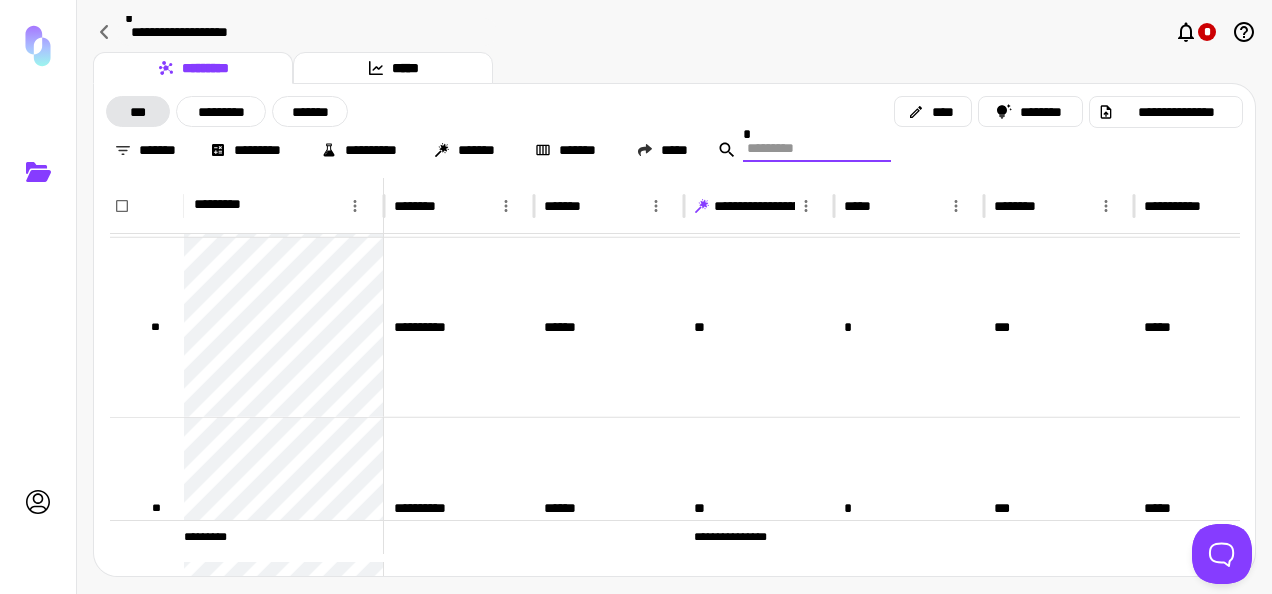 click at bounding box center (817, 148) 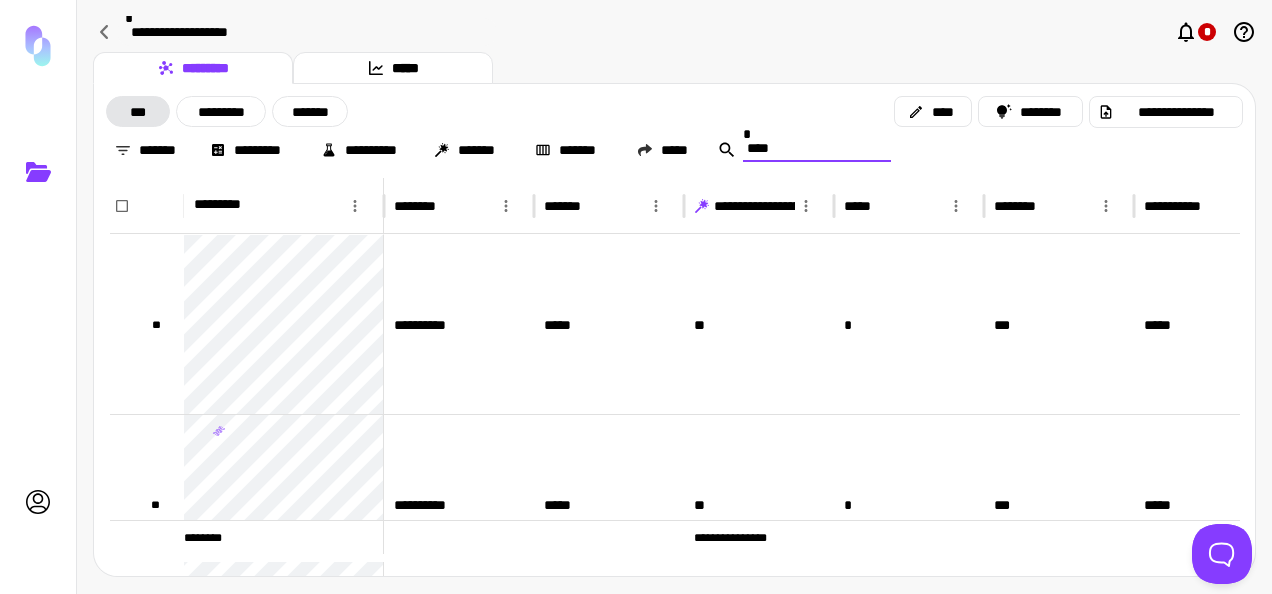 type on "*****" 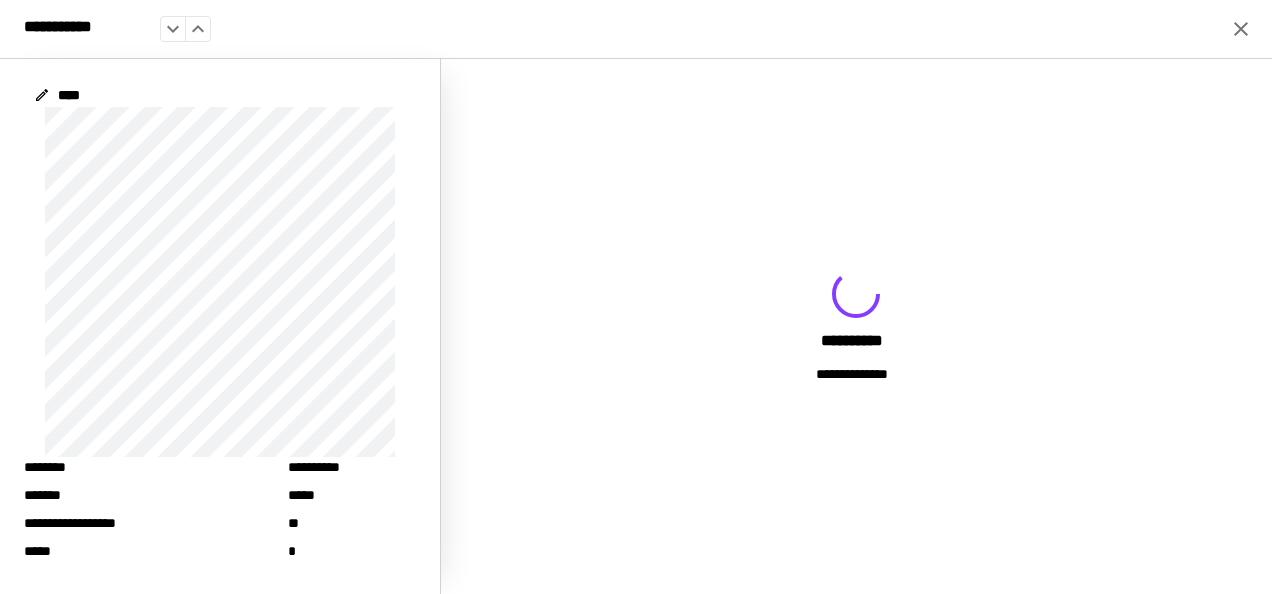 click 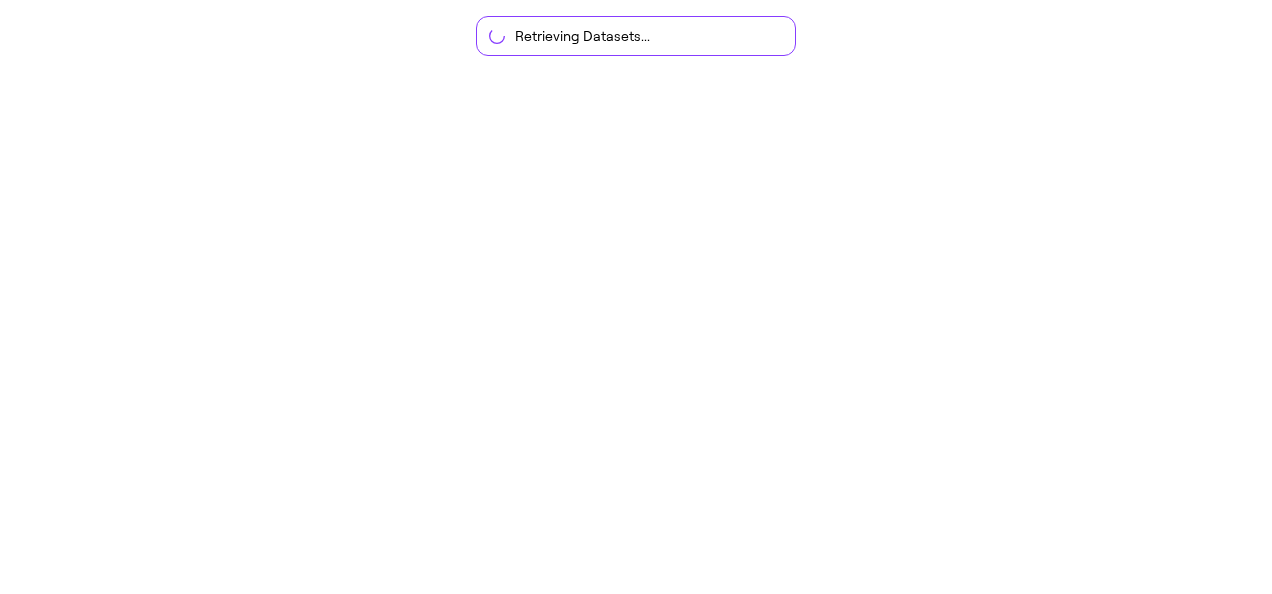scroll, scrollTop: 0, scrollLeft: 0, axis: both 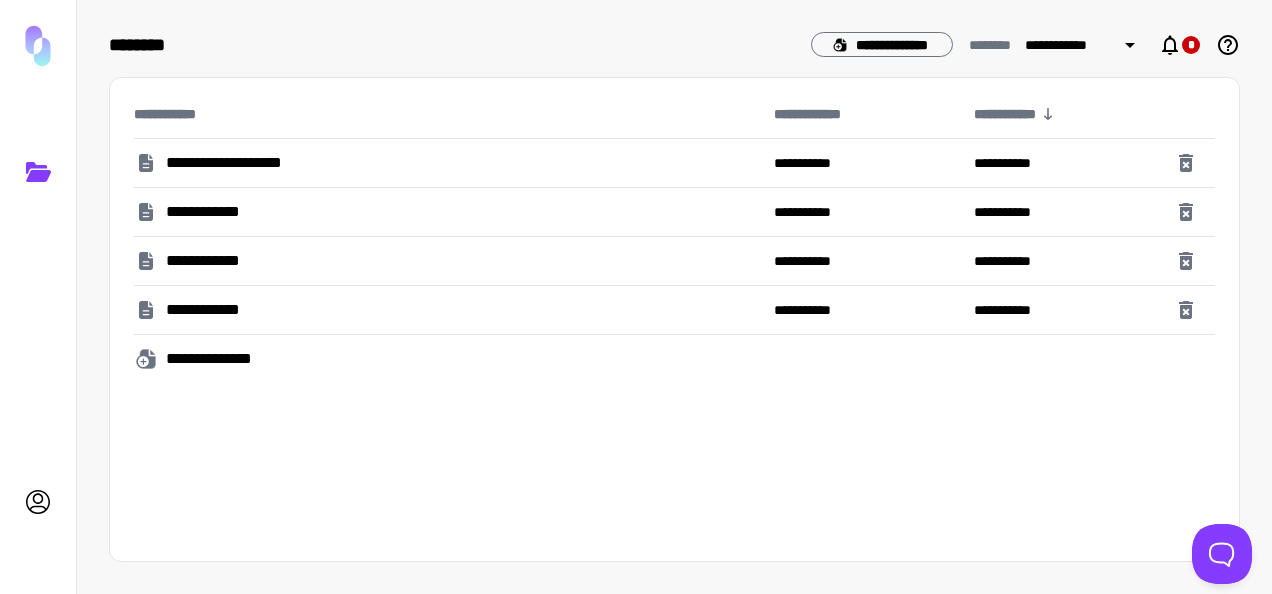 click on "**********" at bounding box center [251, 163] 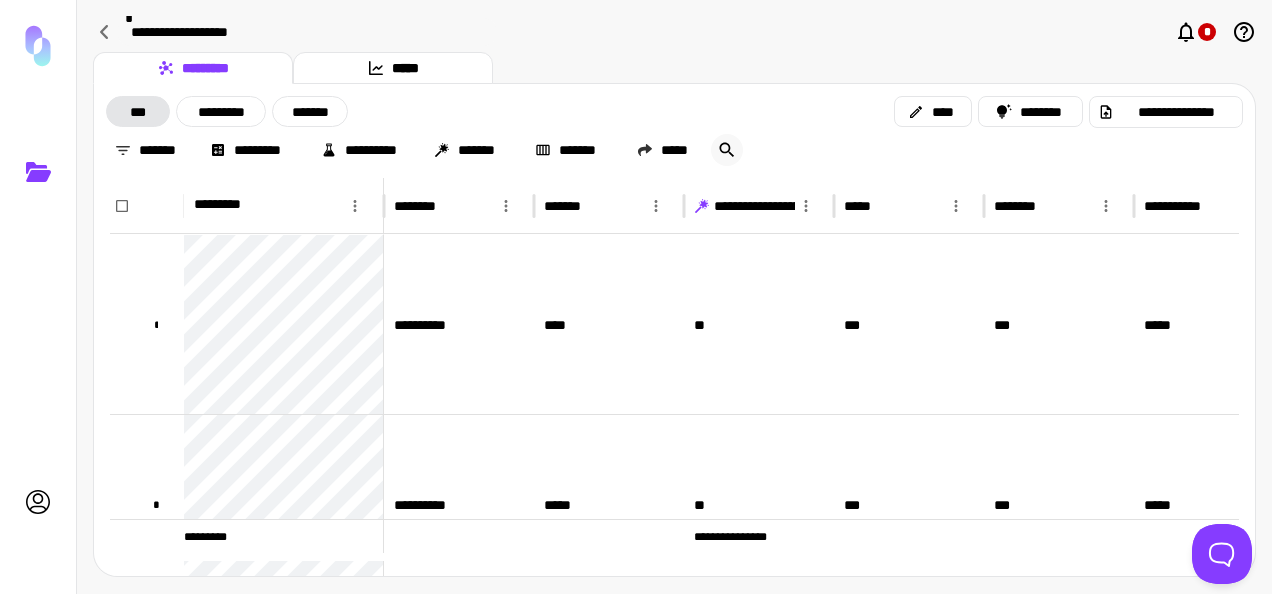 drag, startPoint x: 745, startPoint y: 147, endPoint x: 735, endPoint y: 149, distance: 10.198039 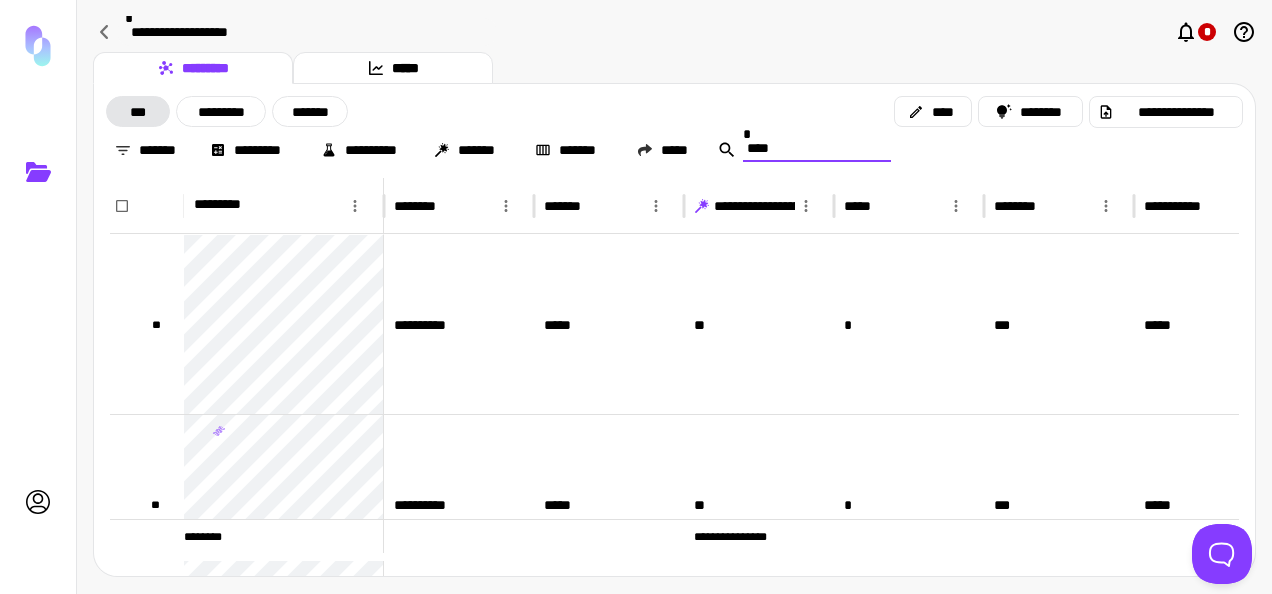 type on "*****" 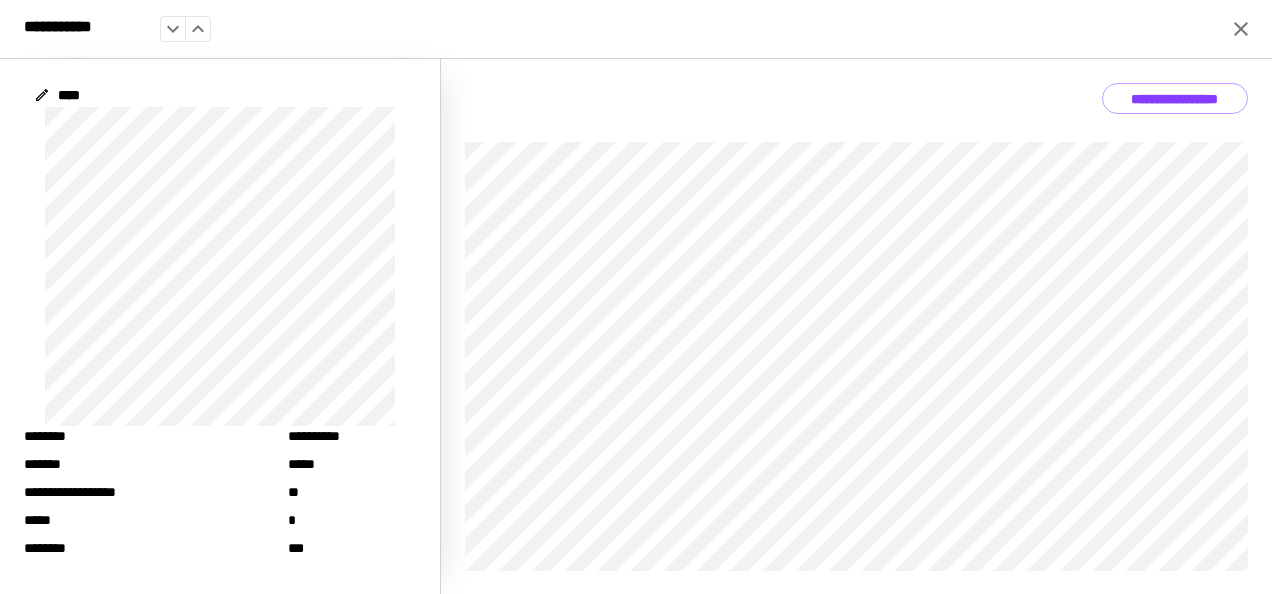 scroll, scrollTop: 0, scrollLeft: 0, axis: both 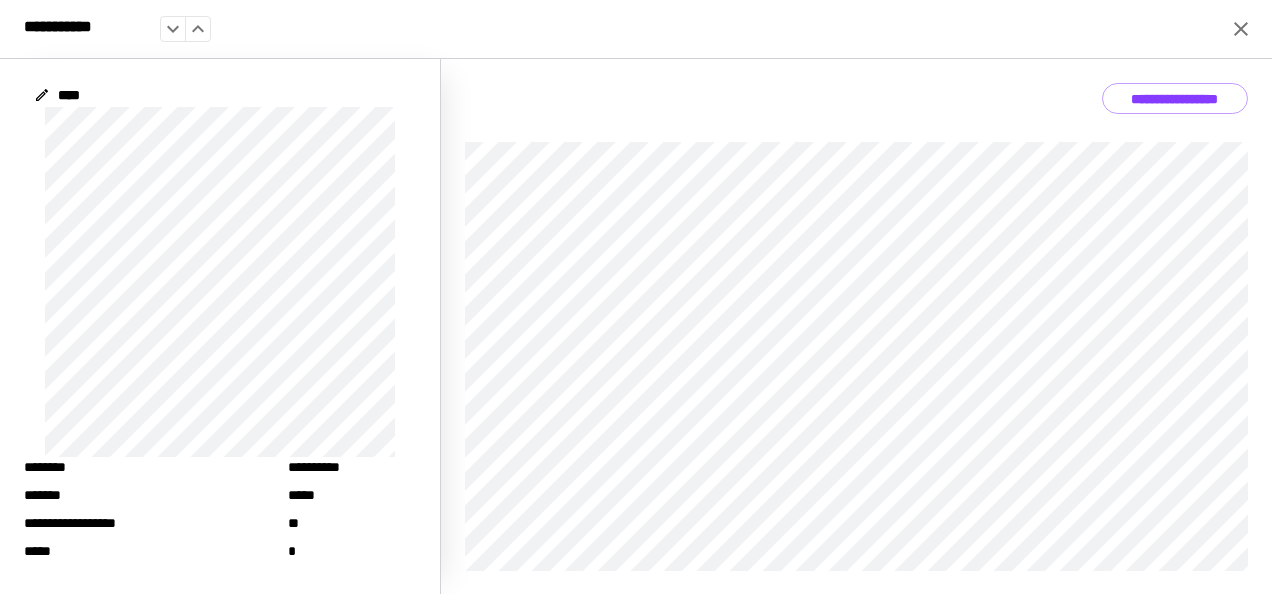 click on "**********" at bounding box center [636, 29] 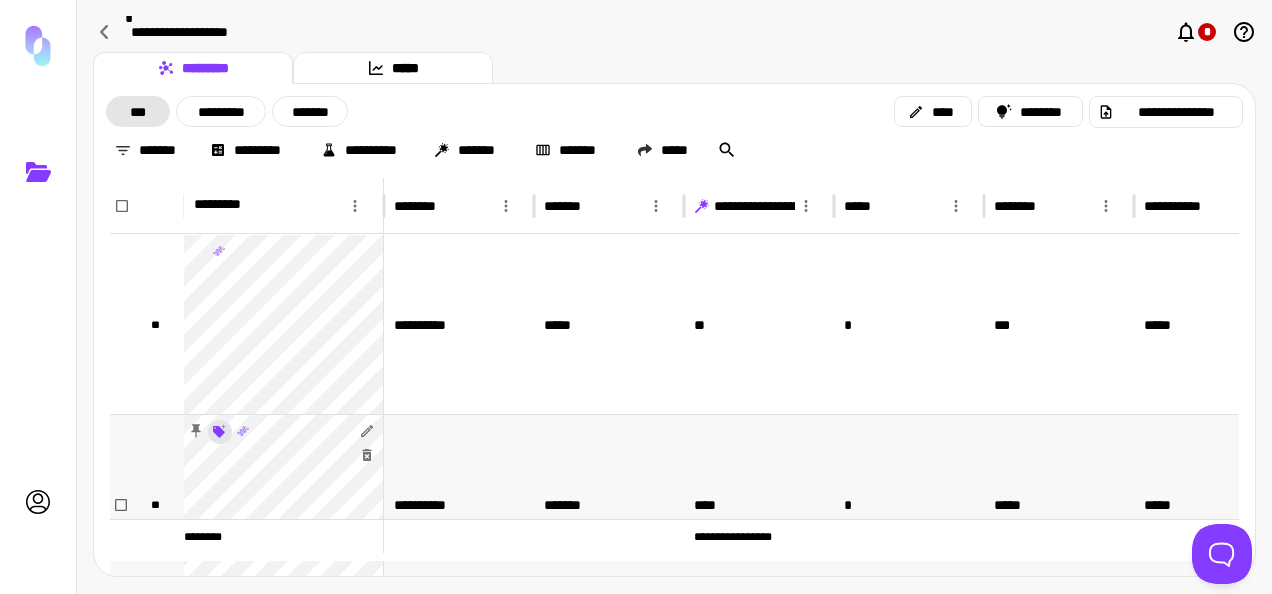 scroll, scrollTop: 212, scrollLeft: 0, axis: vertical 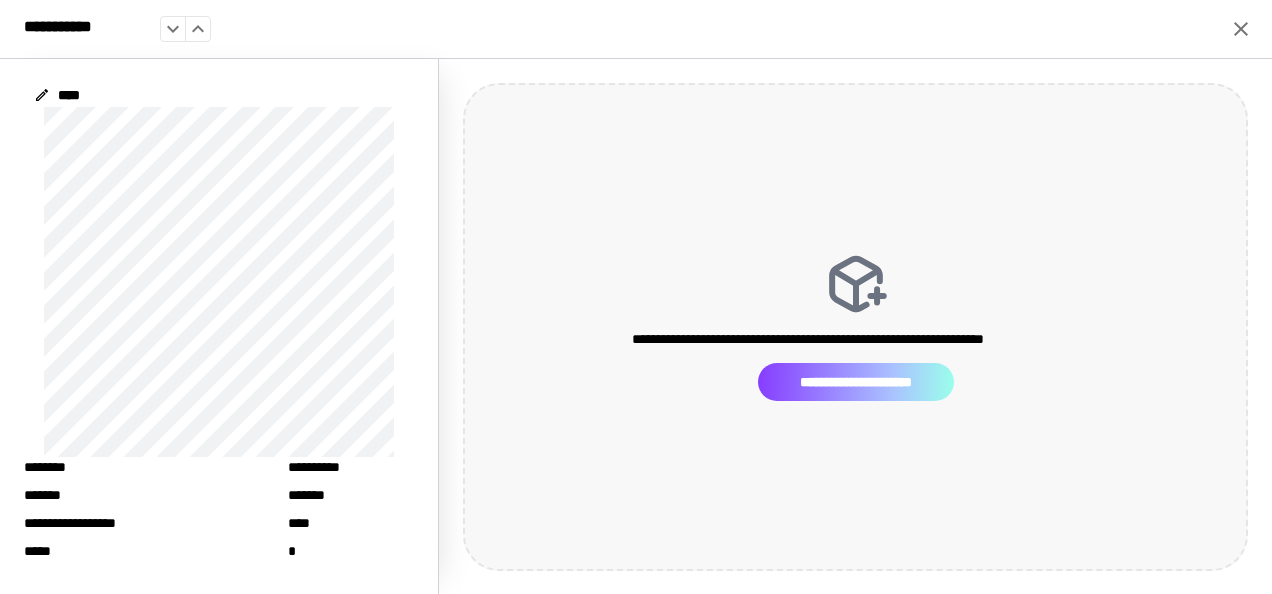 click on "**********" at bounding box center (856, 381) 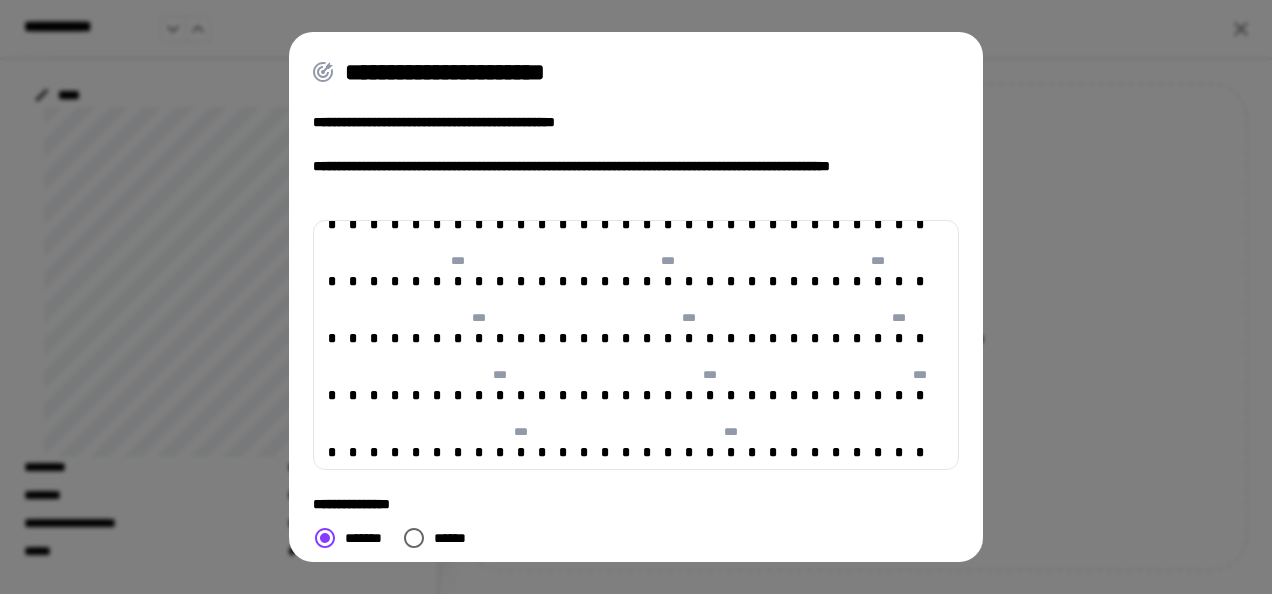 scroll, scrollTop: 1053, scrollLeft: 0, axis: vertical 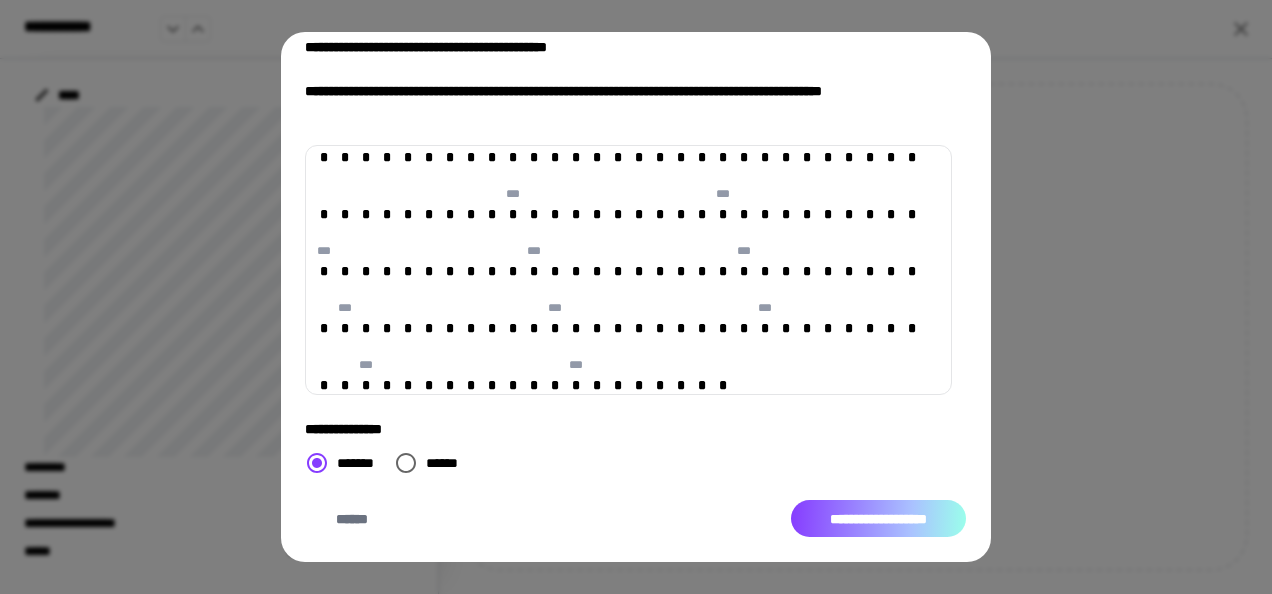 click on "**********" at bounding box center (878, 518) 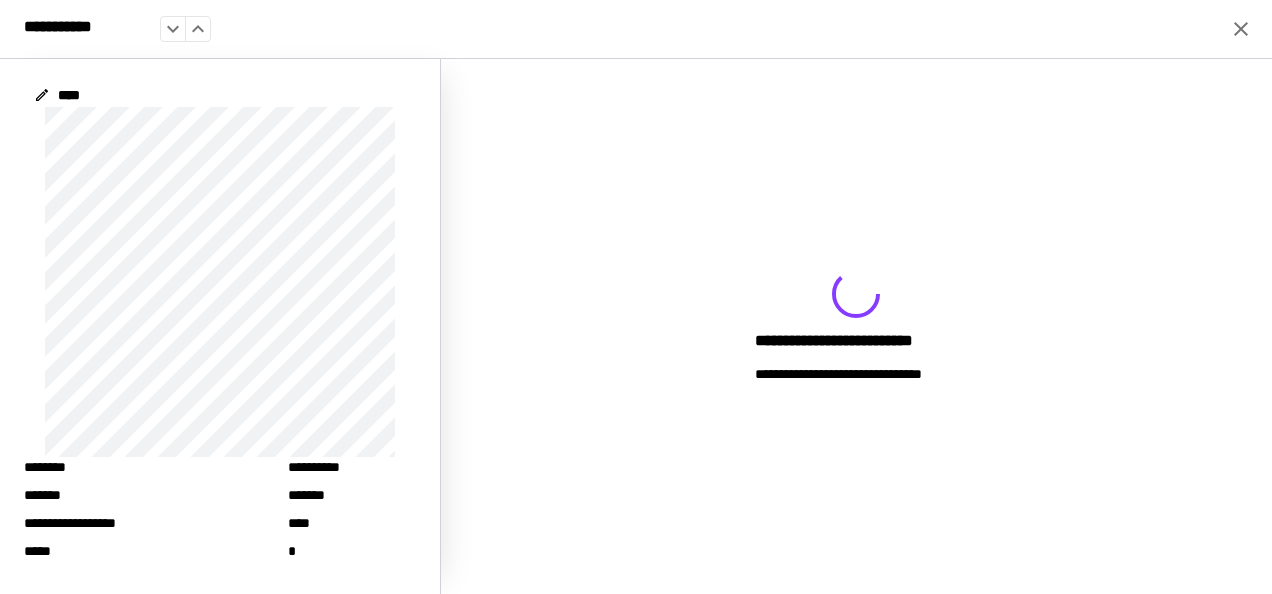 click 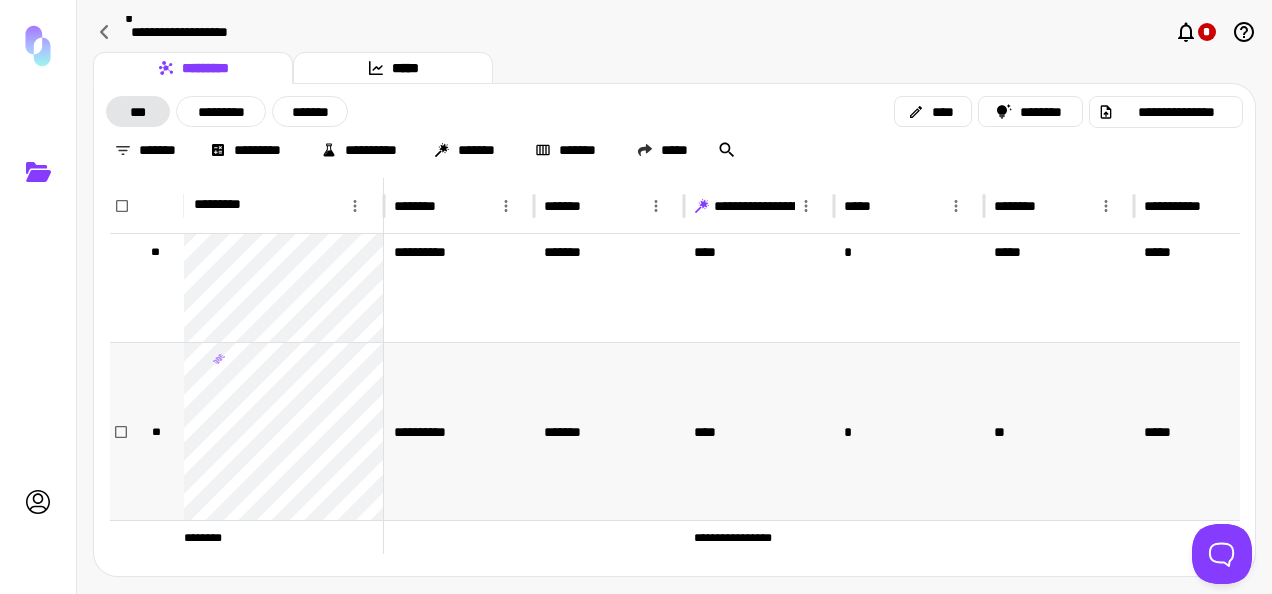 scroll, scrollTop: 153, scrollLeft: 0, axis: vertical 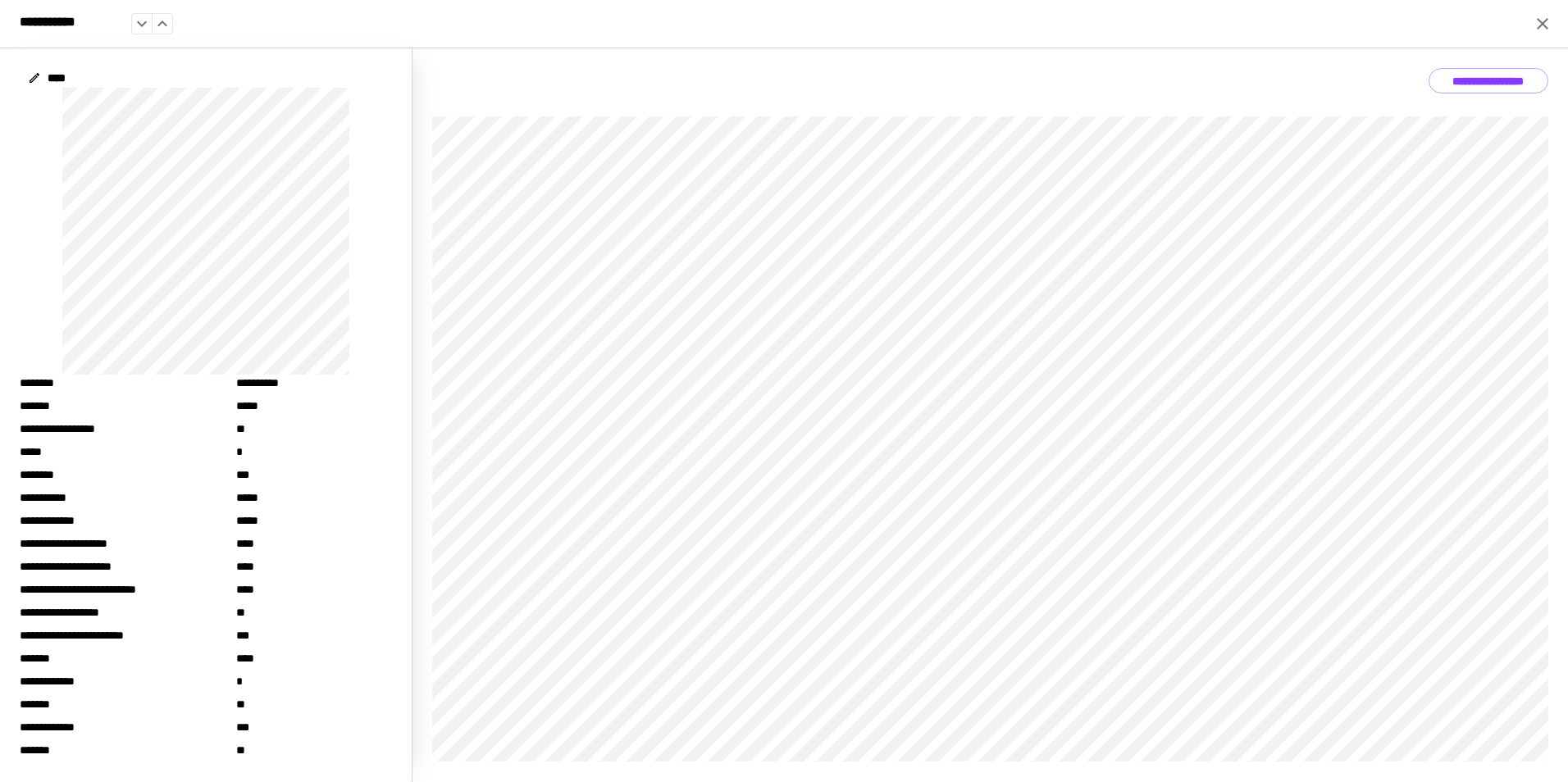 click on "**********" at bounding box center [1488, 80] 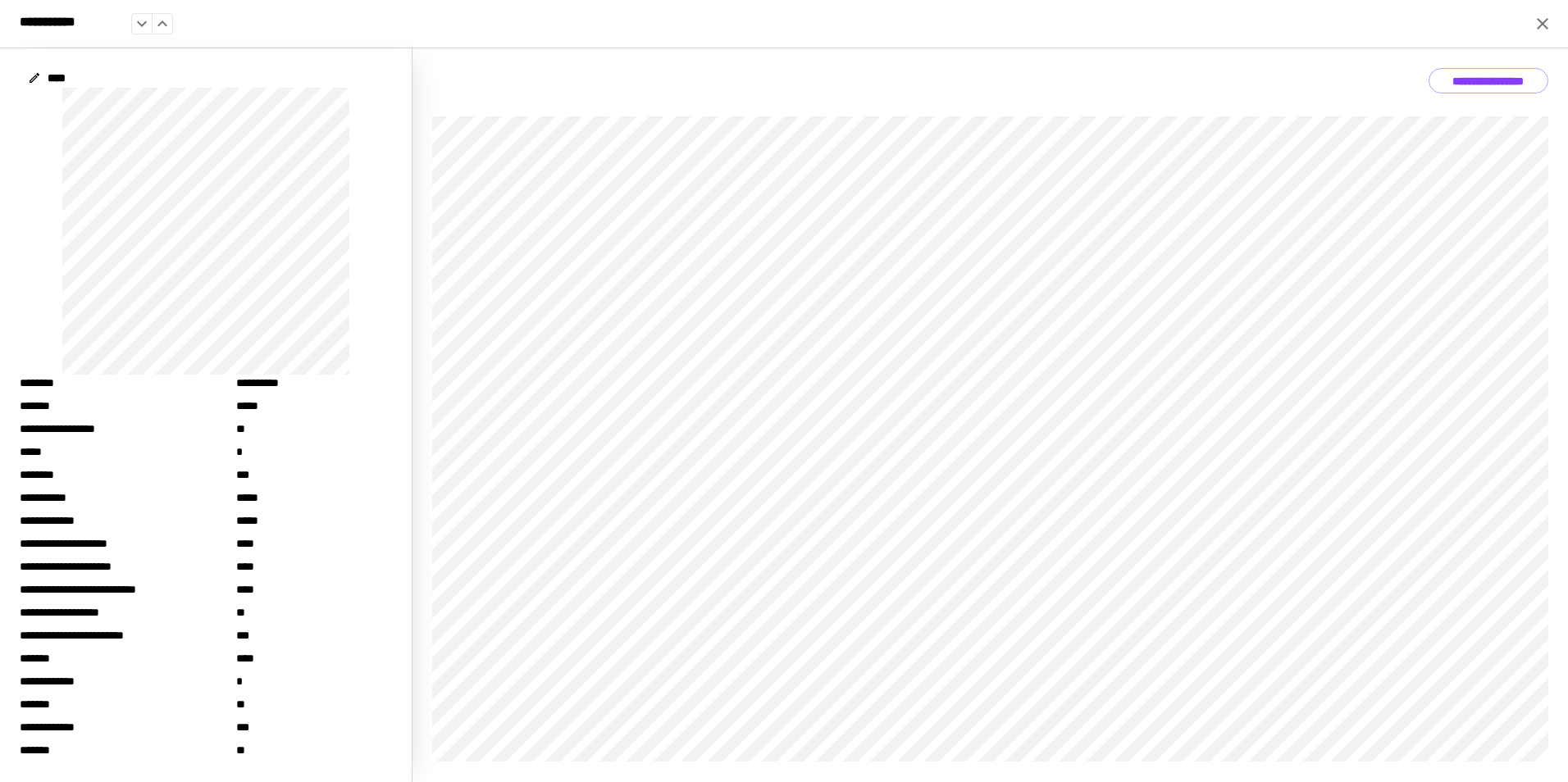 click on "[FIRST] [LAST] [NUMBER] [STREET], [CITY], [STATE] [PHONE] [SSN] [CREDIT CARD] [PASSPORT] [DRIVER LICENSE] [ADDRESS] [POSTAL CODE] [BIRTH DATE] [AGE]" at bounding box center [784, 415] 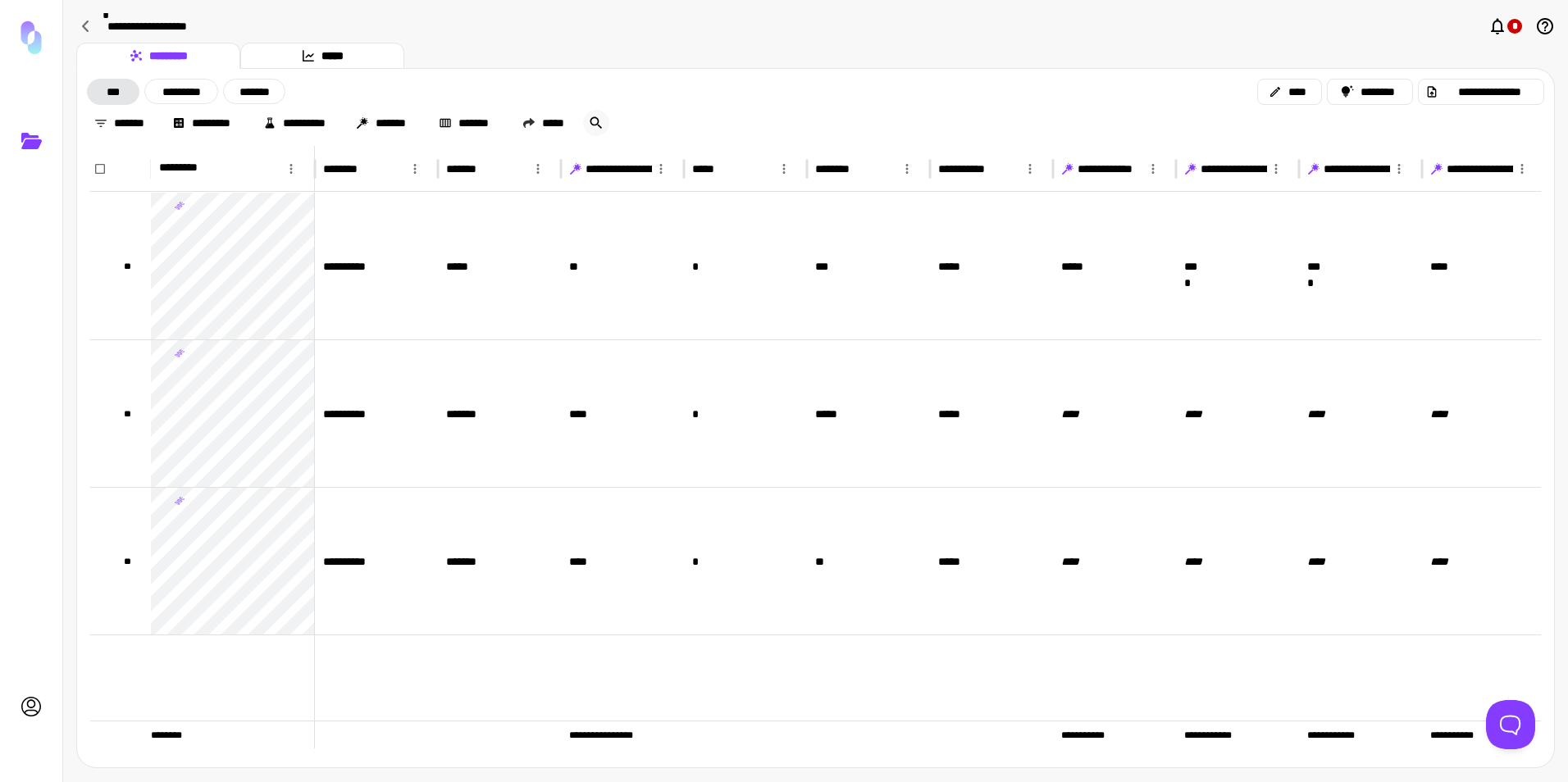 click 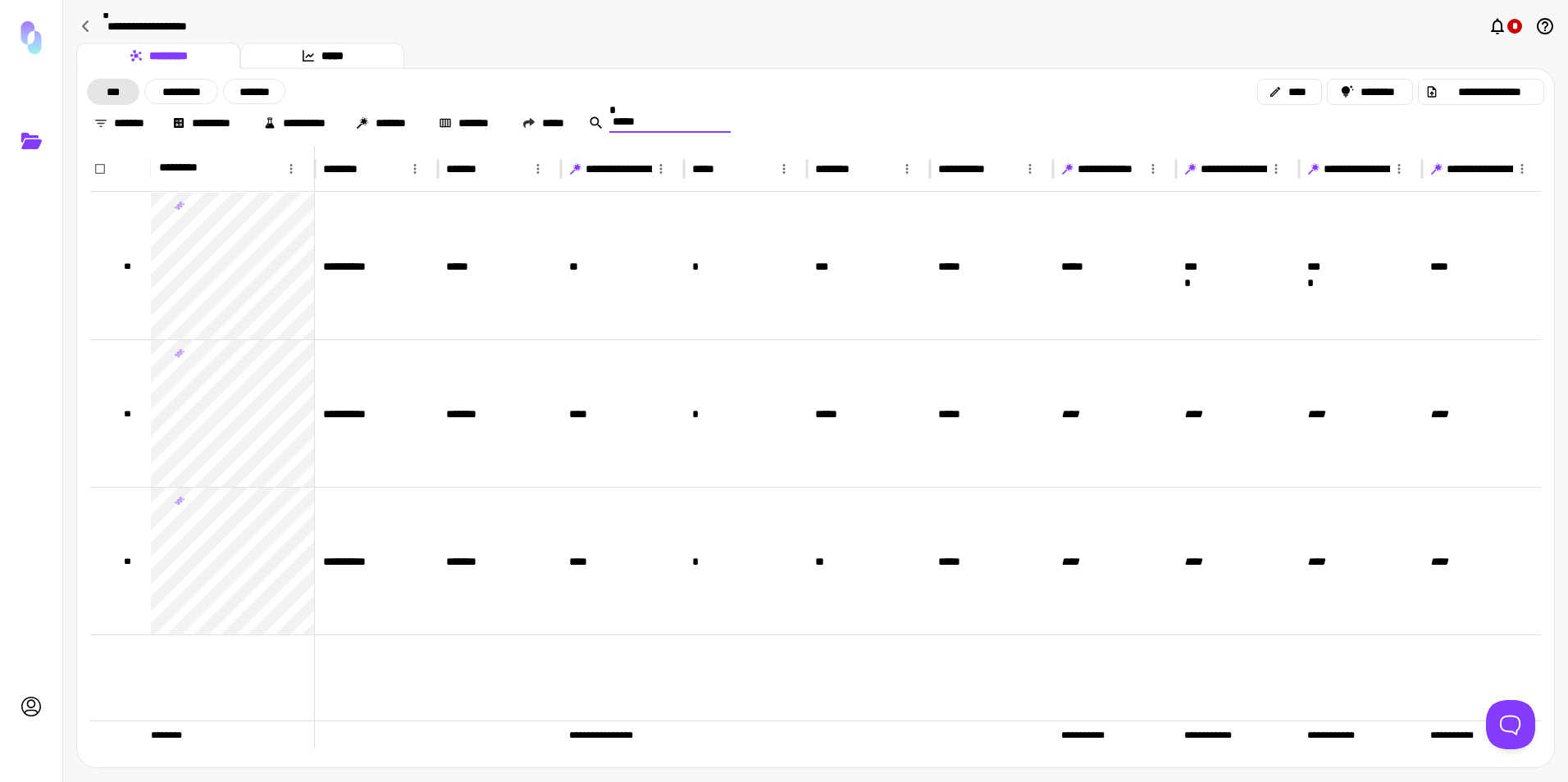 click on "*****" at bounding box center [670, 121] 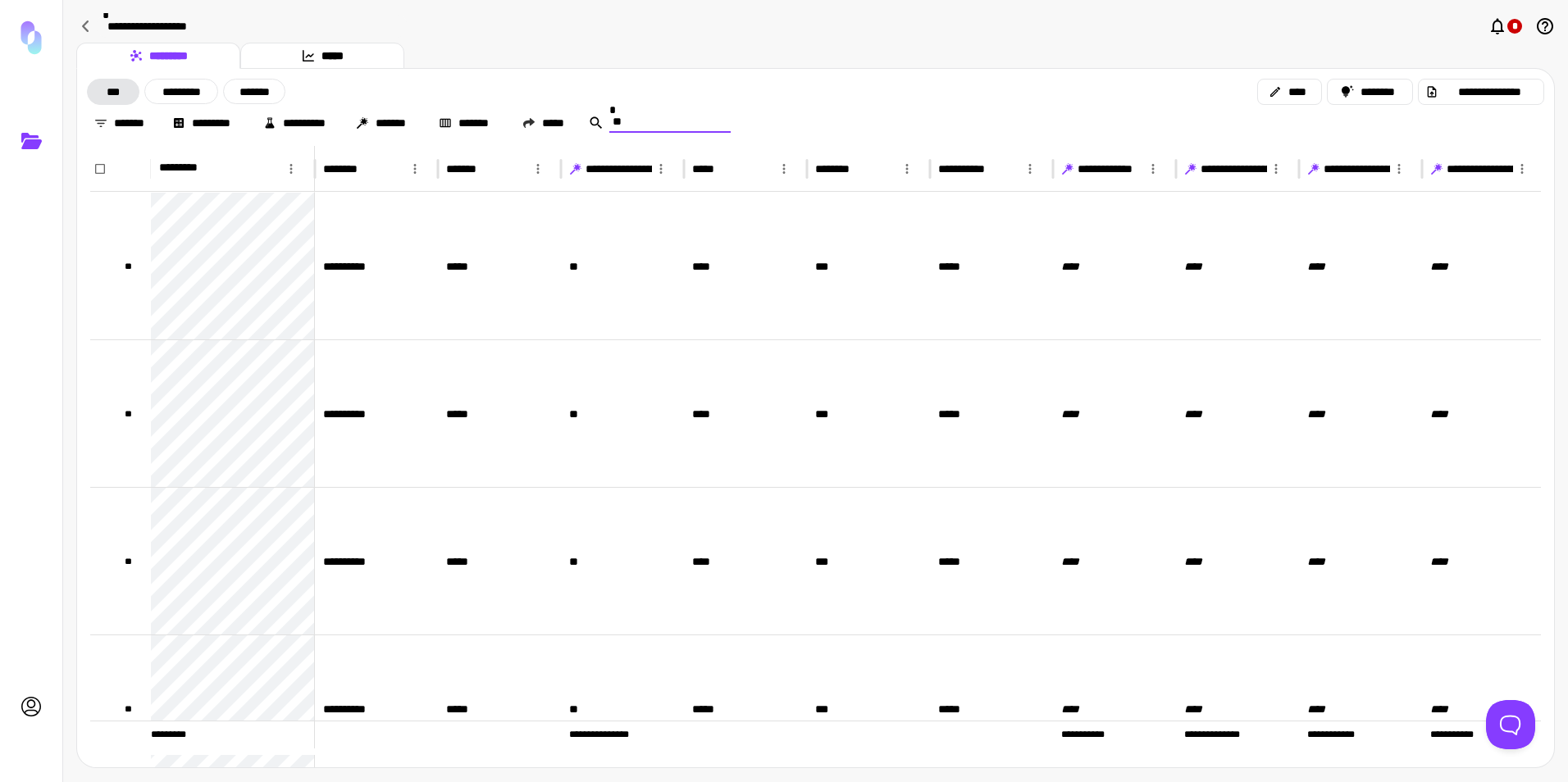 type on "*" 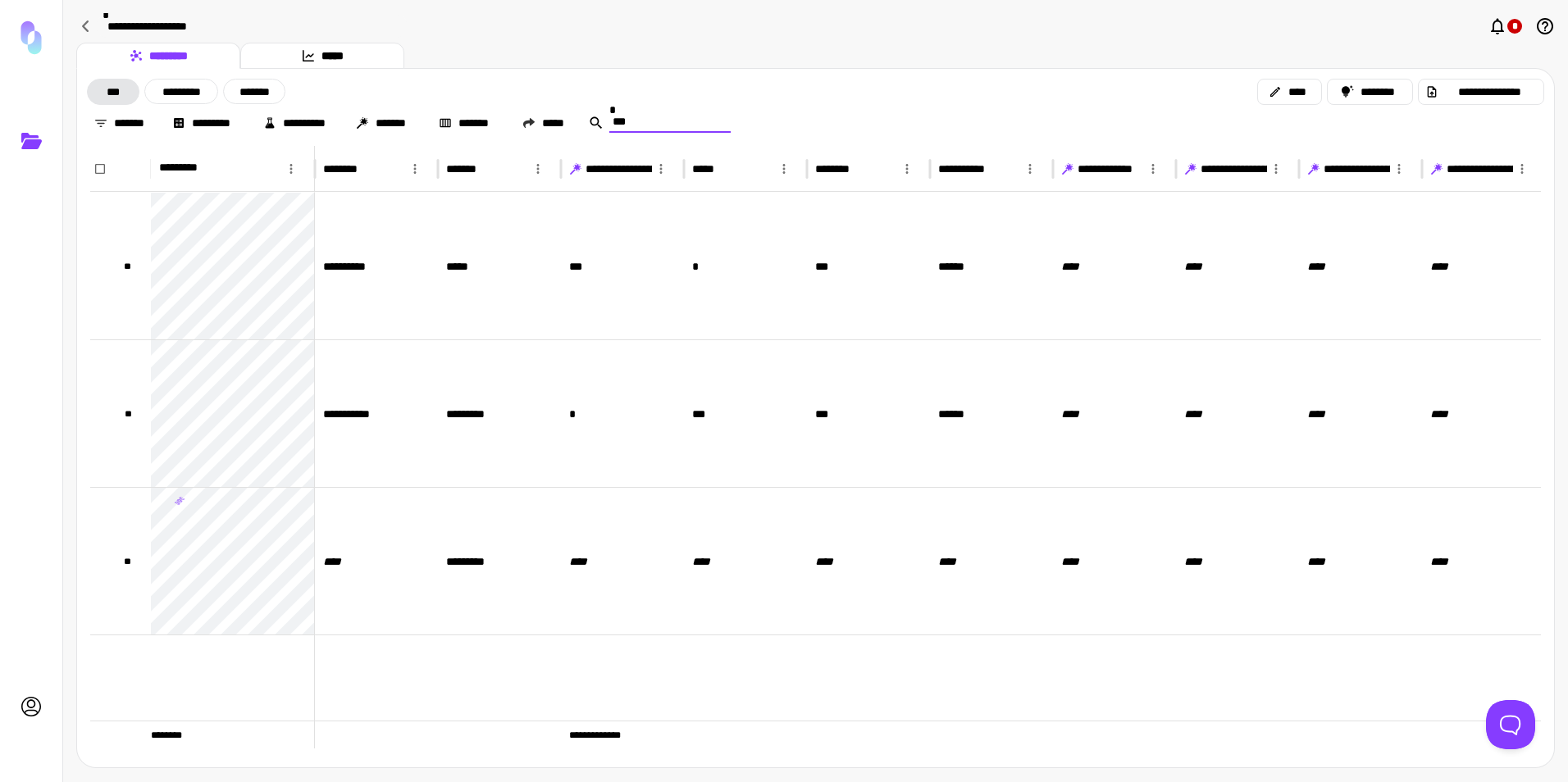 type on "****" 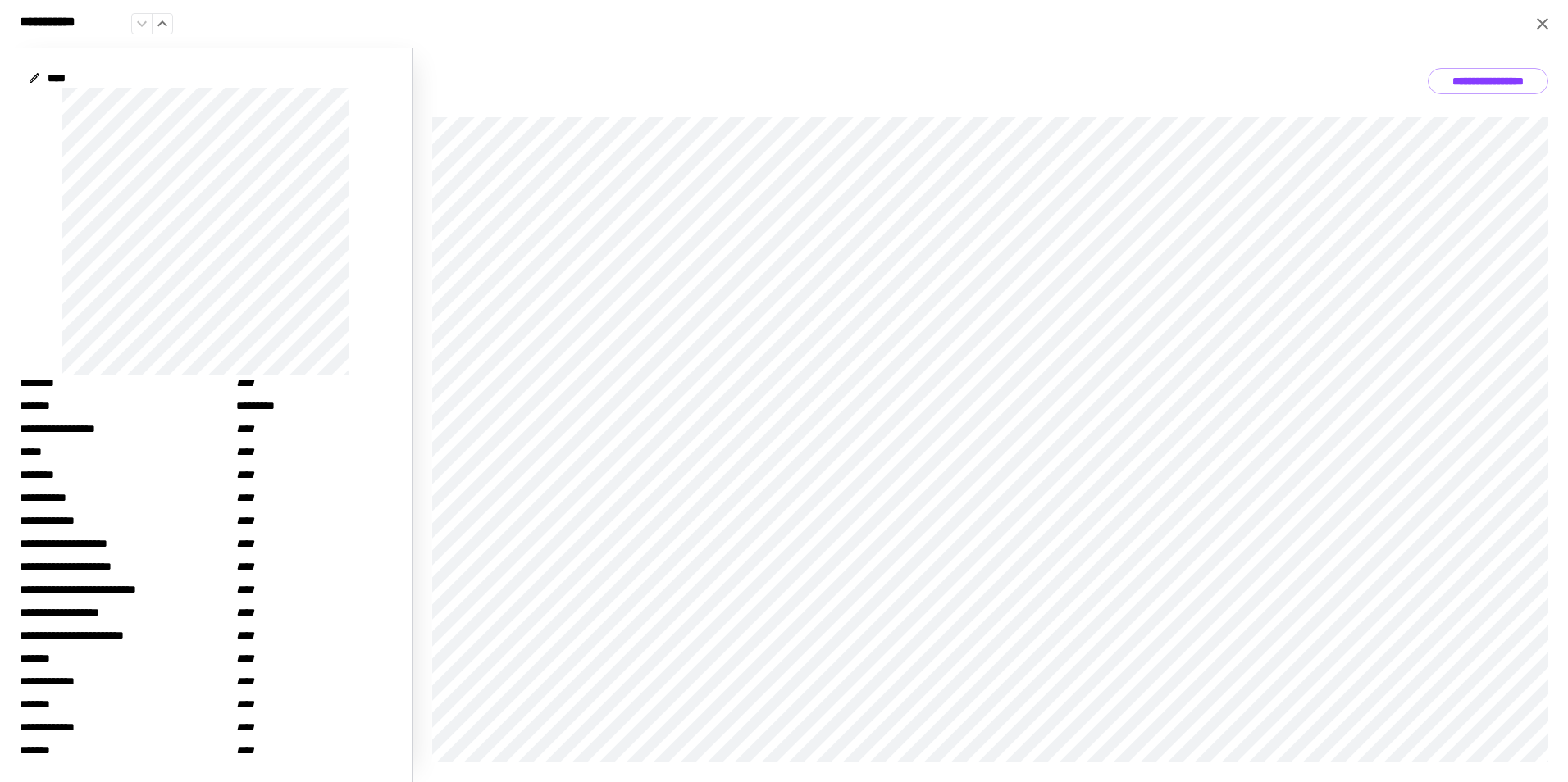 click on "**********" at bounding box center [784, 24] 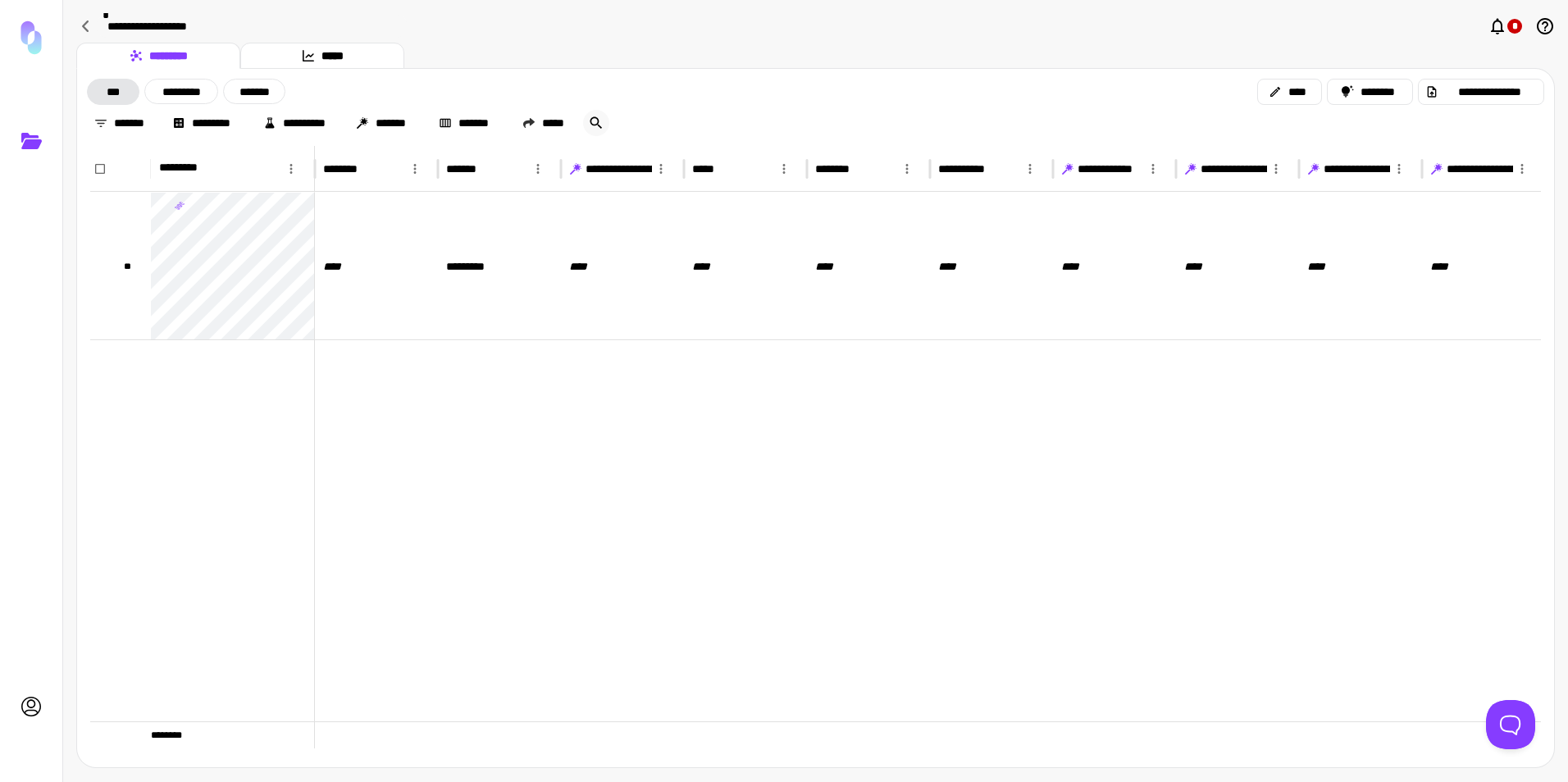 click 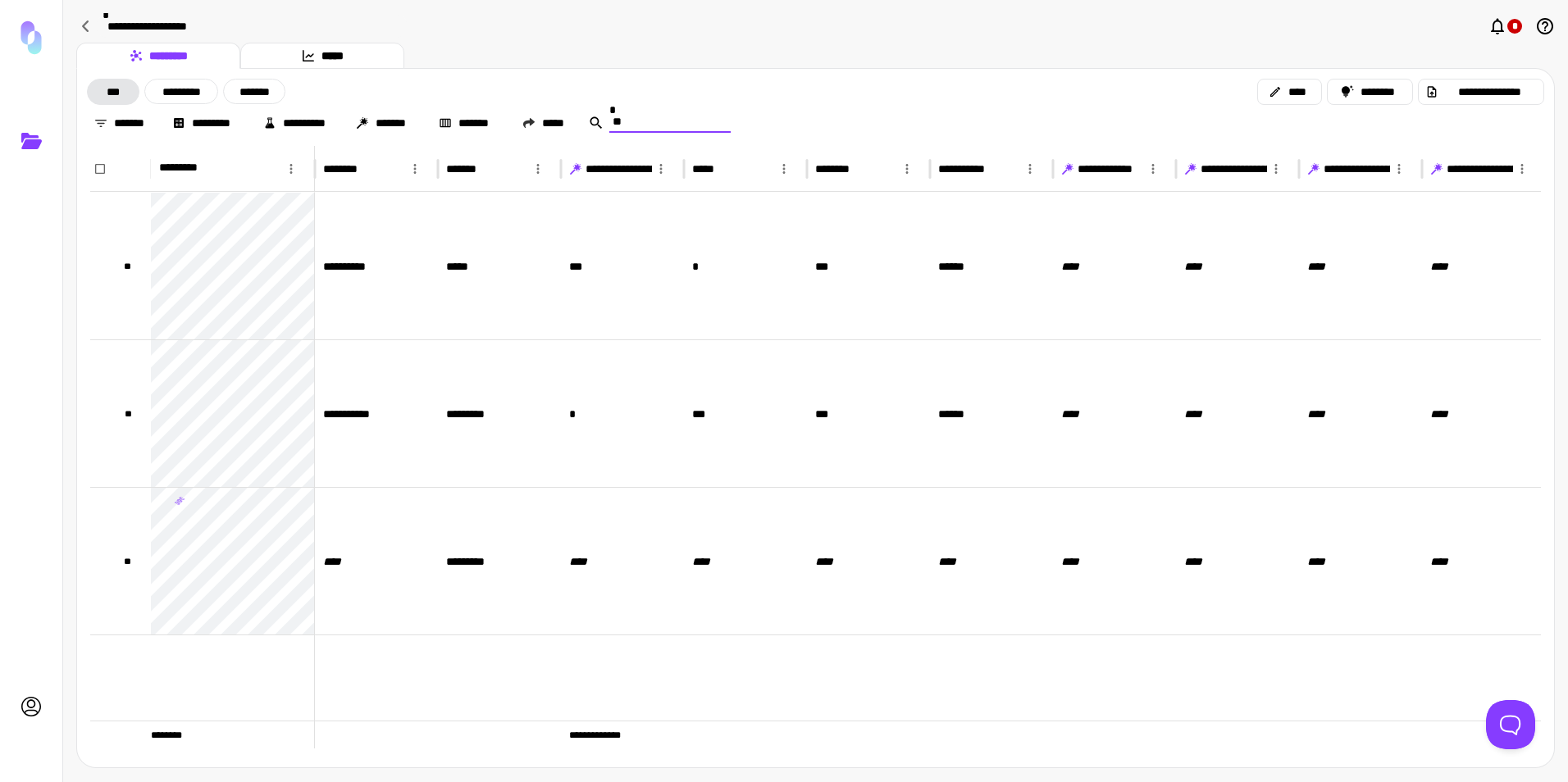 type on "*" 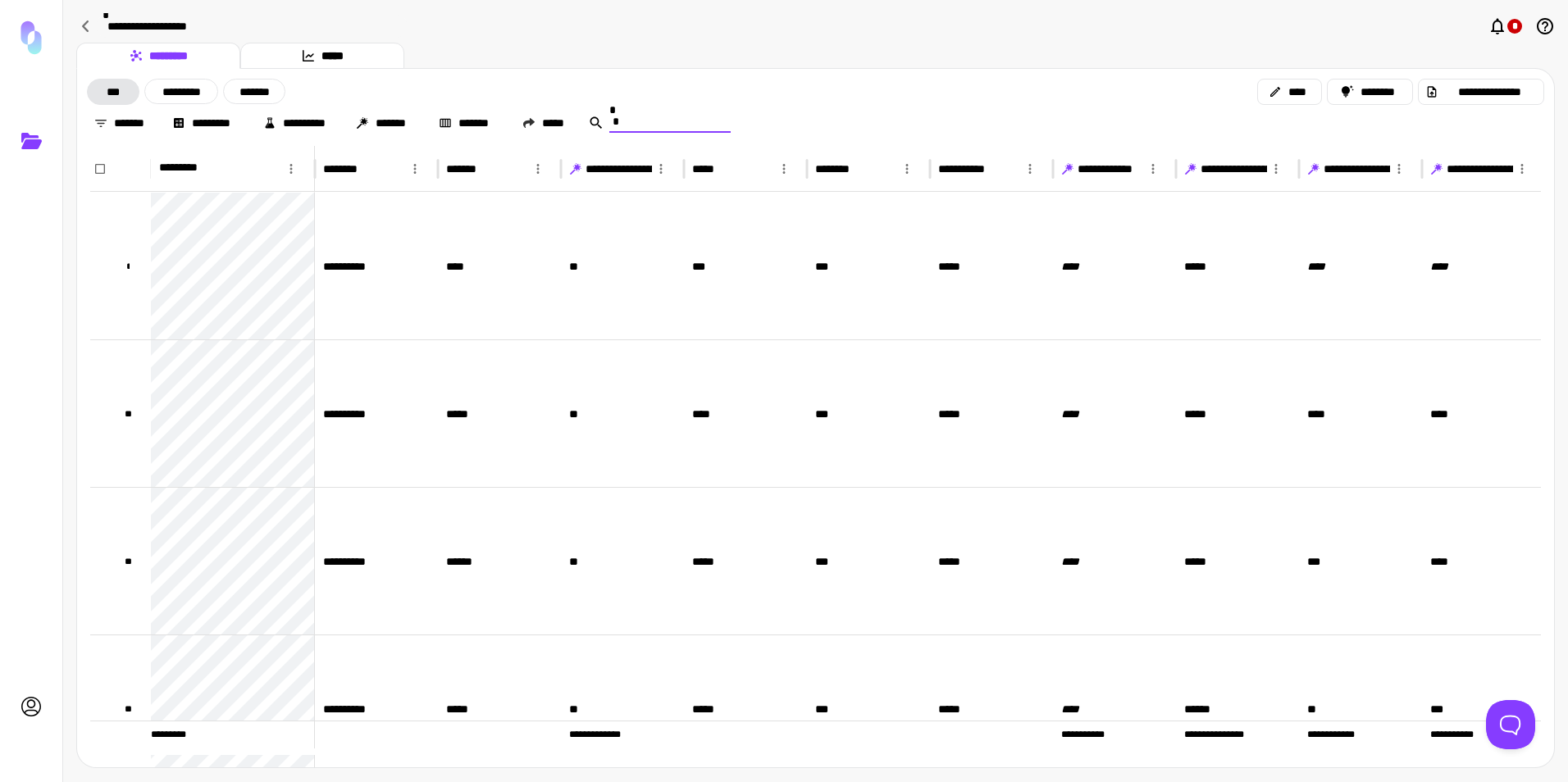 type on "**" 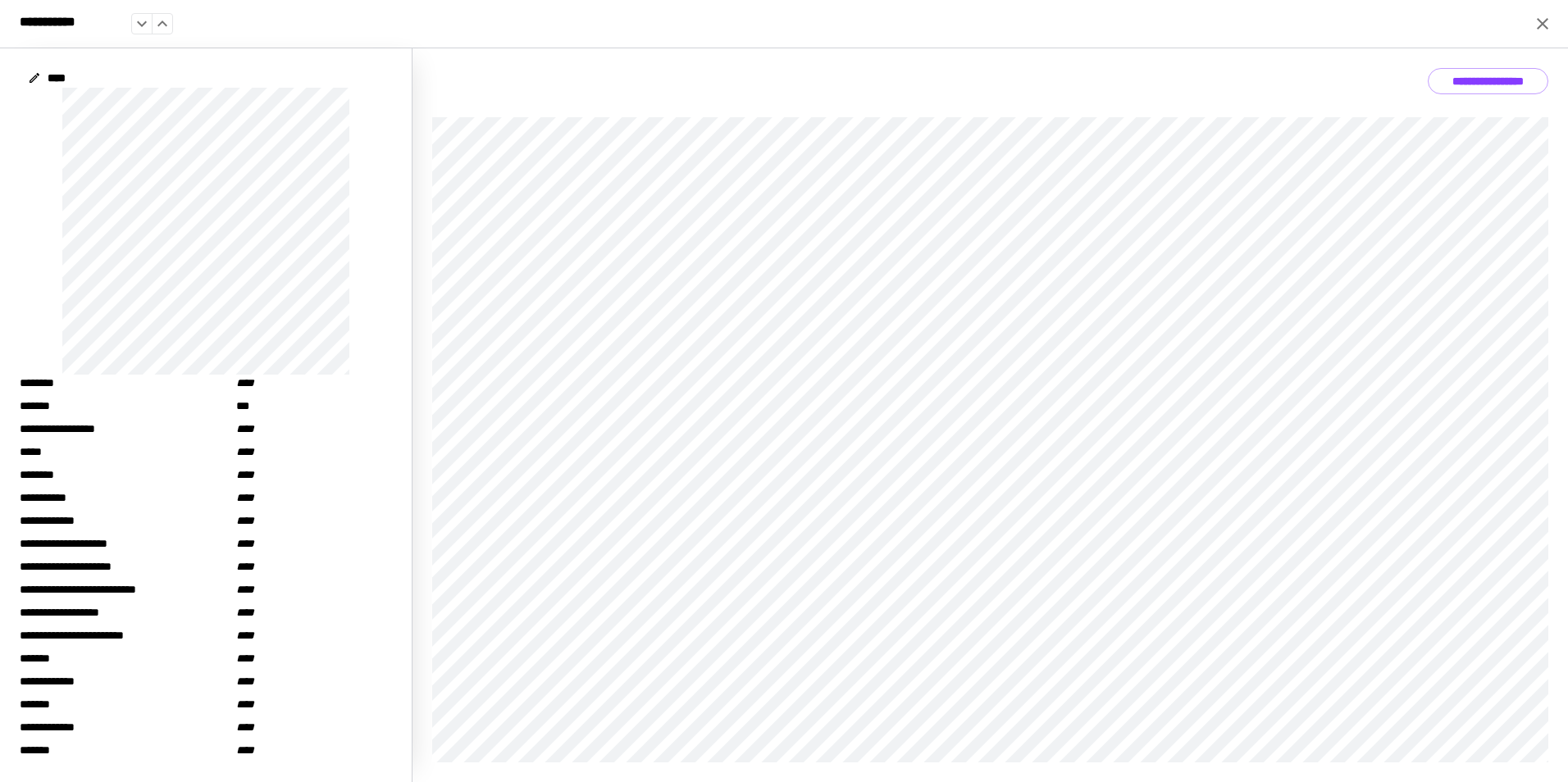 click 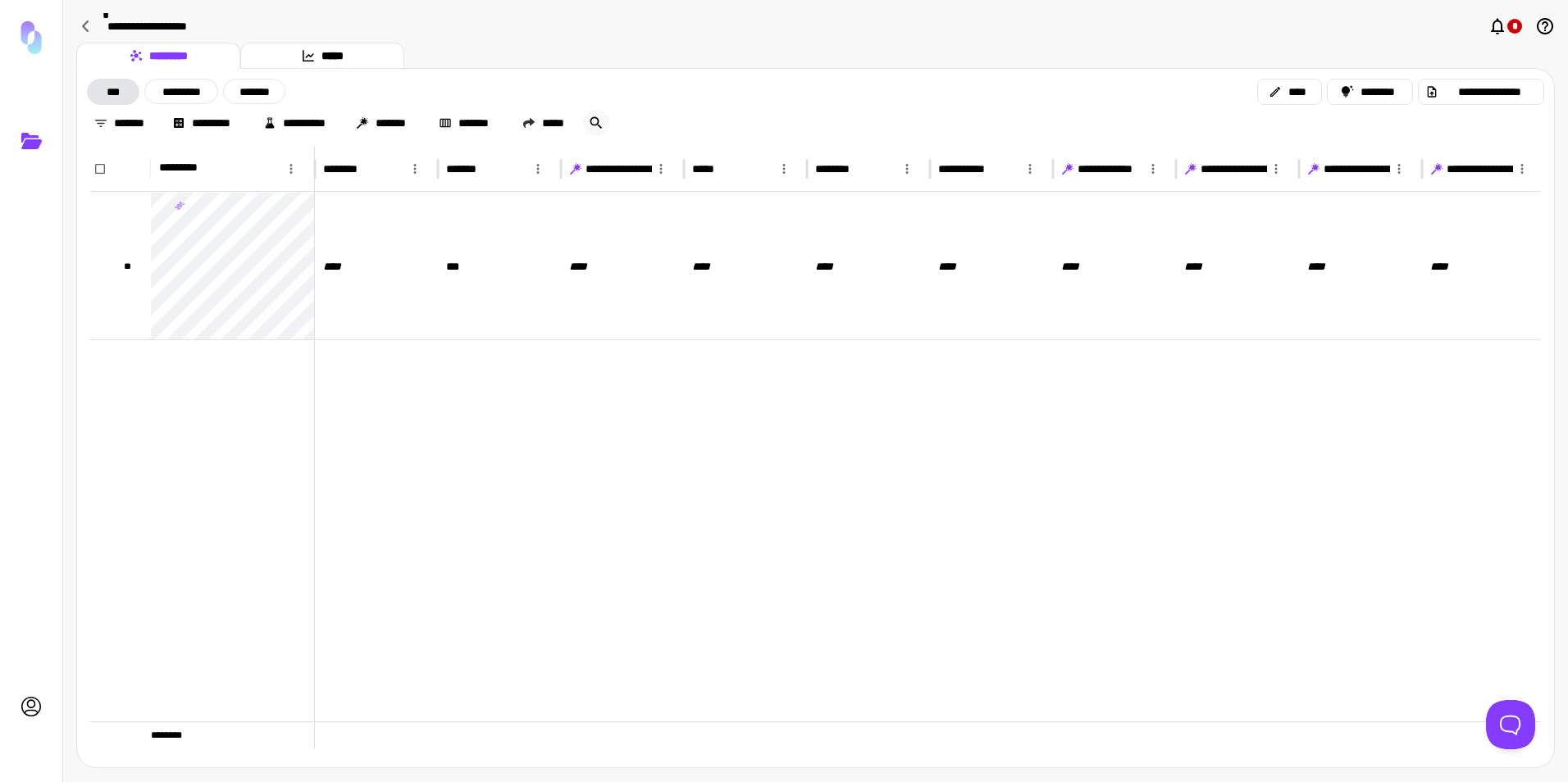 click 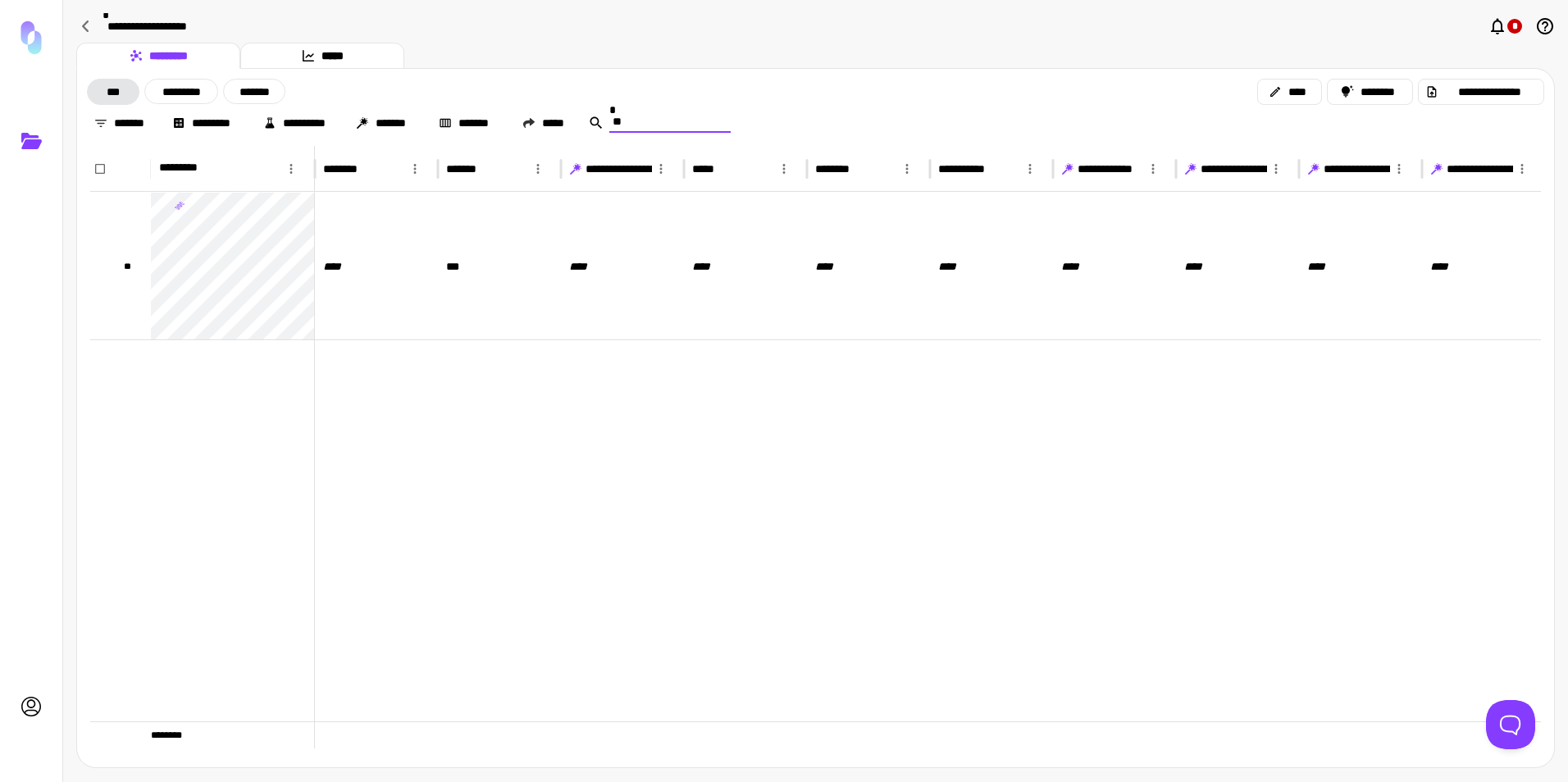 type on "*" 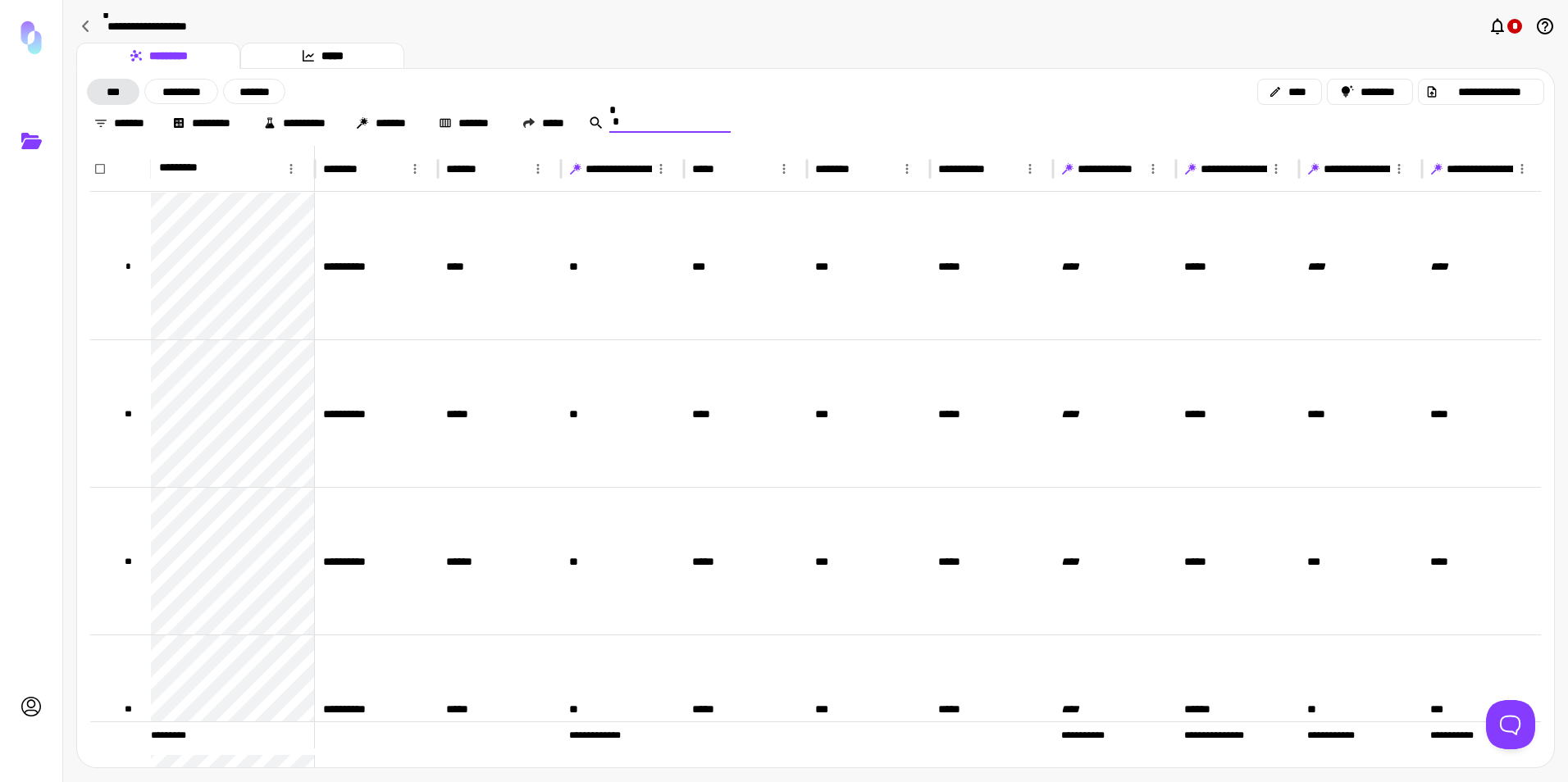 type 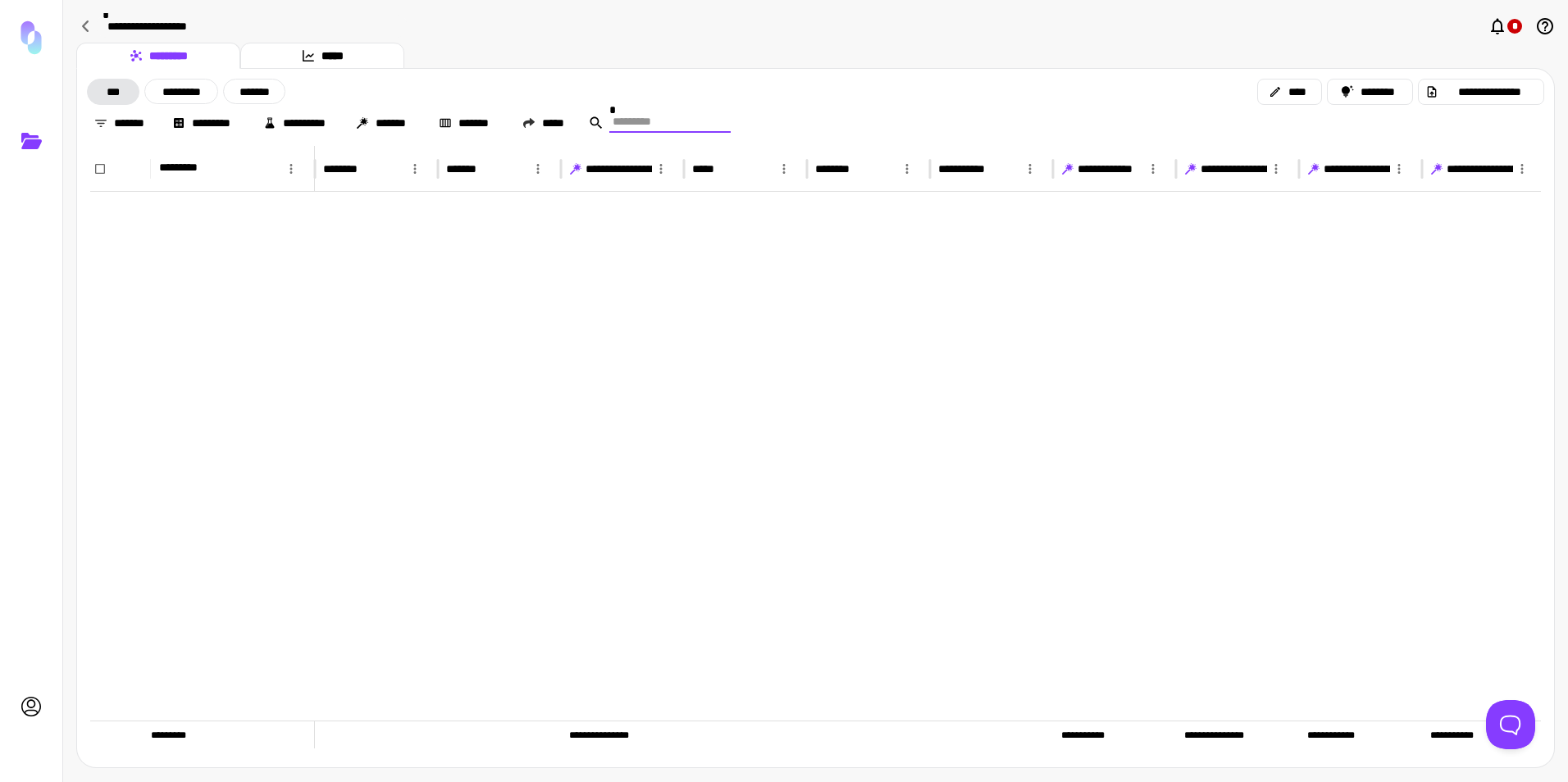 scroll, scrollTop: 656, scrollLeft: 0, axis: vertical 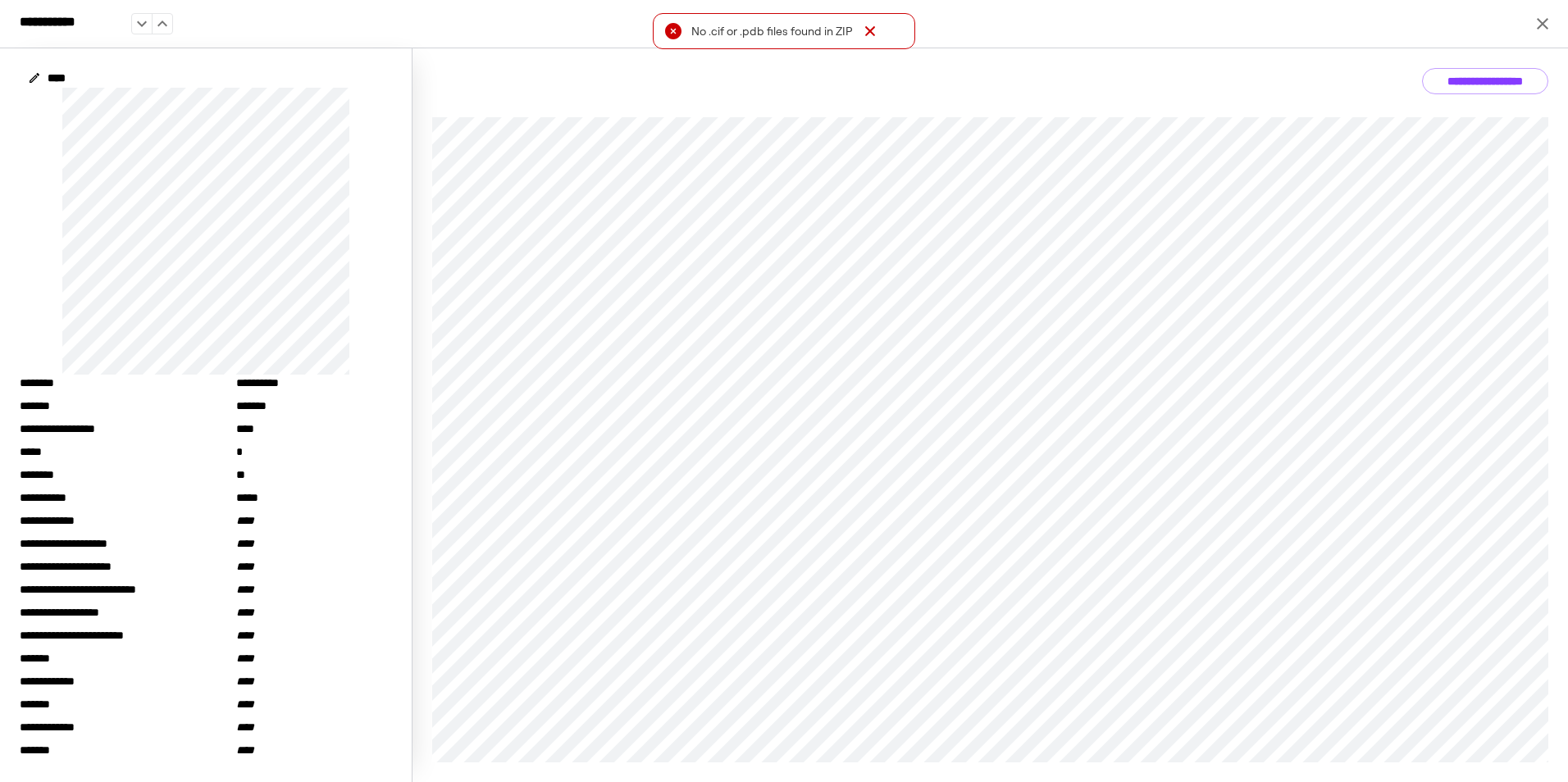 click 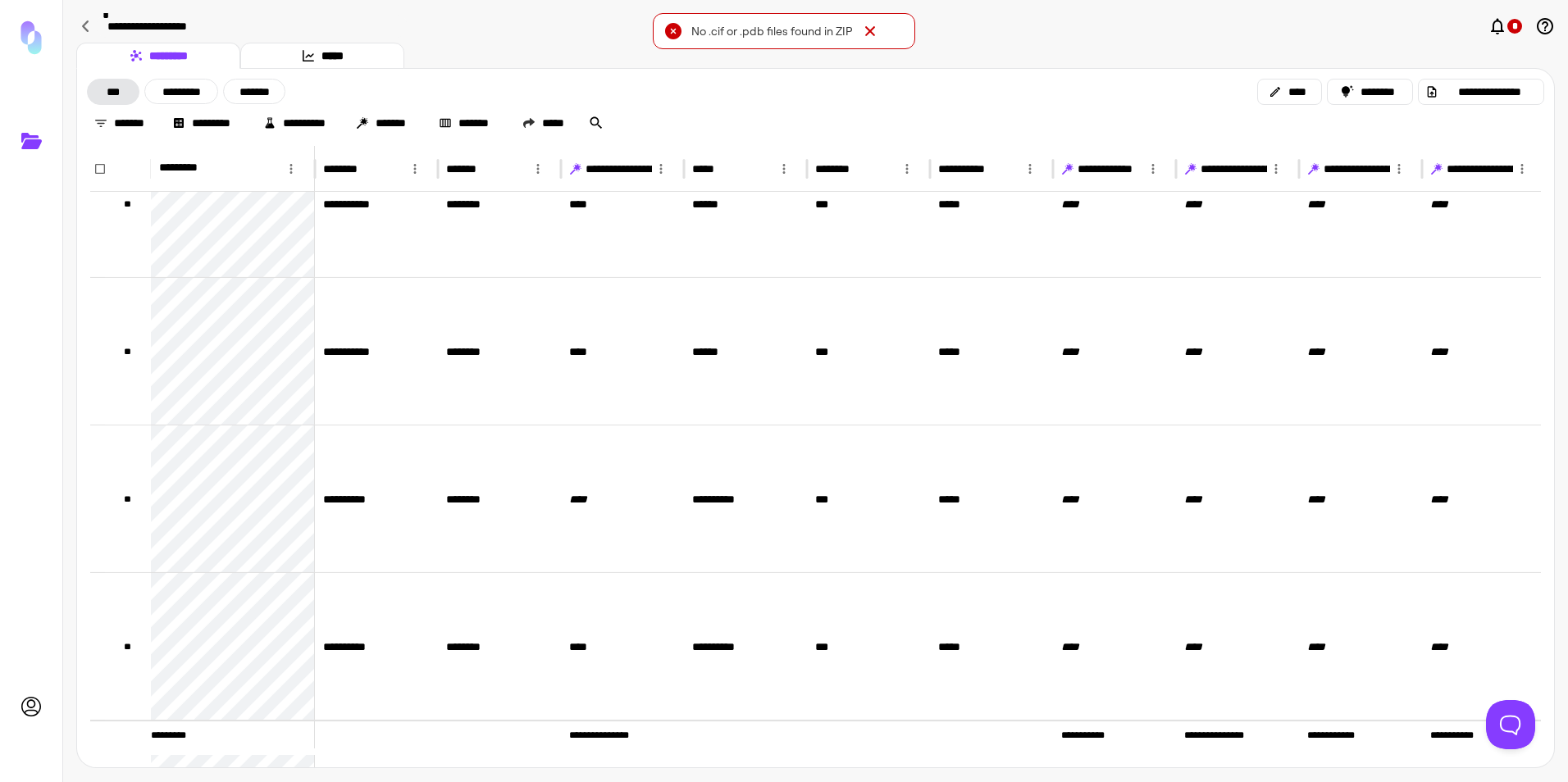click 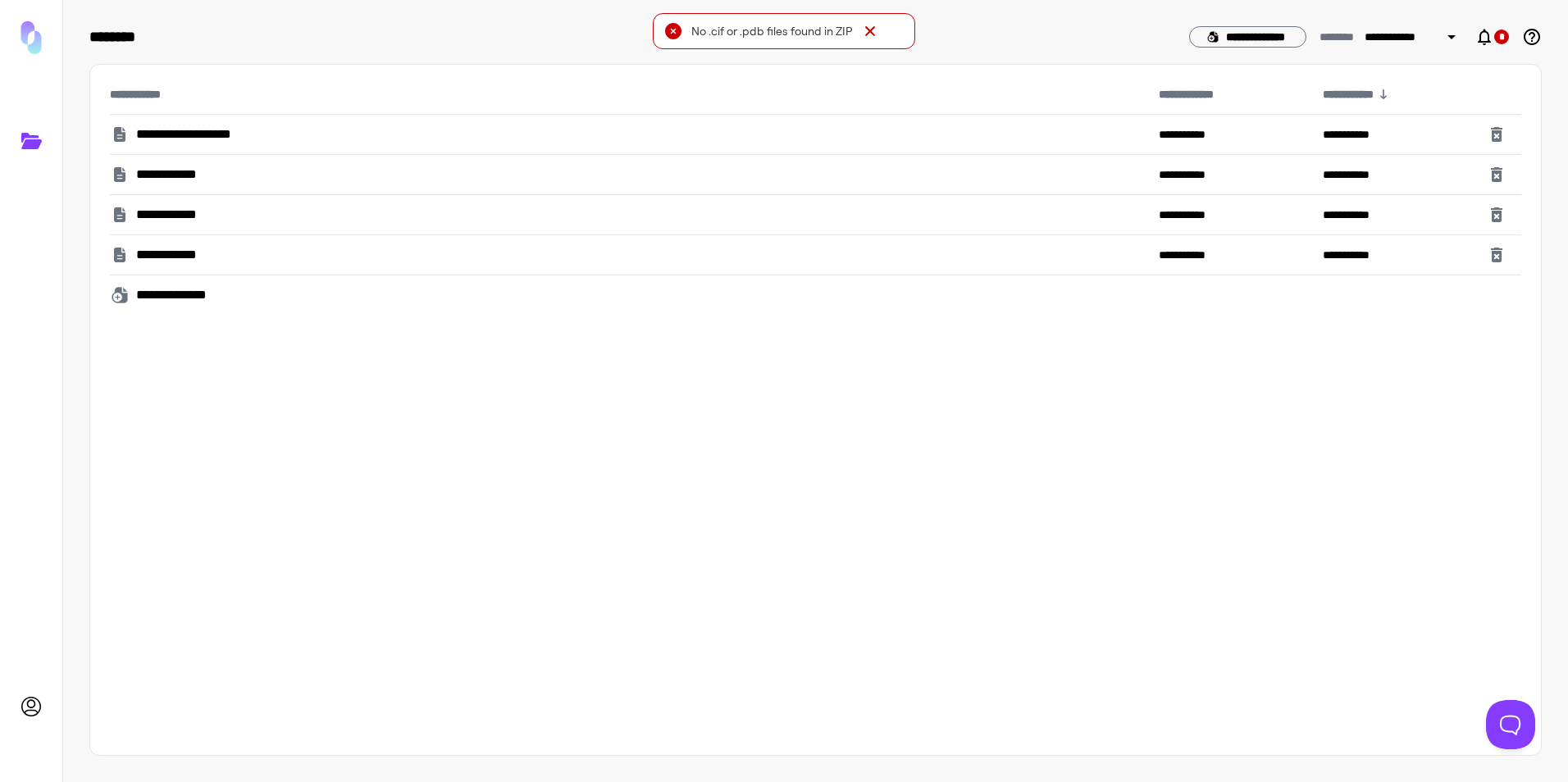 click on "**********" at bounding box center (181, 295) 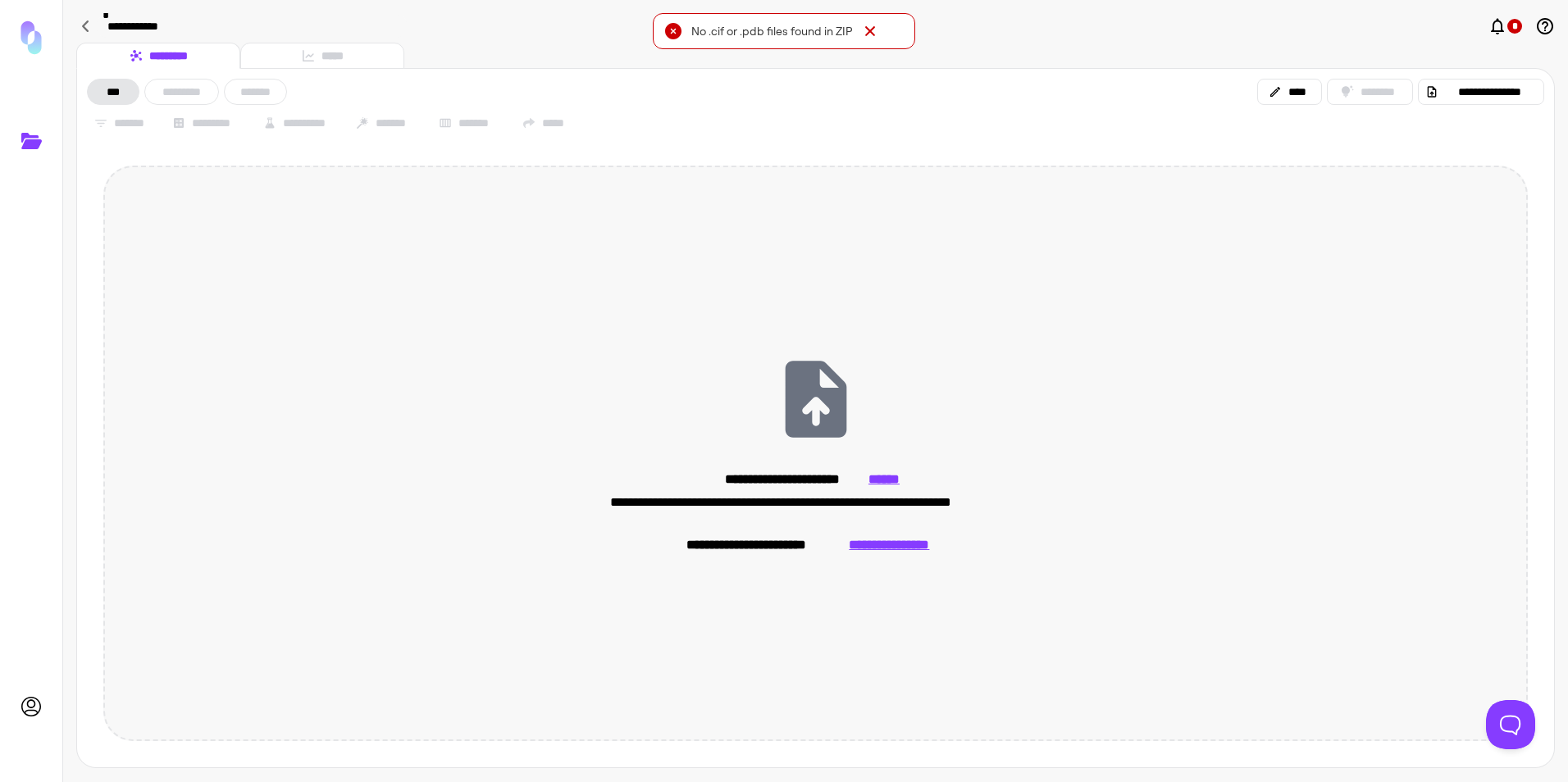 click on "******" at bounding box center [884, 480] 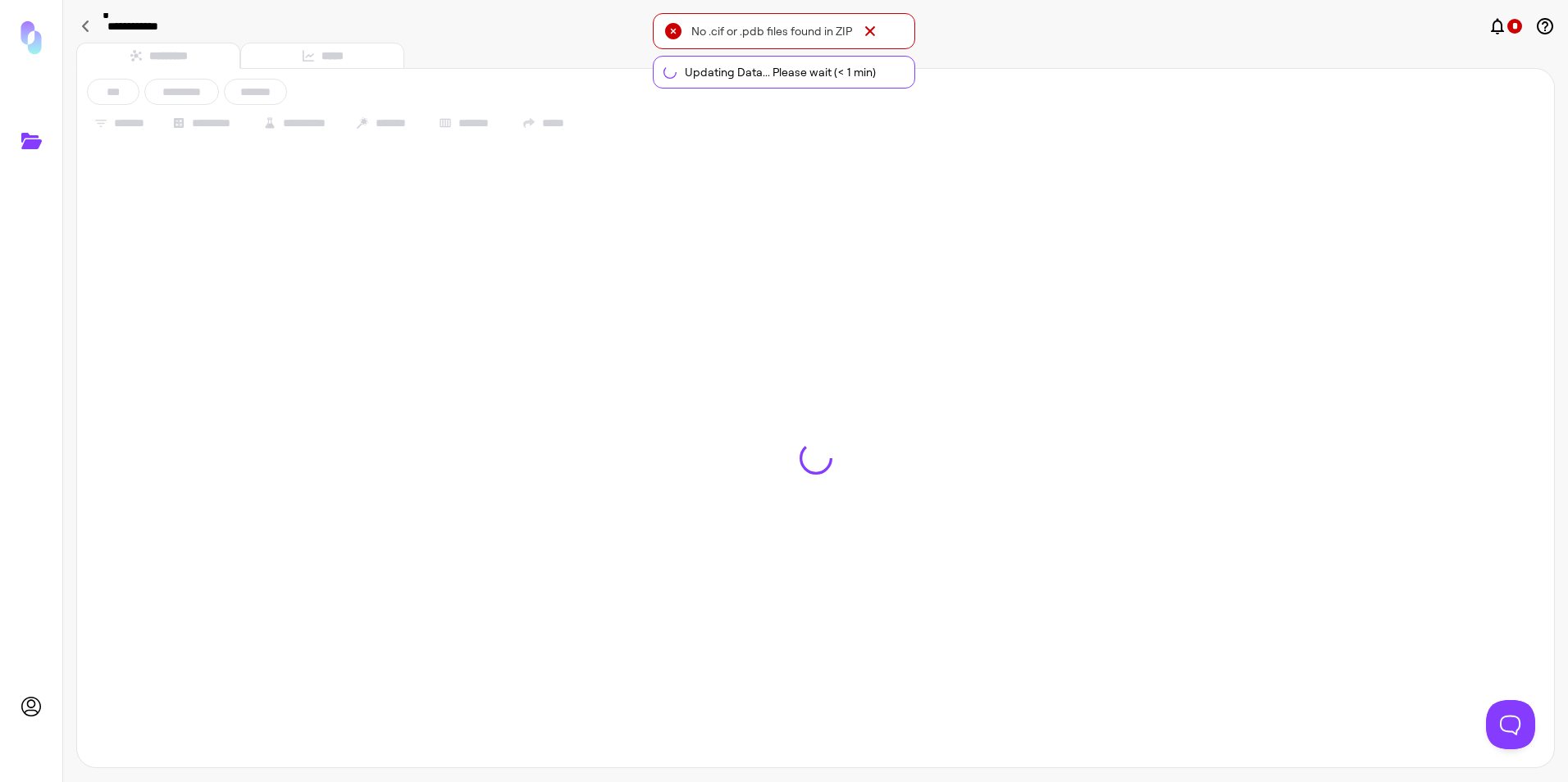 type on "**********" 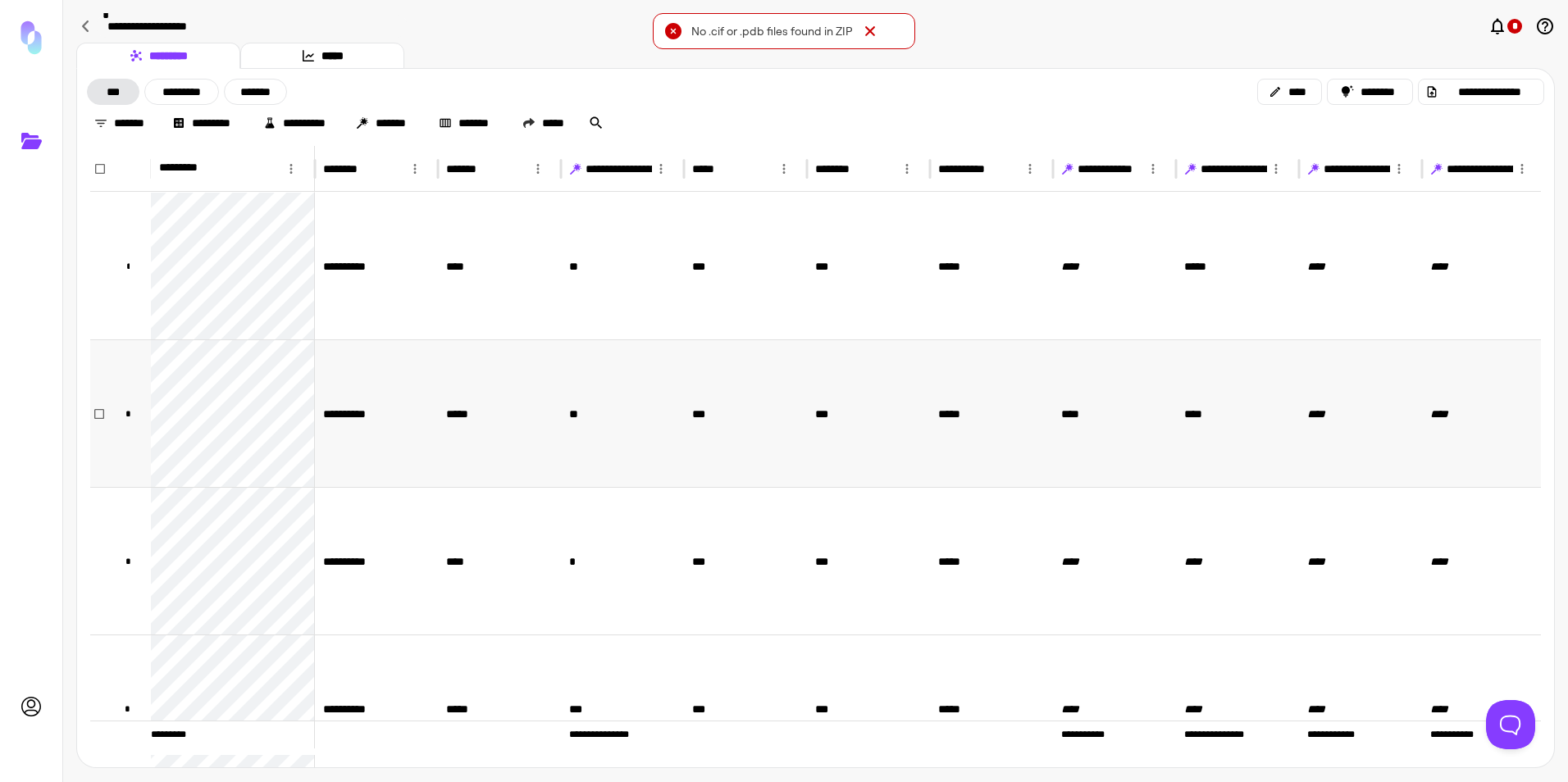 scroll, scrollTop: 125, scrollLeft: 0, axis: vertical 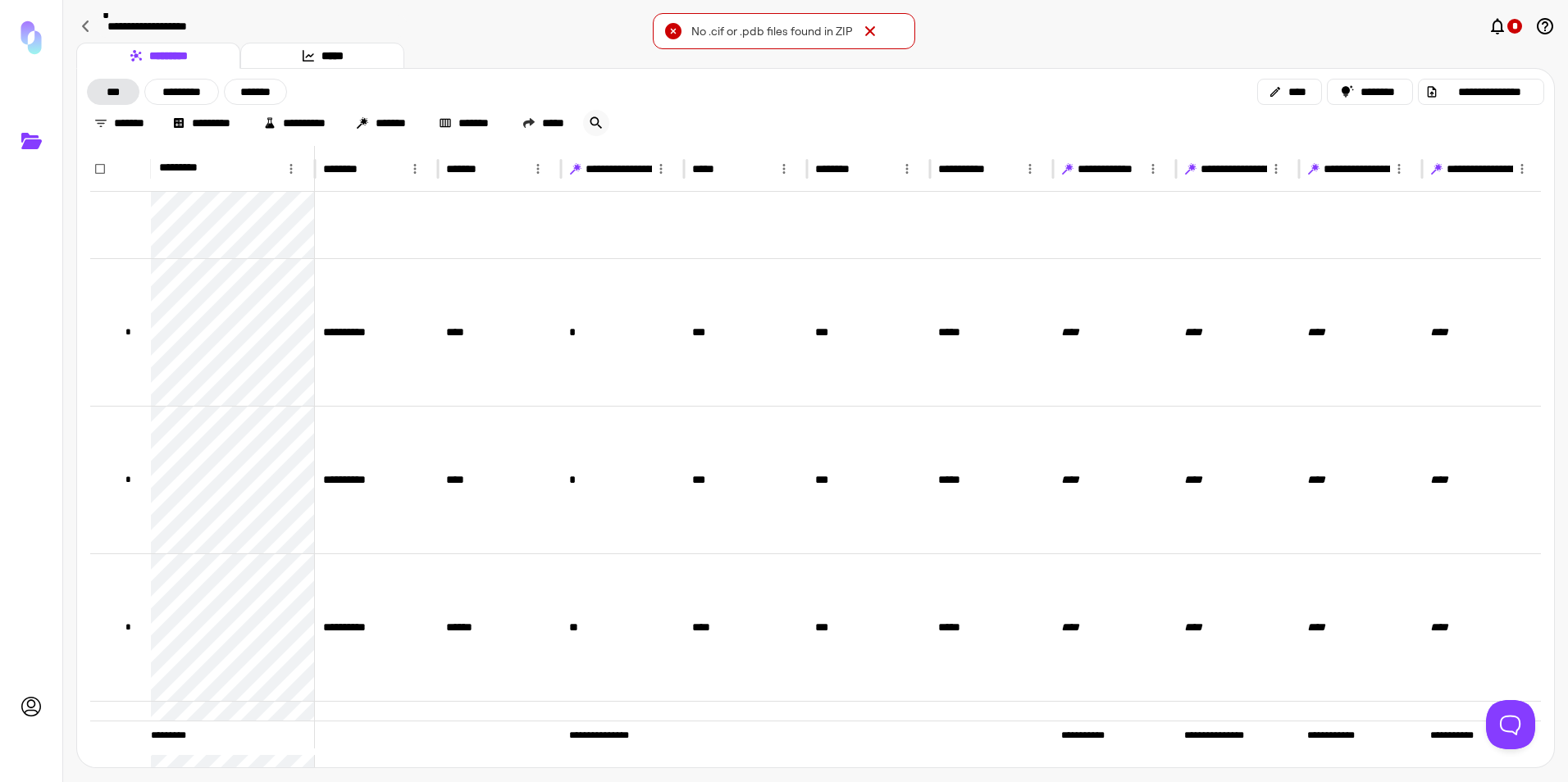 click 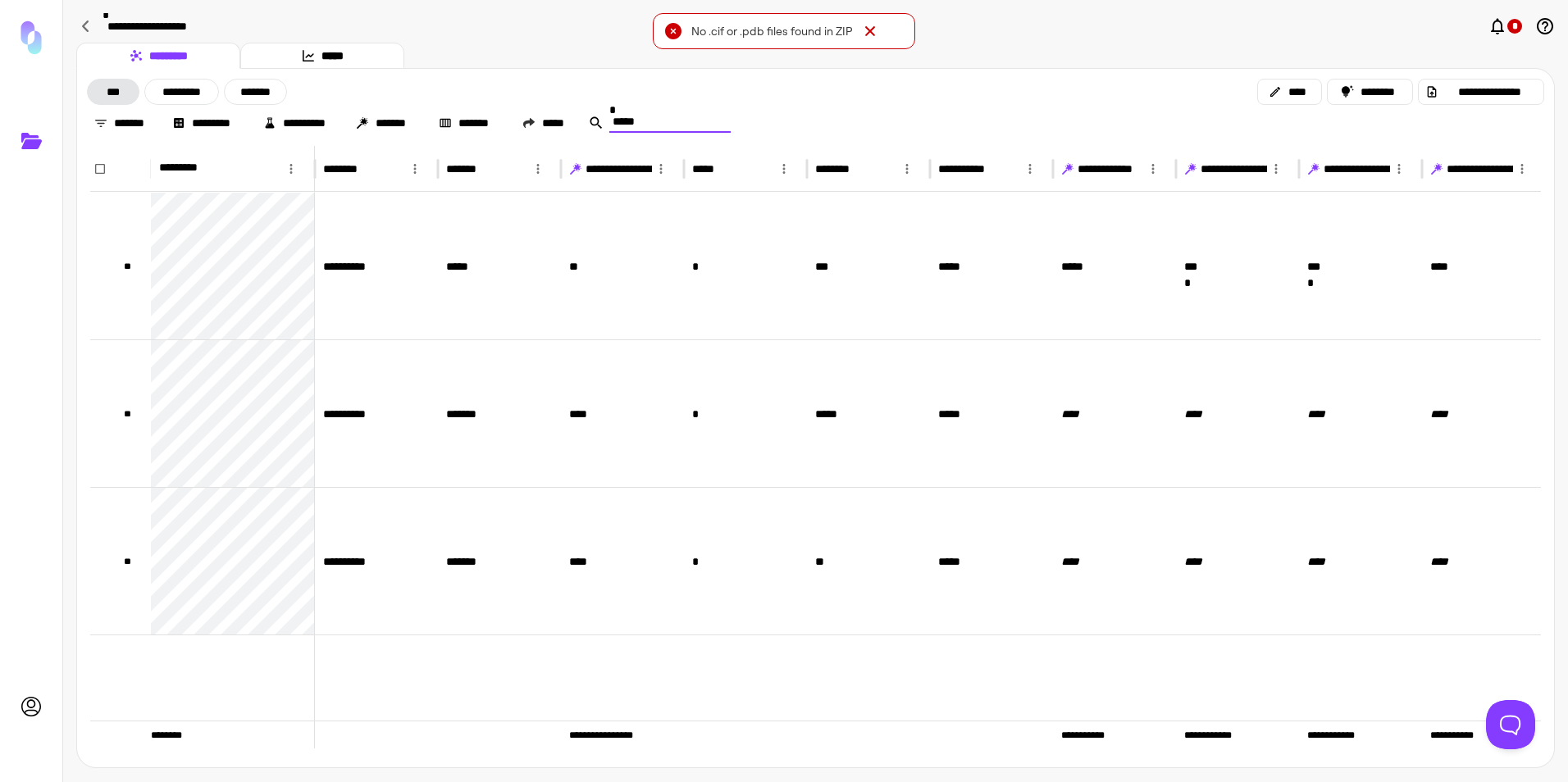 type on "*****" 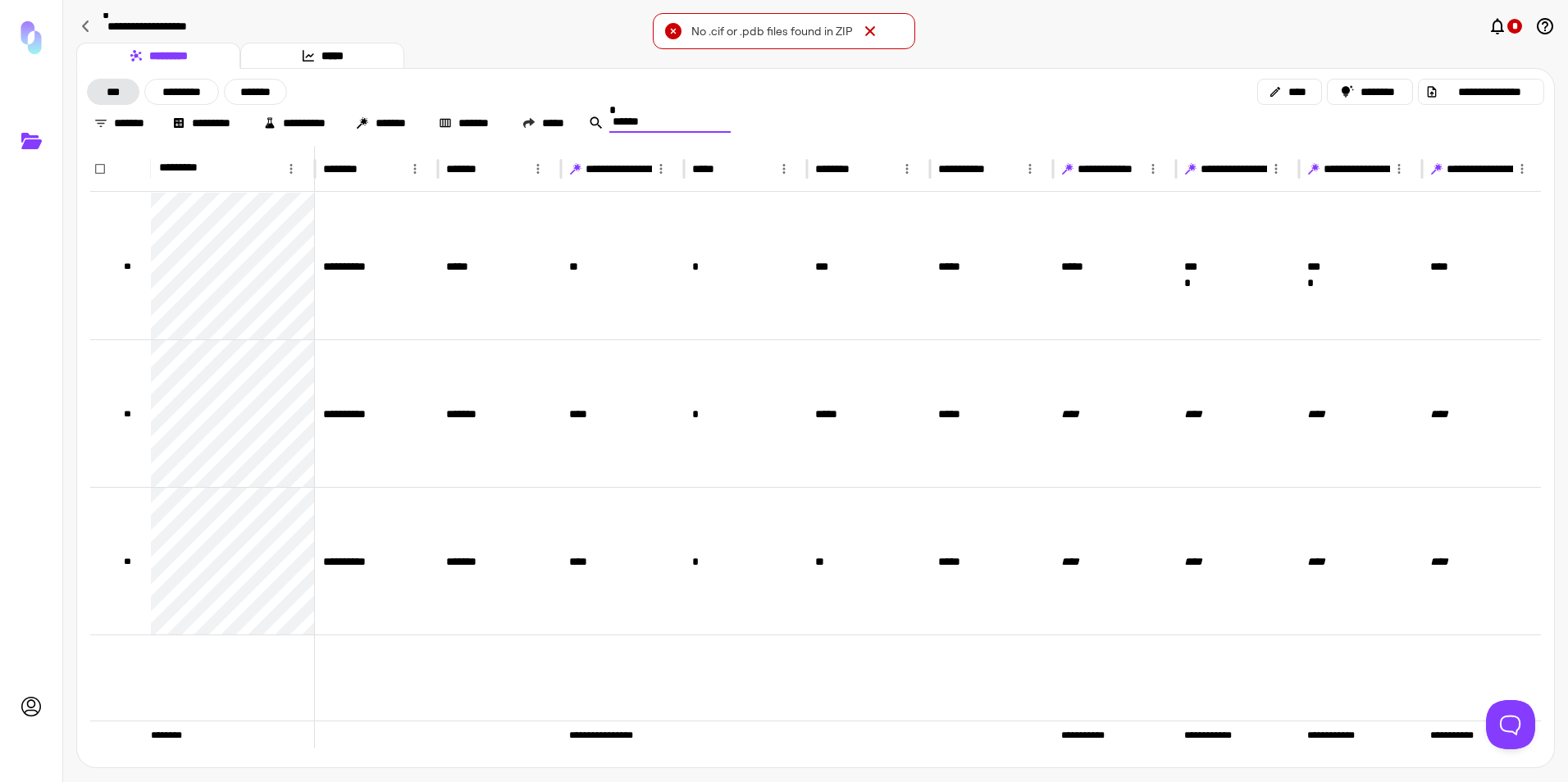 click on "*****" at bounding box center (670, 121) 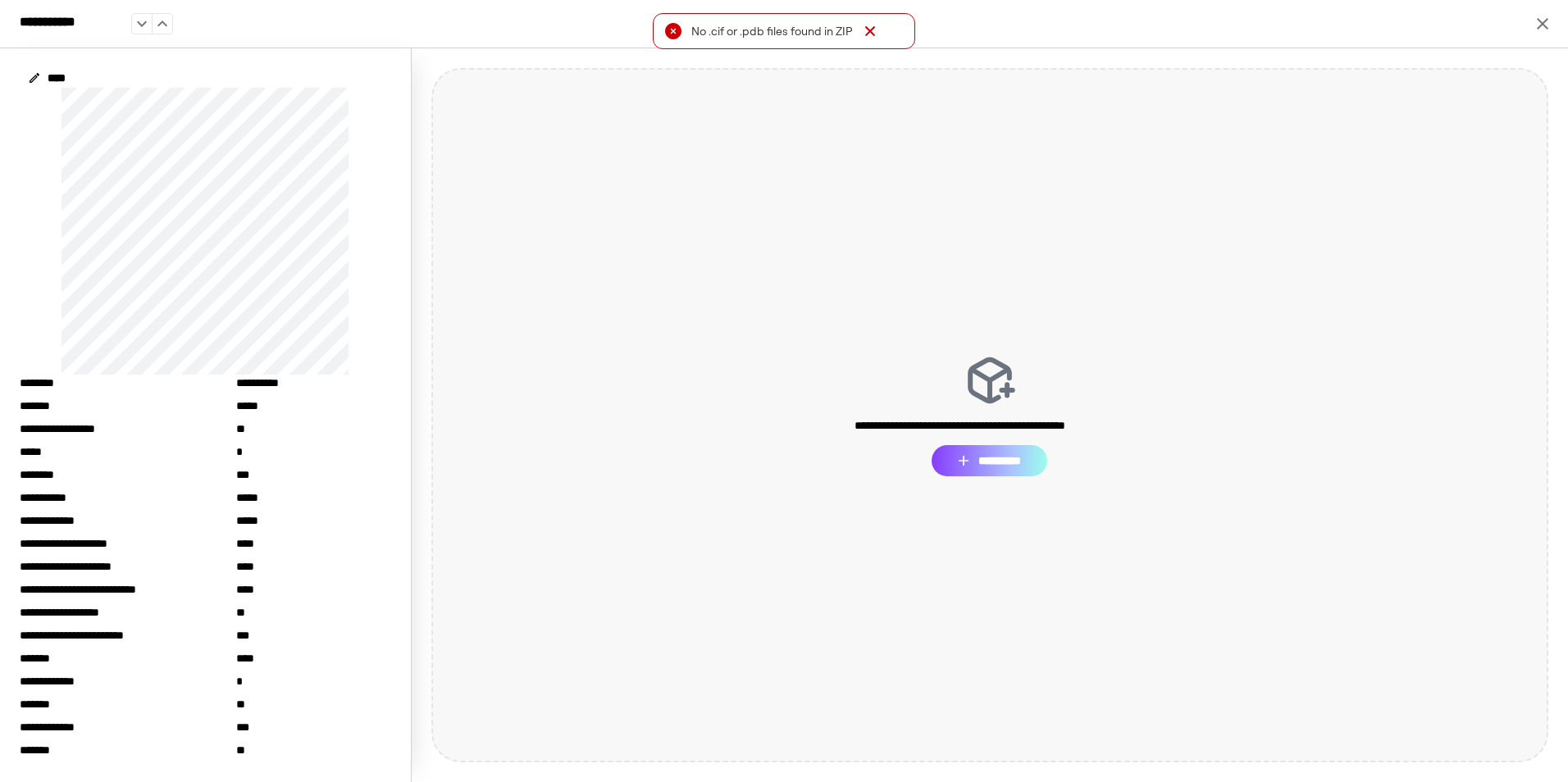 click on "**********" at bounding box center [989, 461] 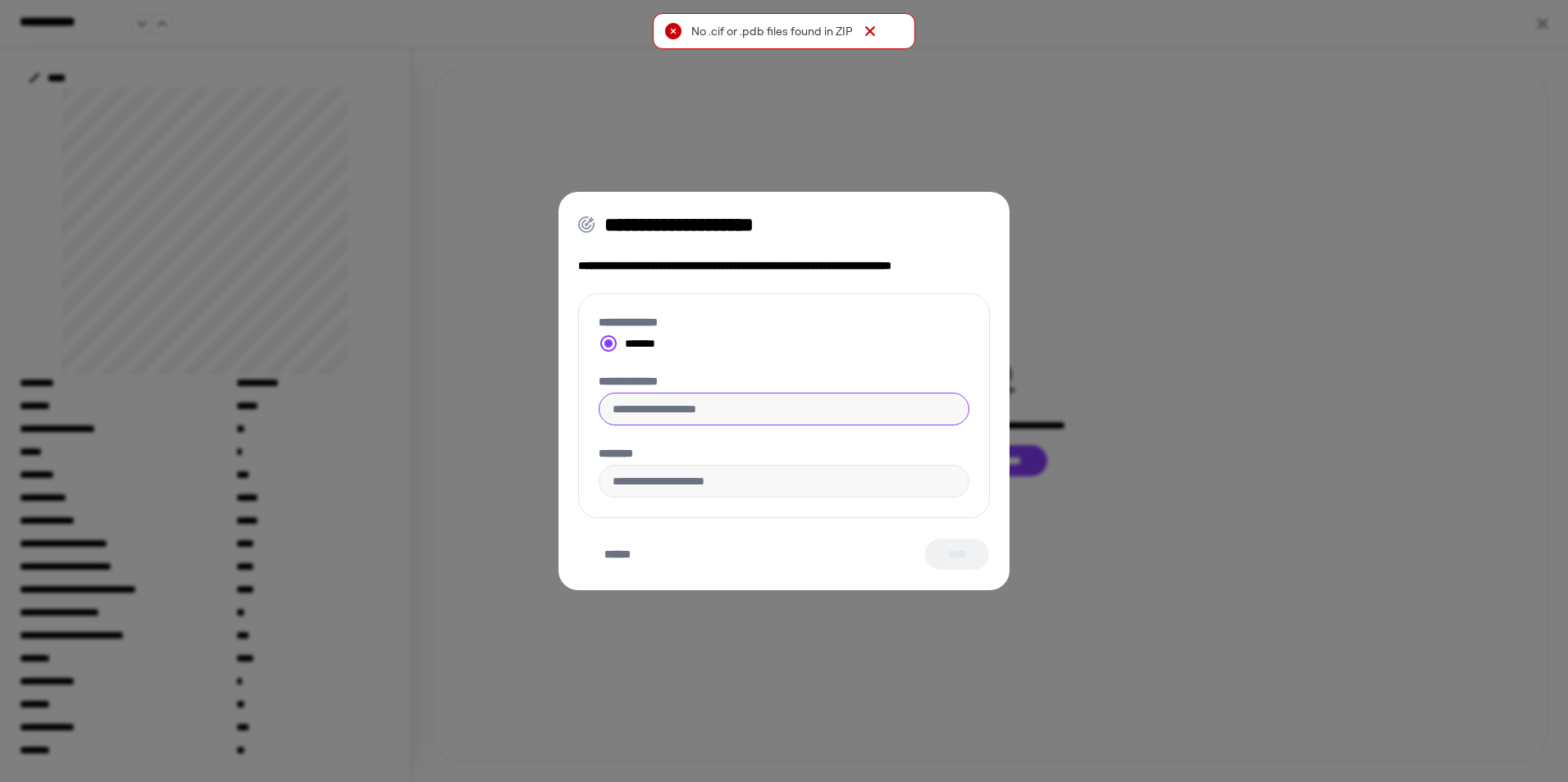 click on "**********" at bounding box center (784, 409) 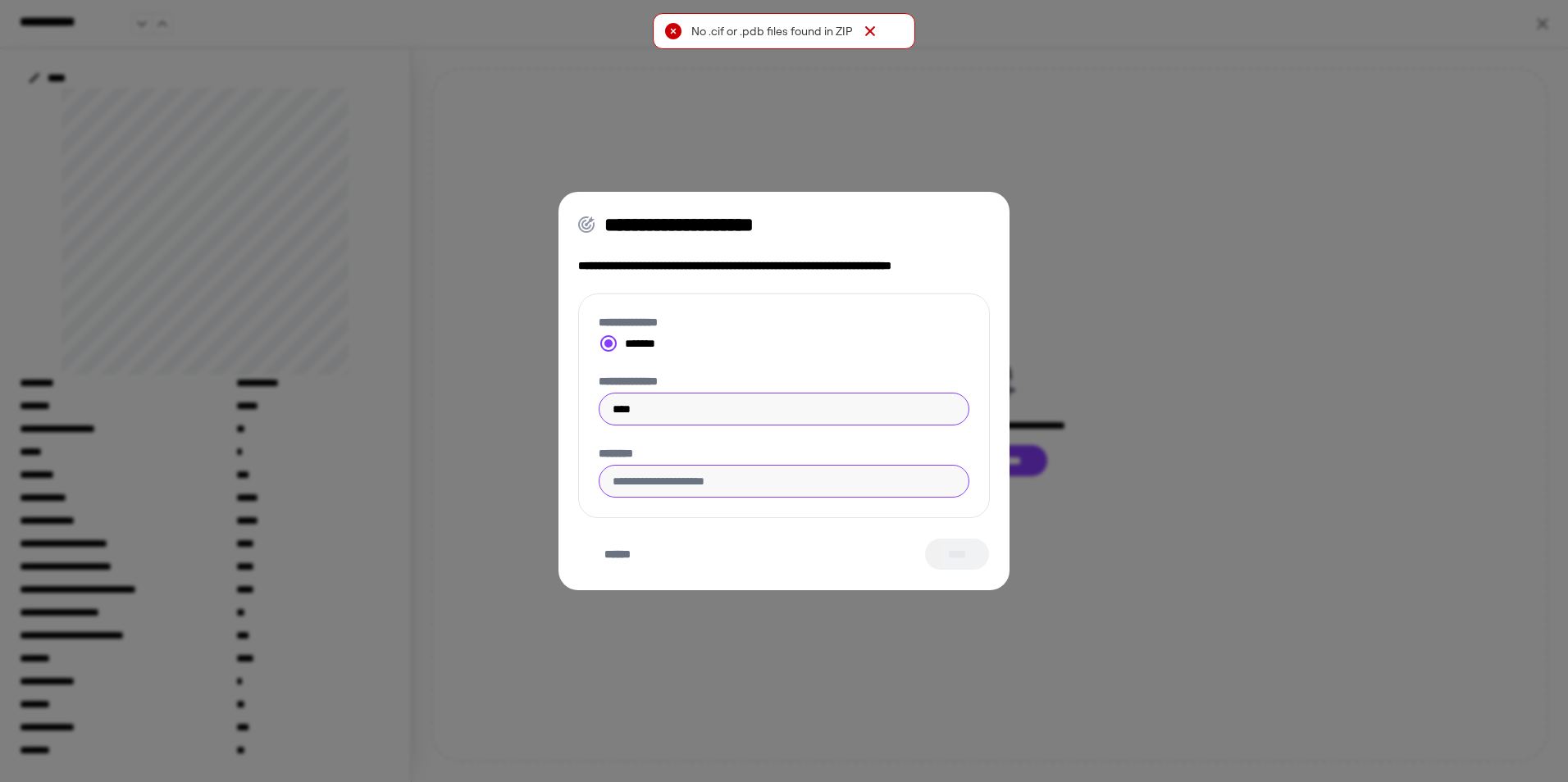 type on "****" 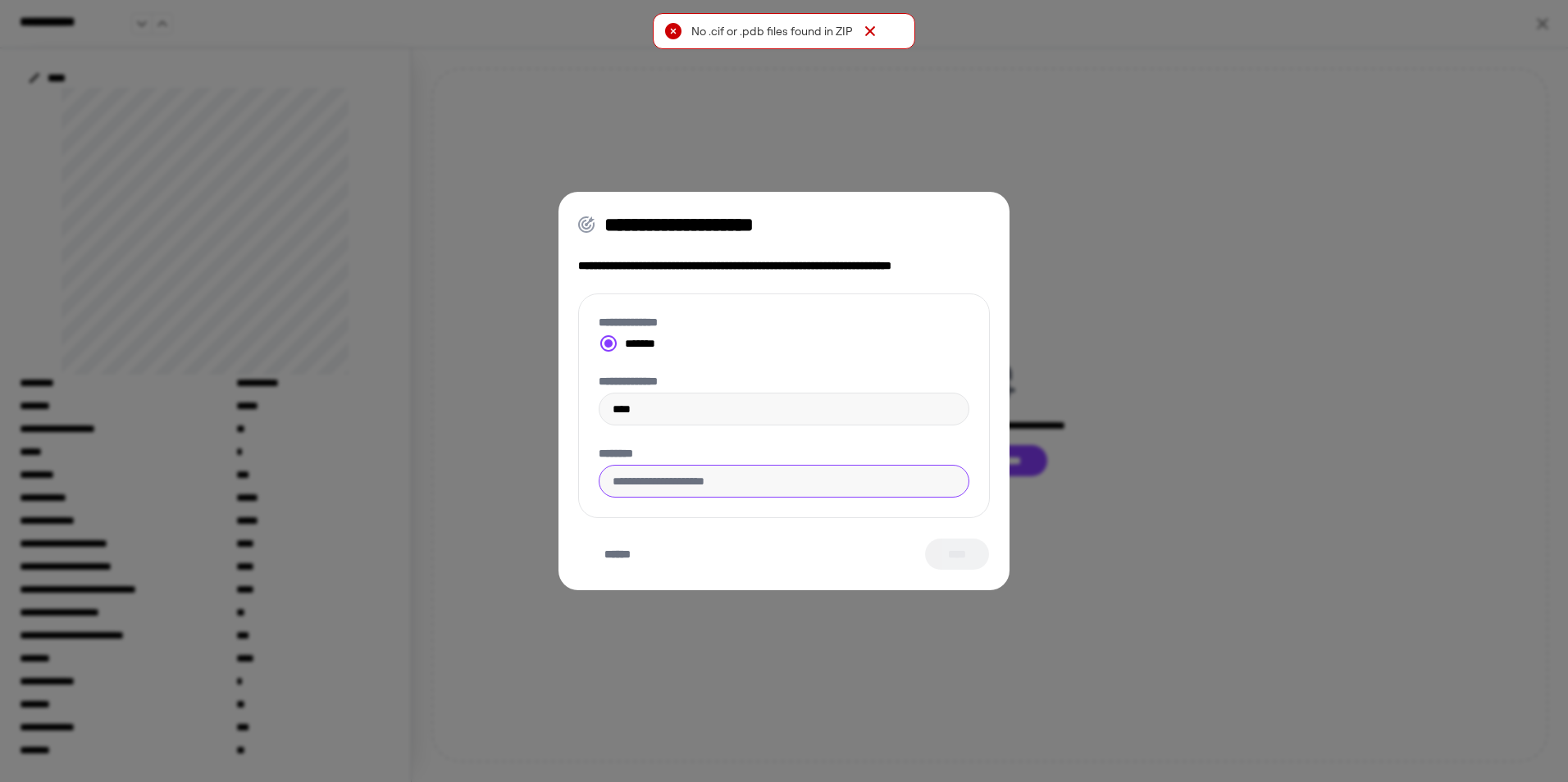 type on "**********" 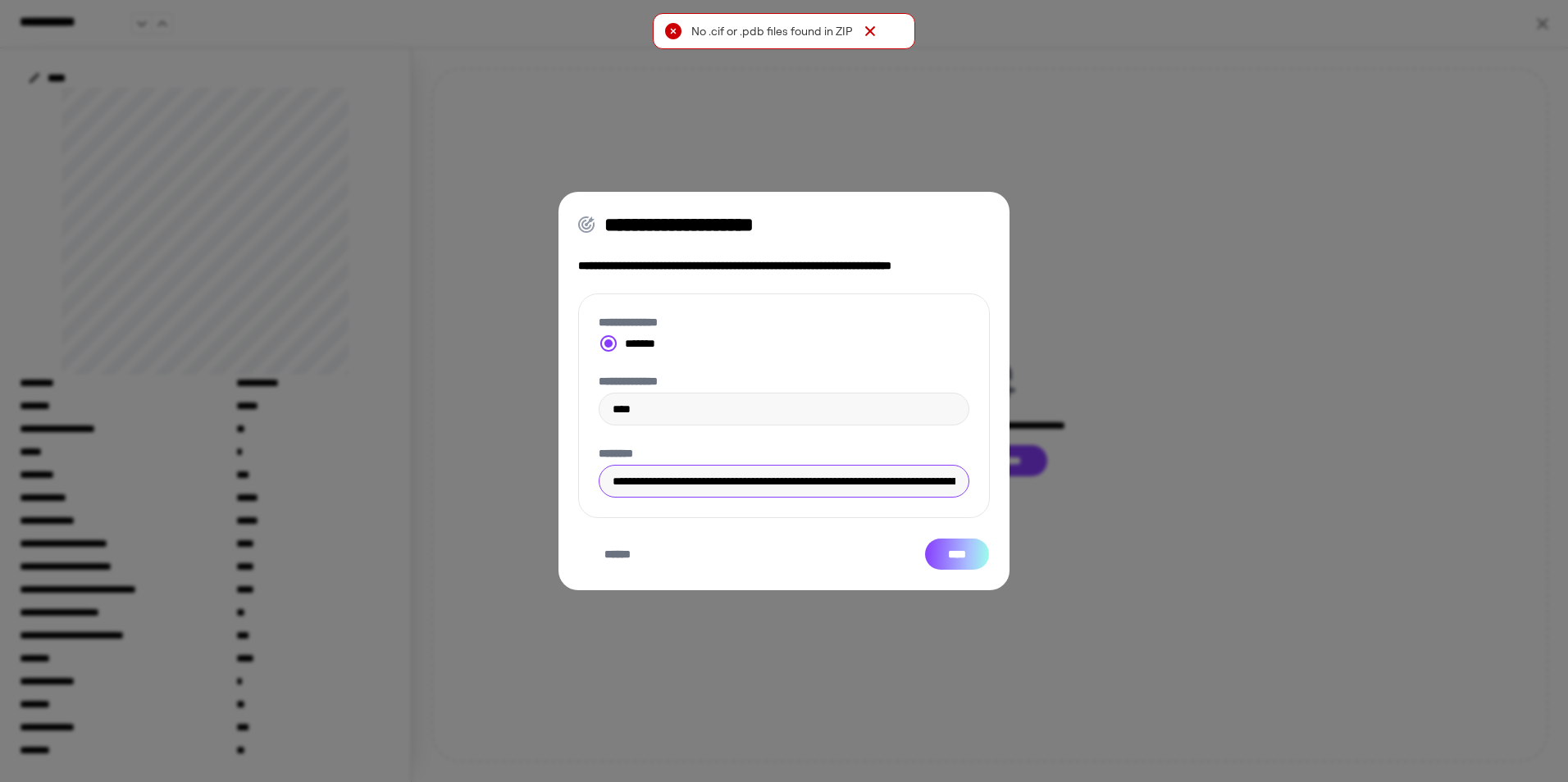 click on "****" at bounding box center [957, 554] 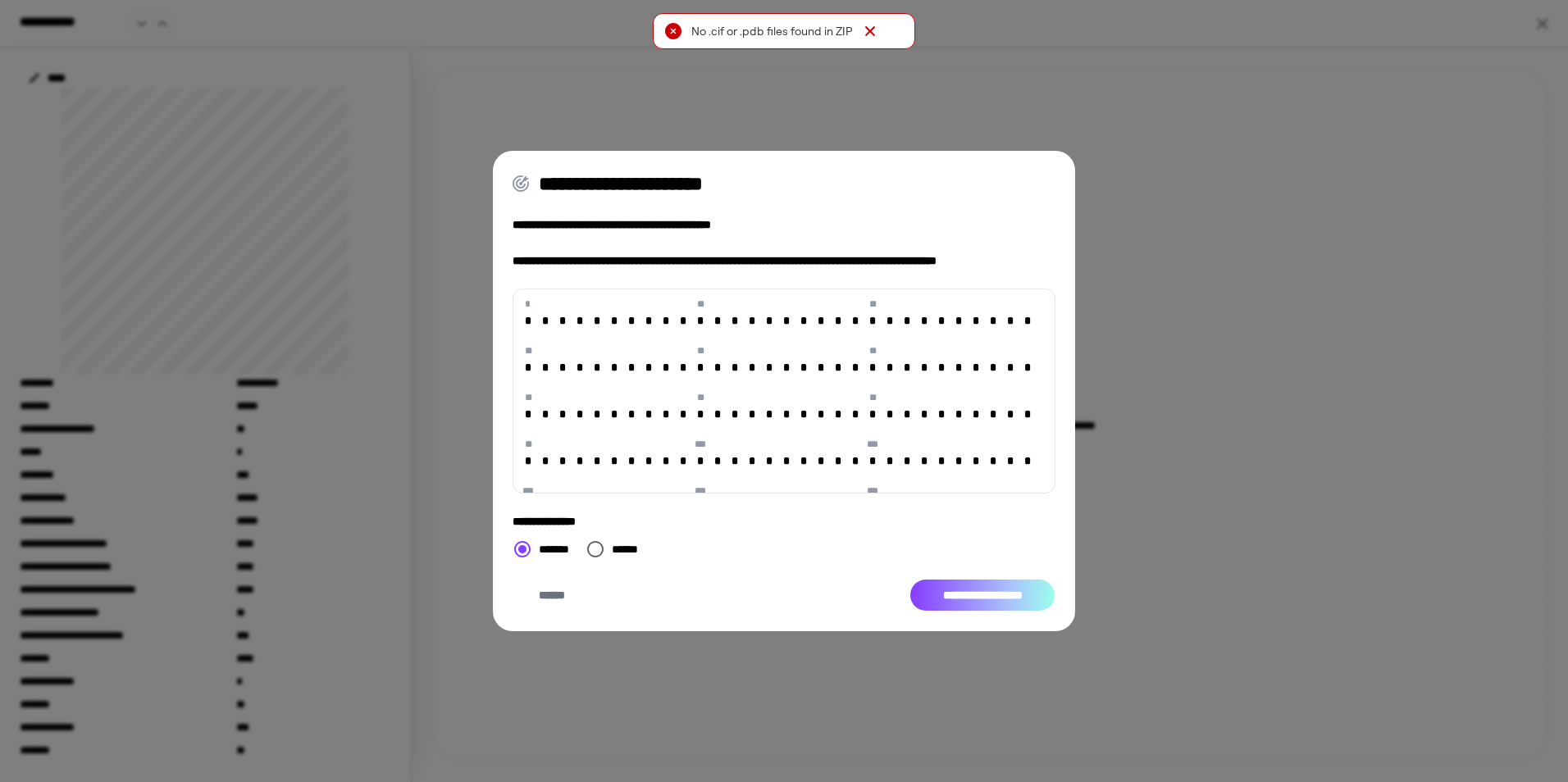 click on "**********" at bounding box center [982, 595] 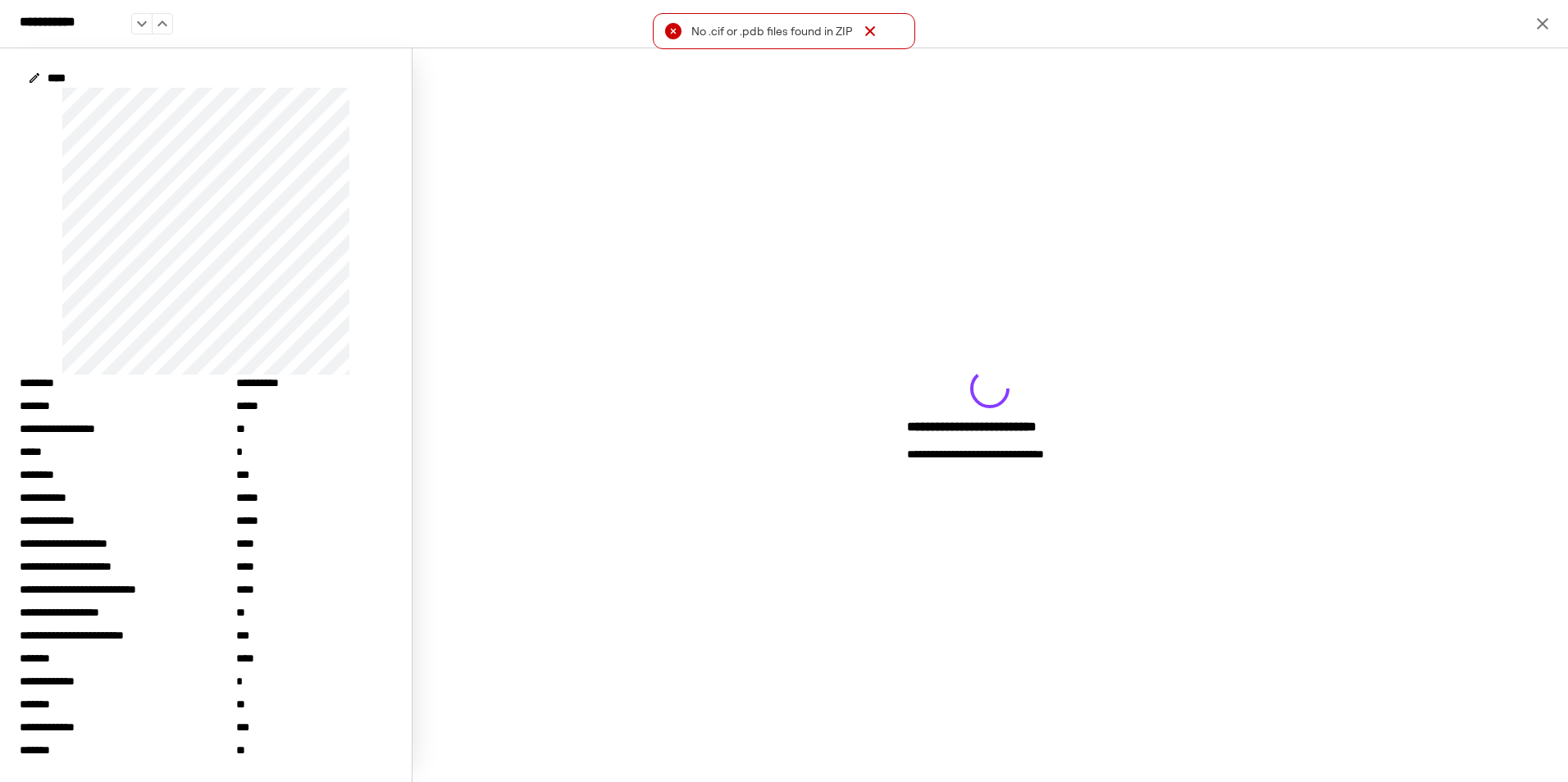 click 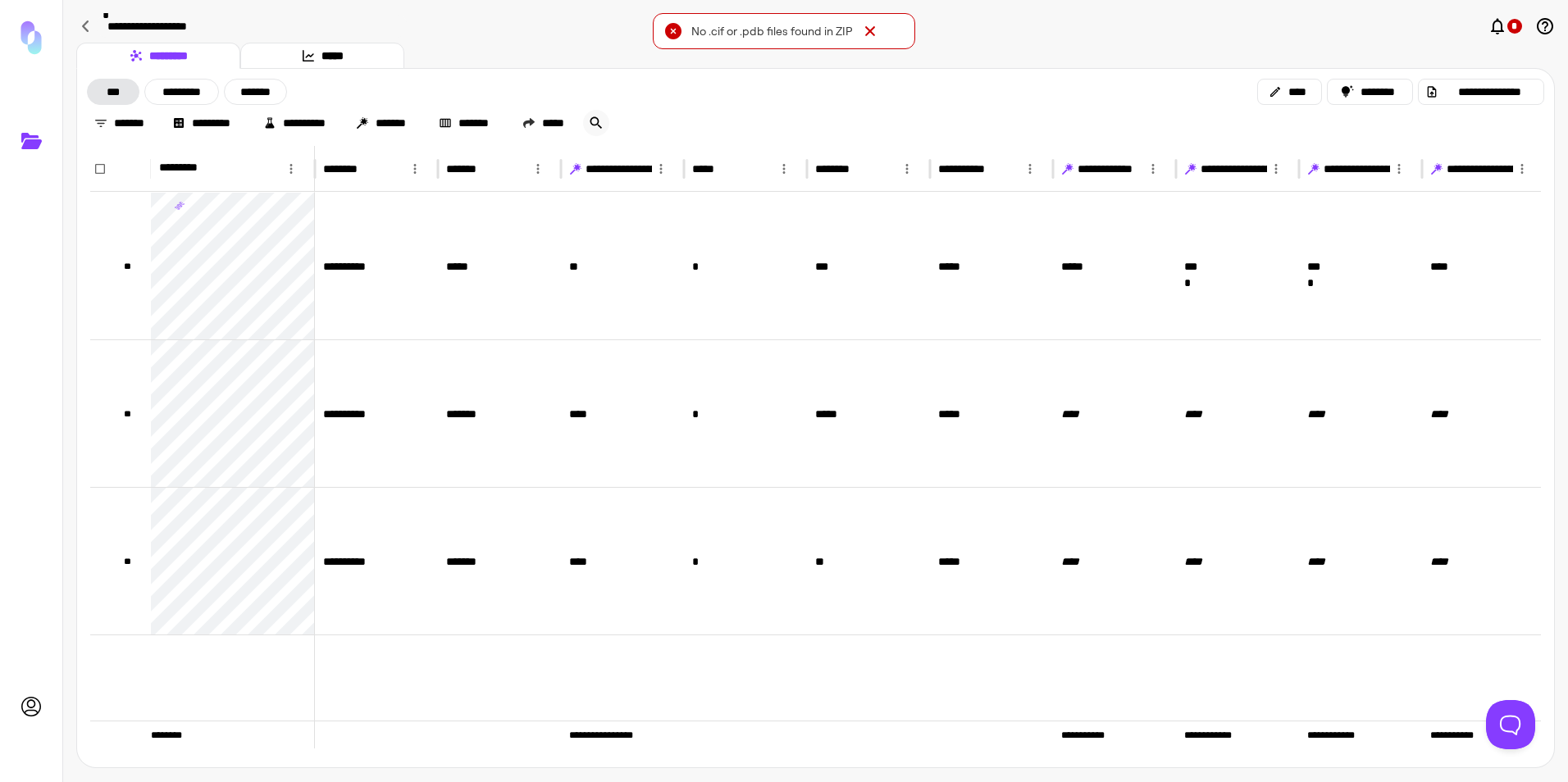 click 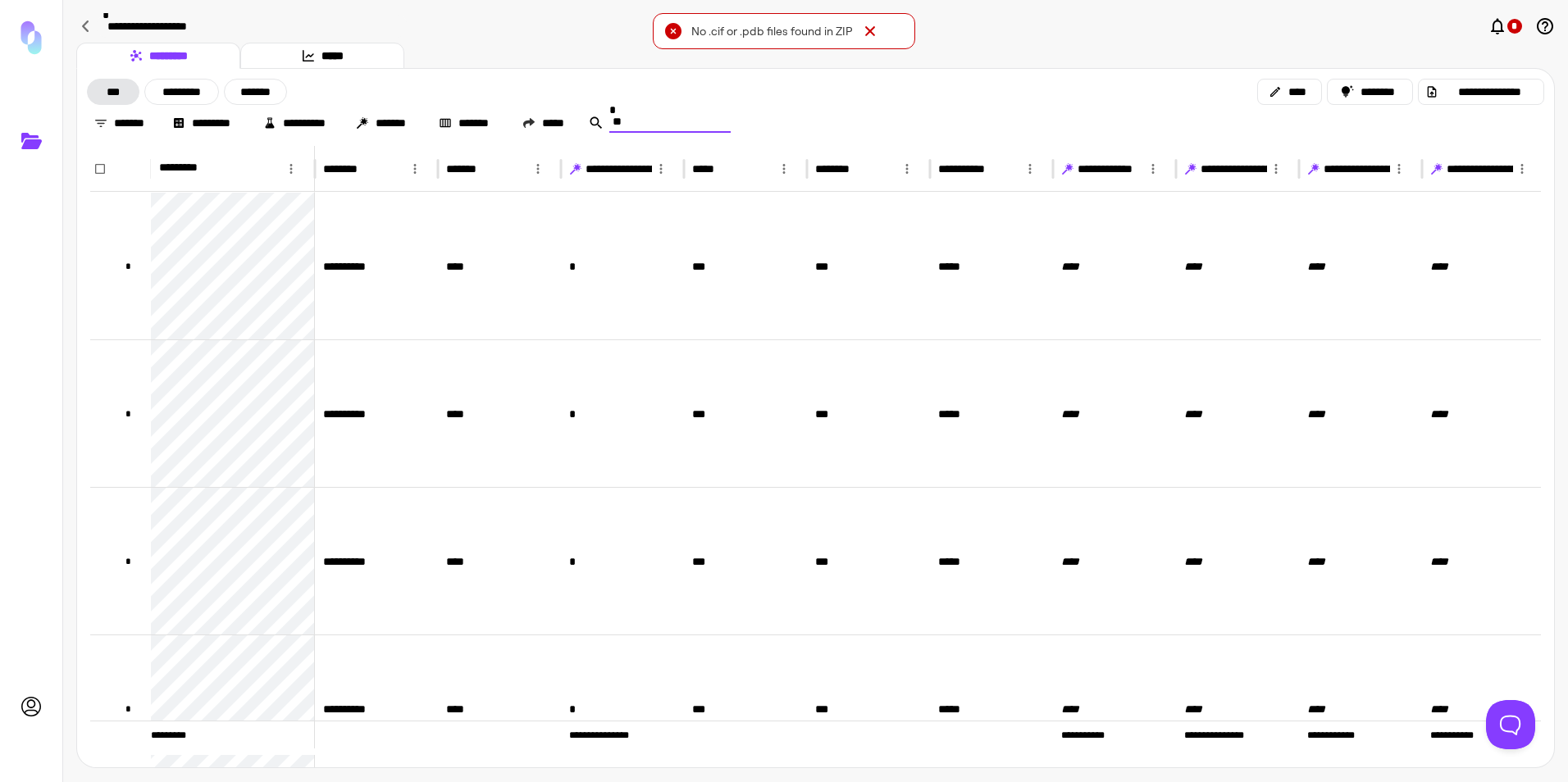 type on "*" 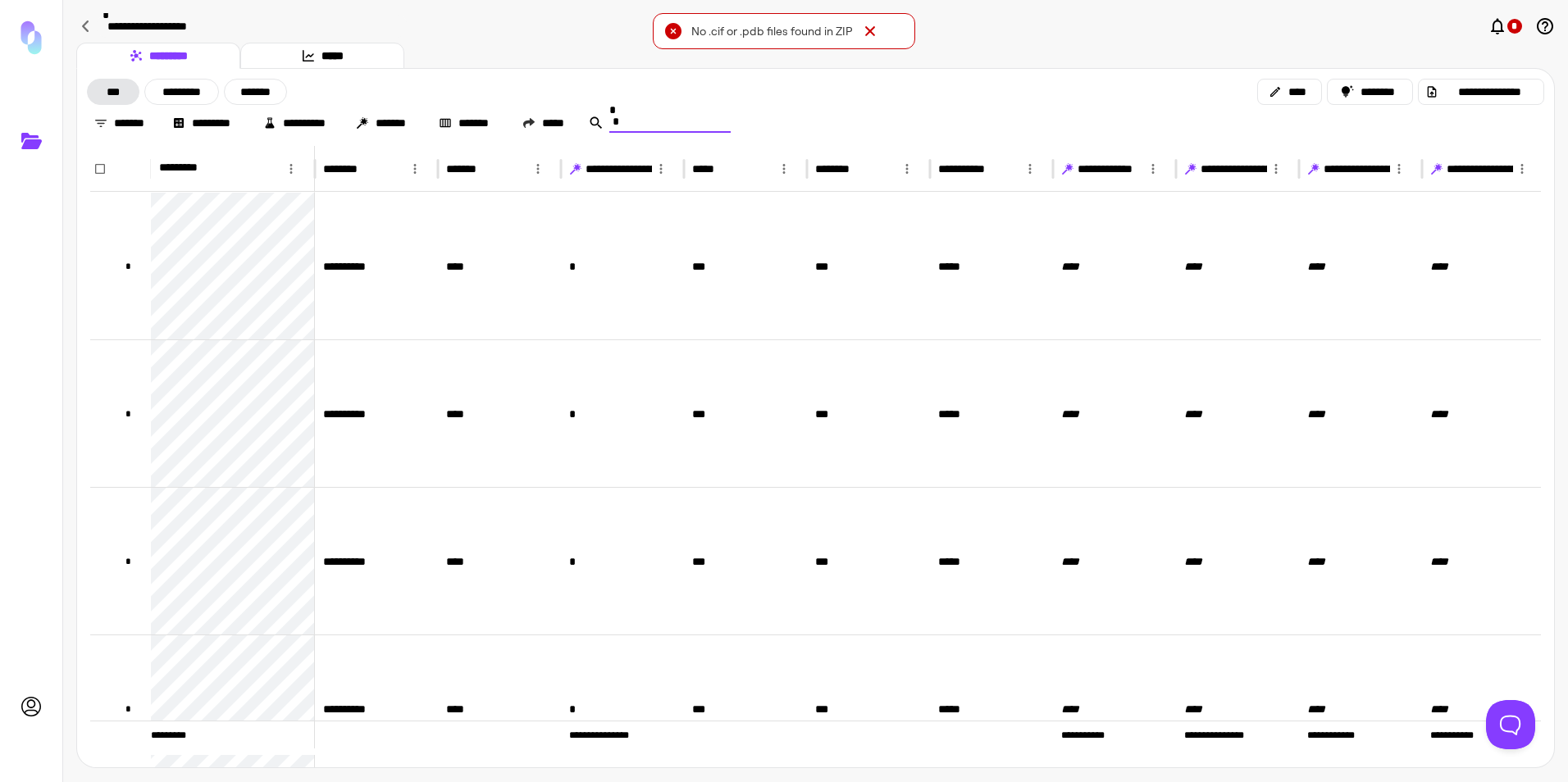 type 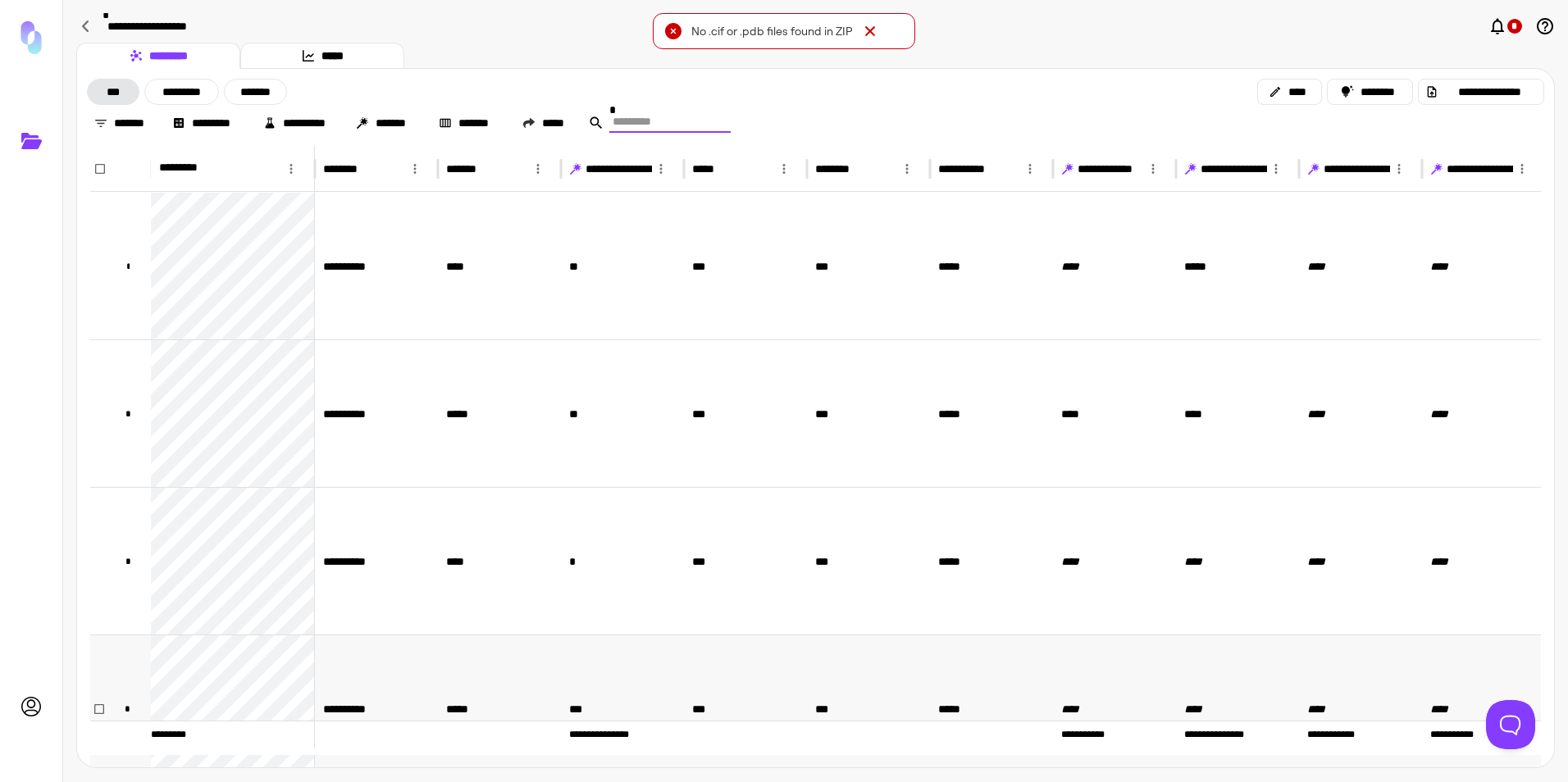 scroll, scrollTop: 656, scrollLeft: 0, axis: vertical 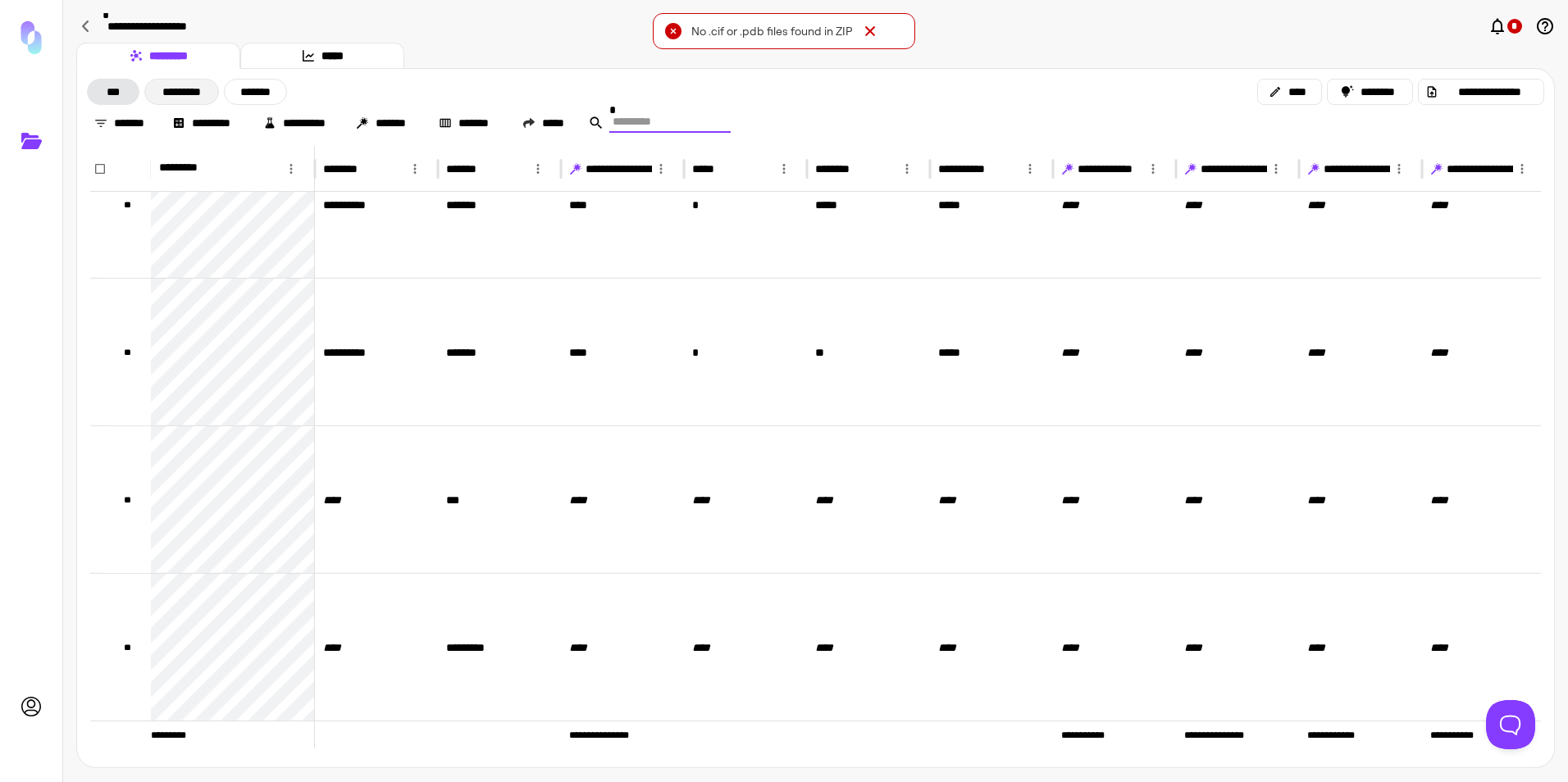 click on "*********" at bounding box center (181, 92) 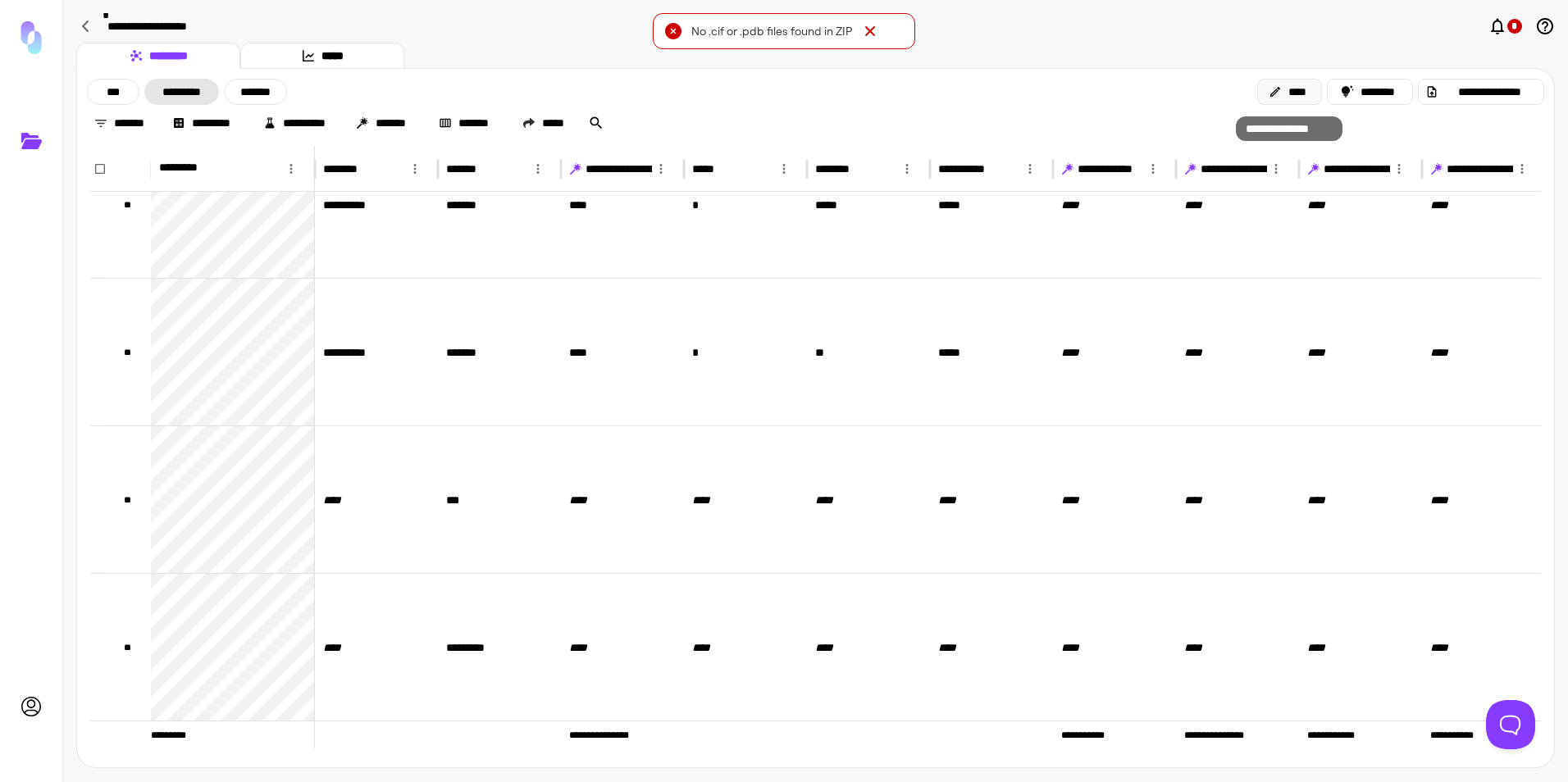 click 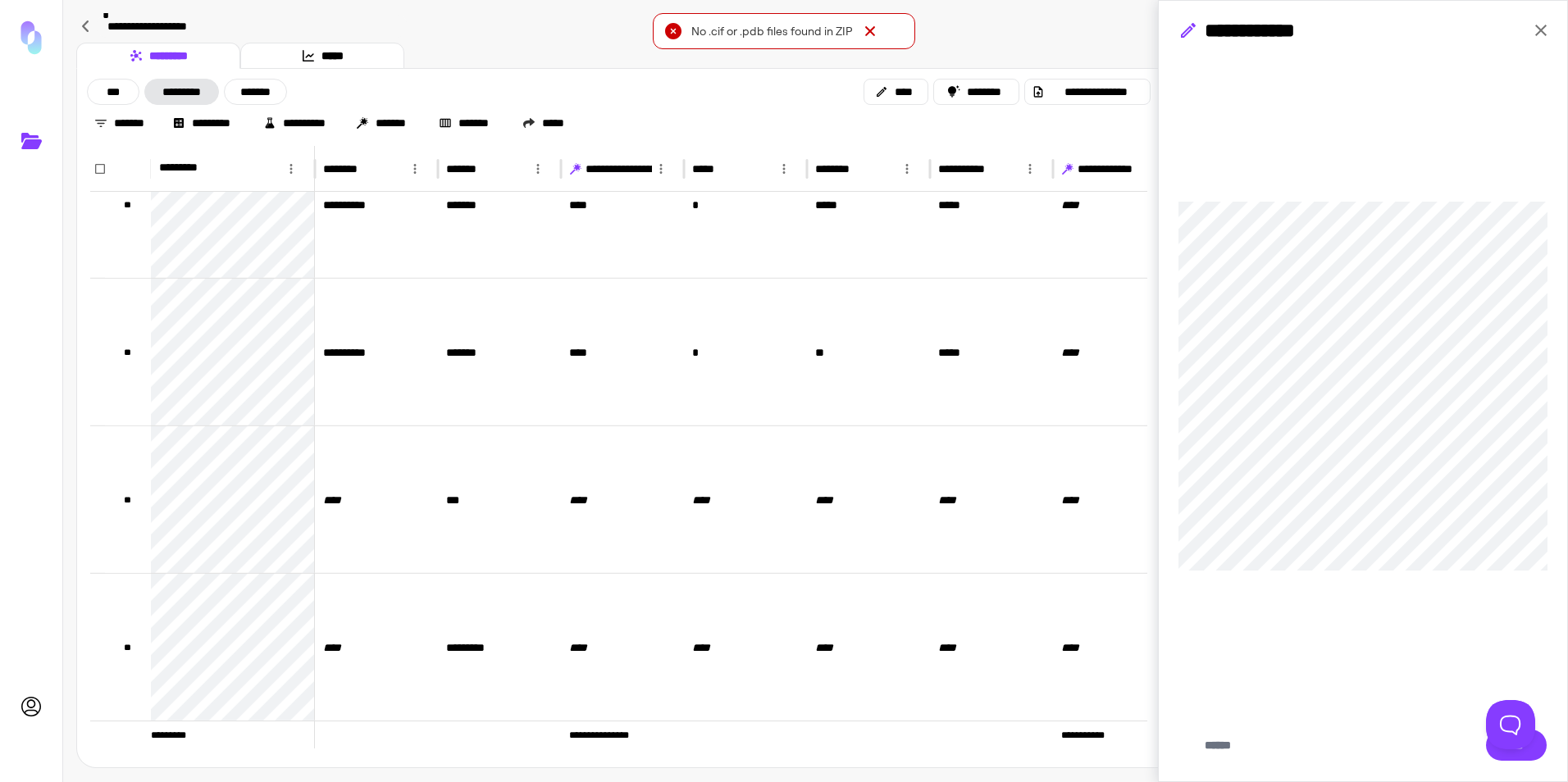 click 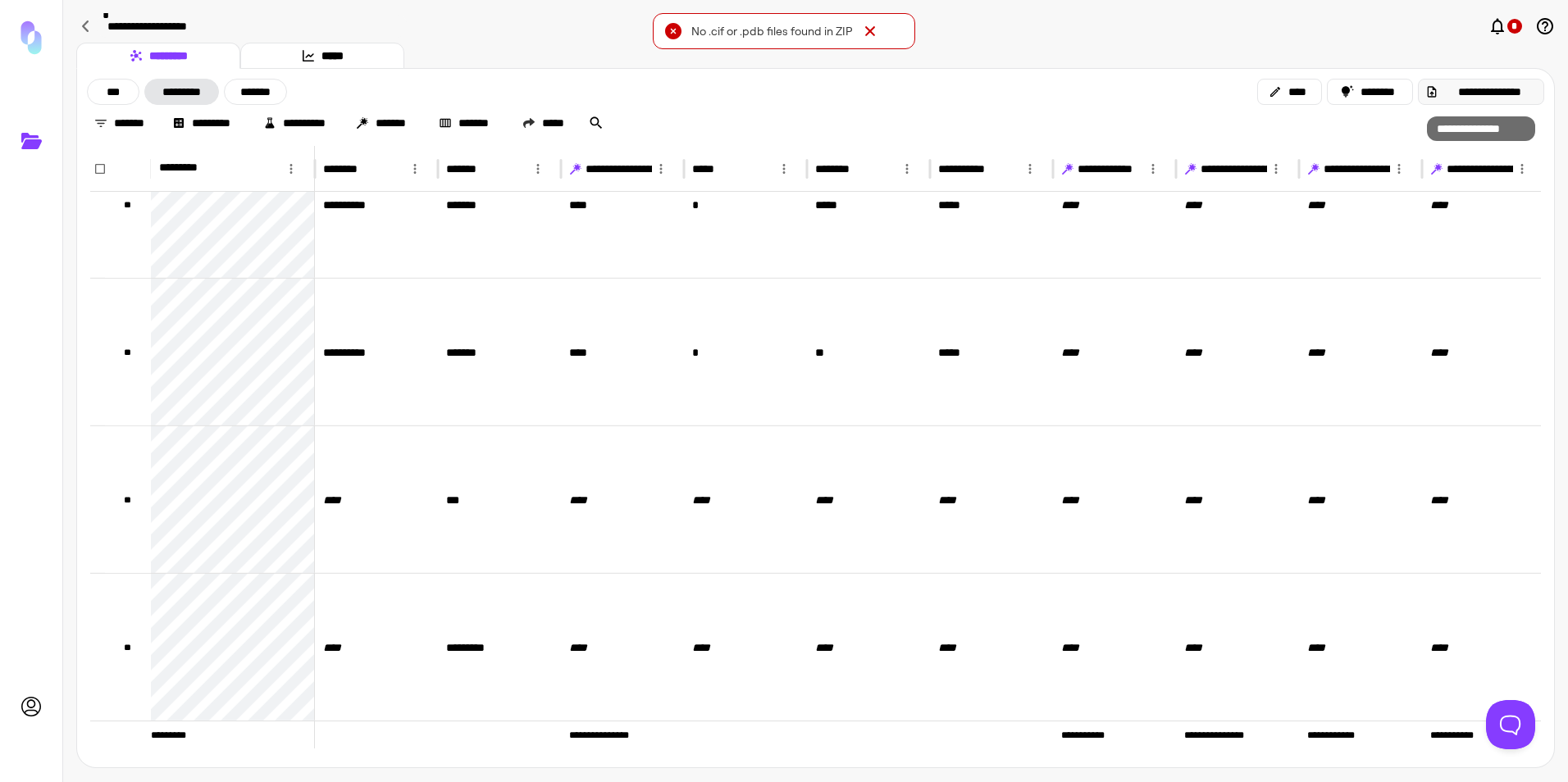 click on "**********" at bounding box center [1489, 92] 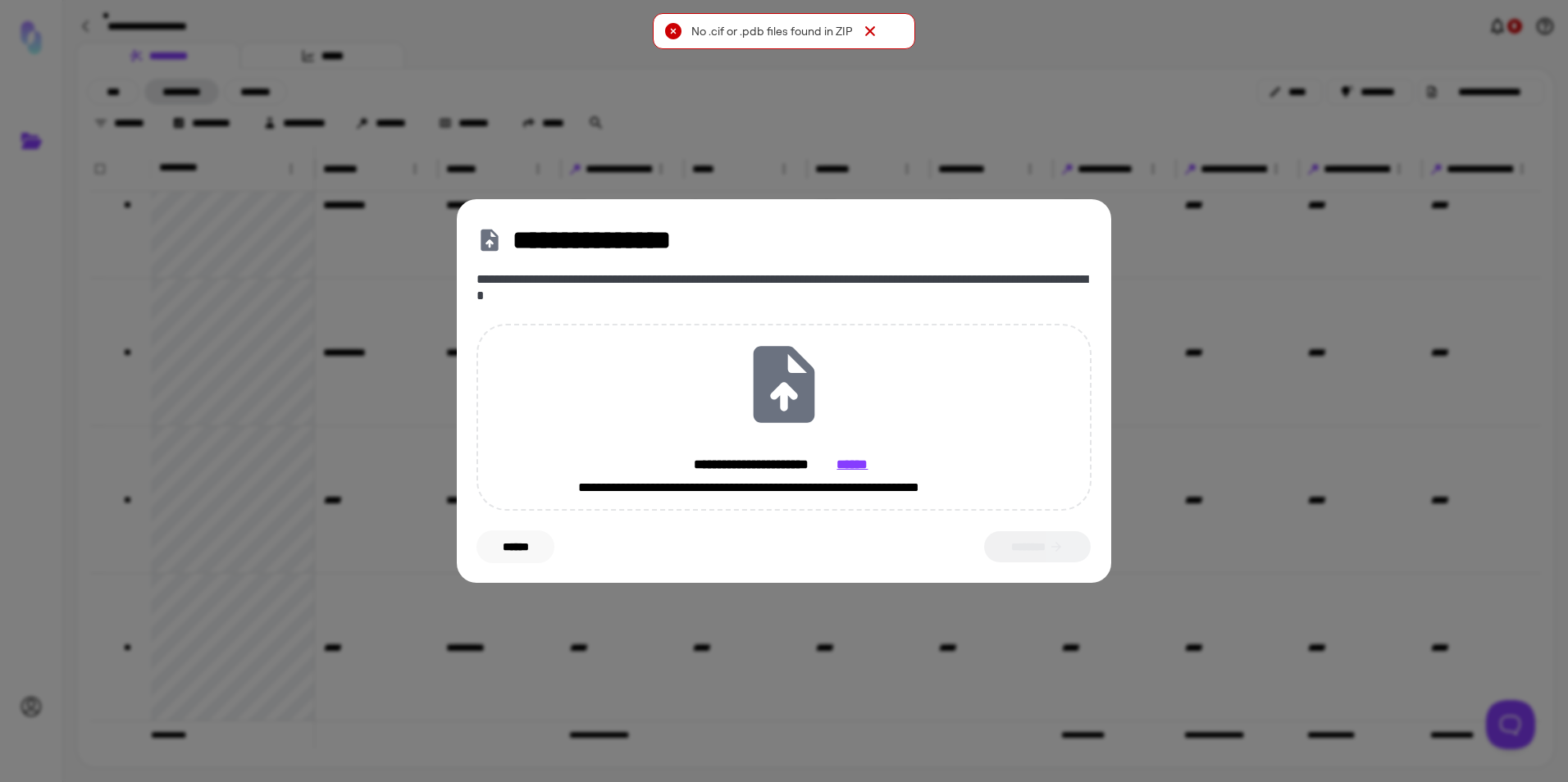 click on "******" at bounding box center (515, 547) 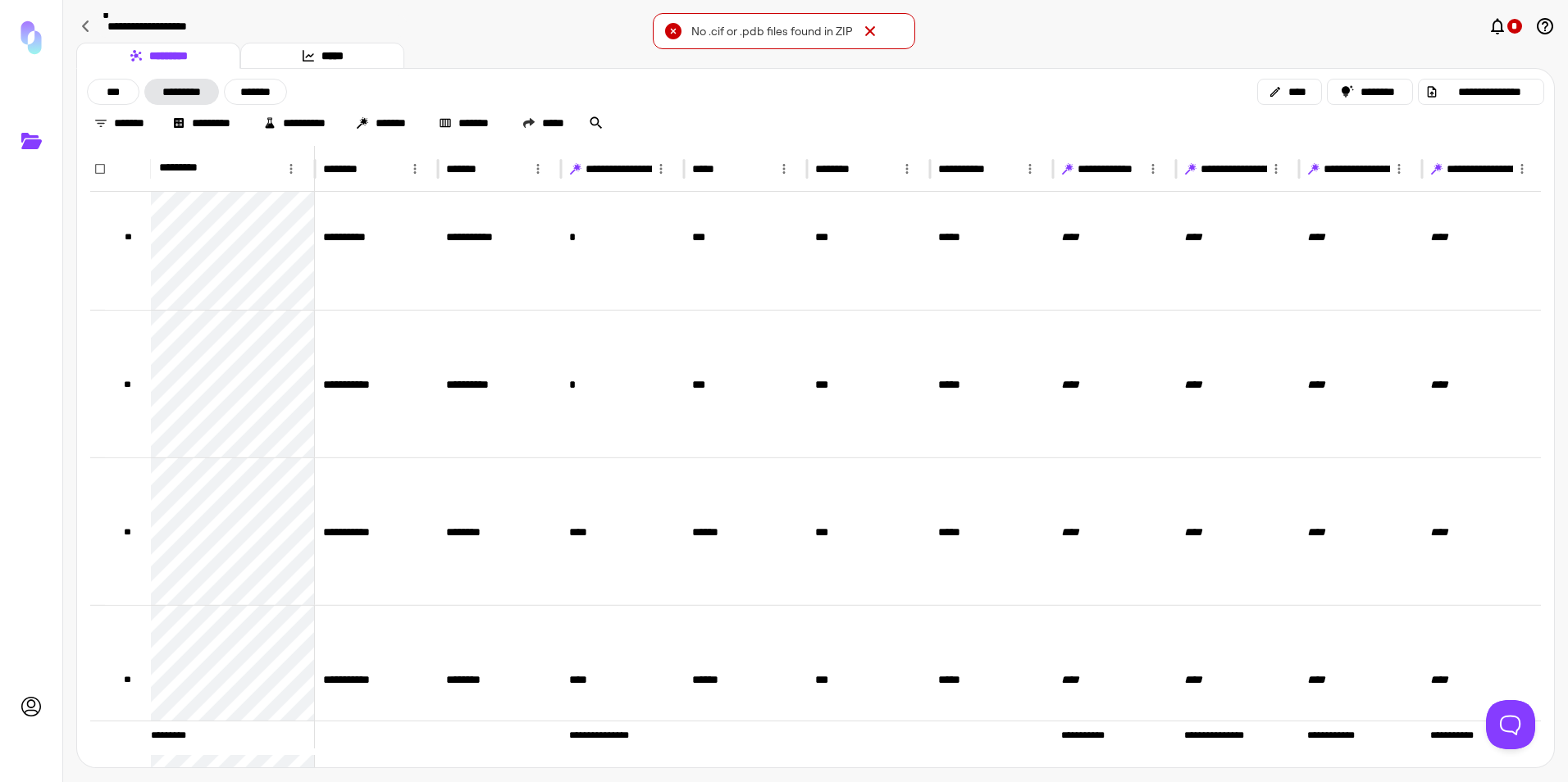 scroll, scrollTop: 9798, scrollLeft: 0, axis: vertical 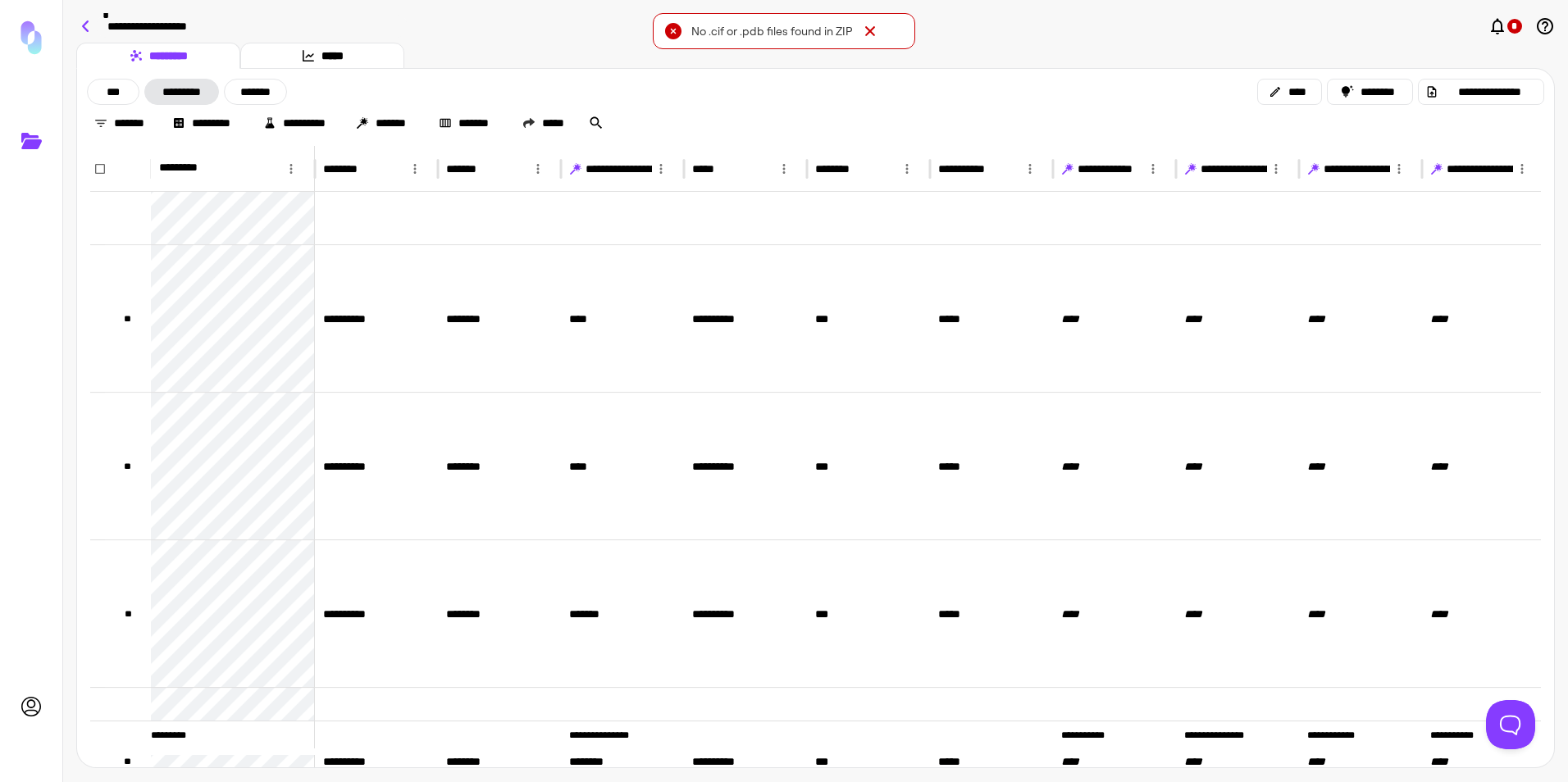 click 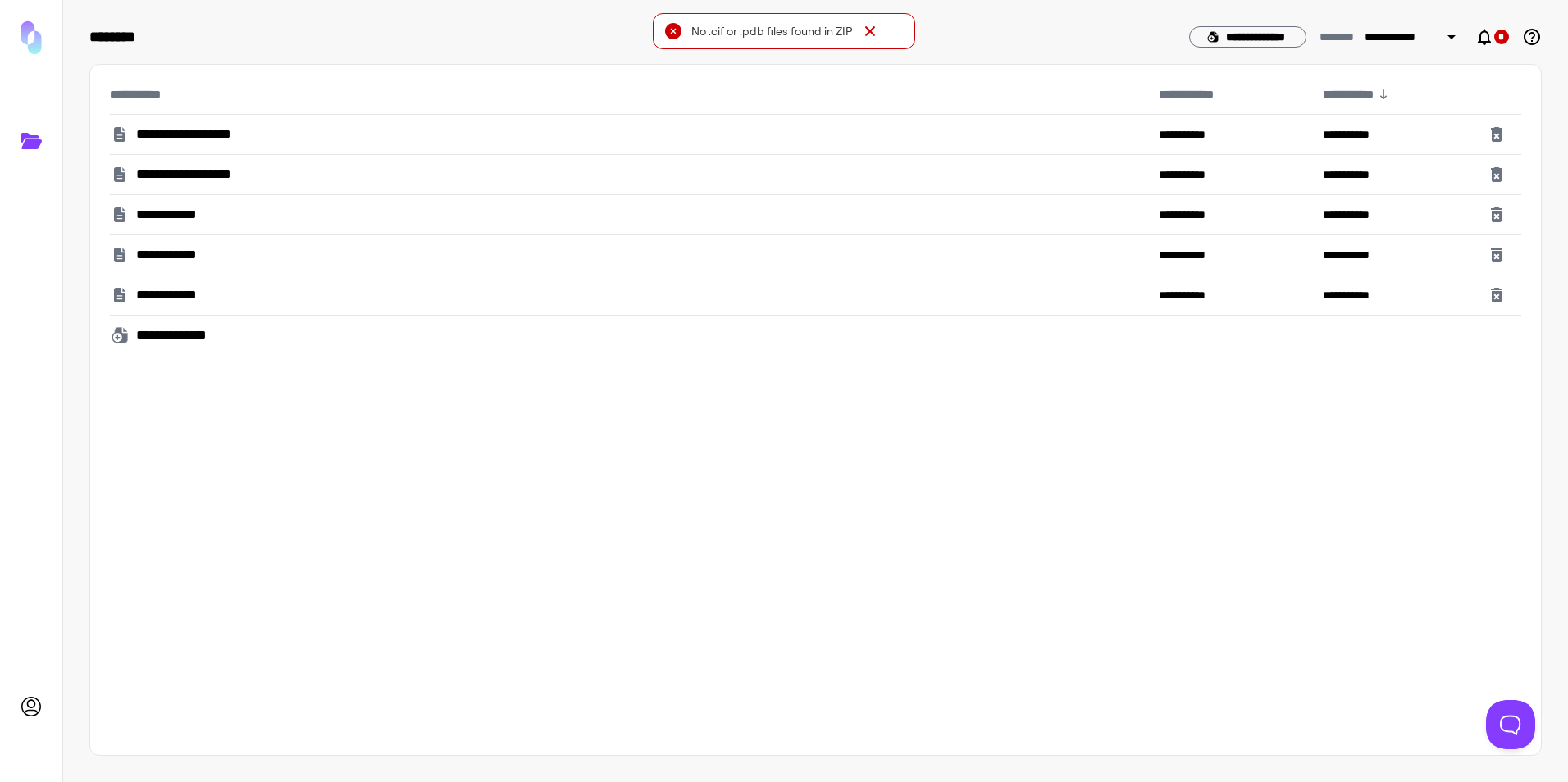click on "**********" at bounding box center [181, 335] 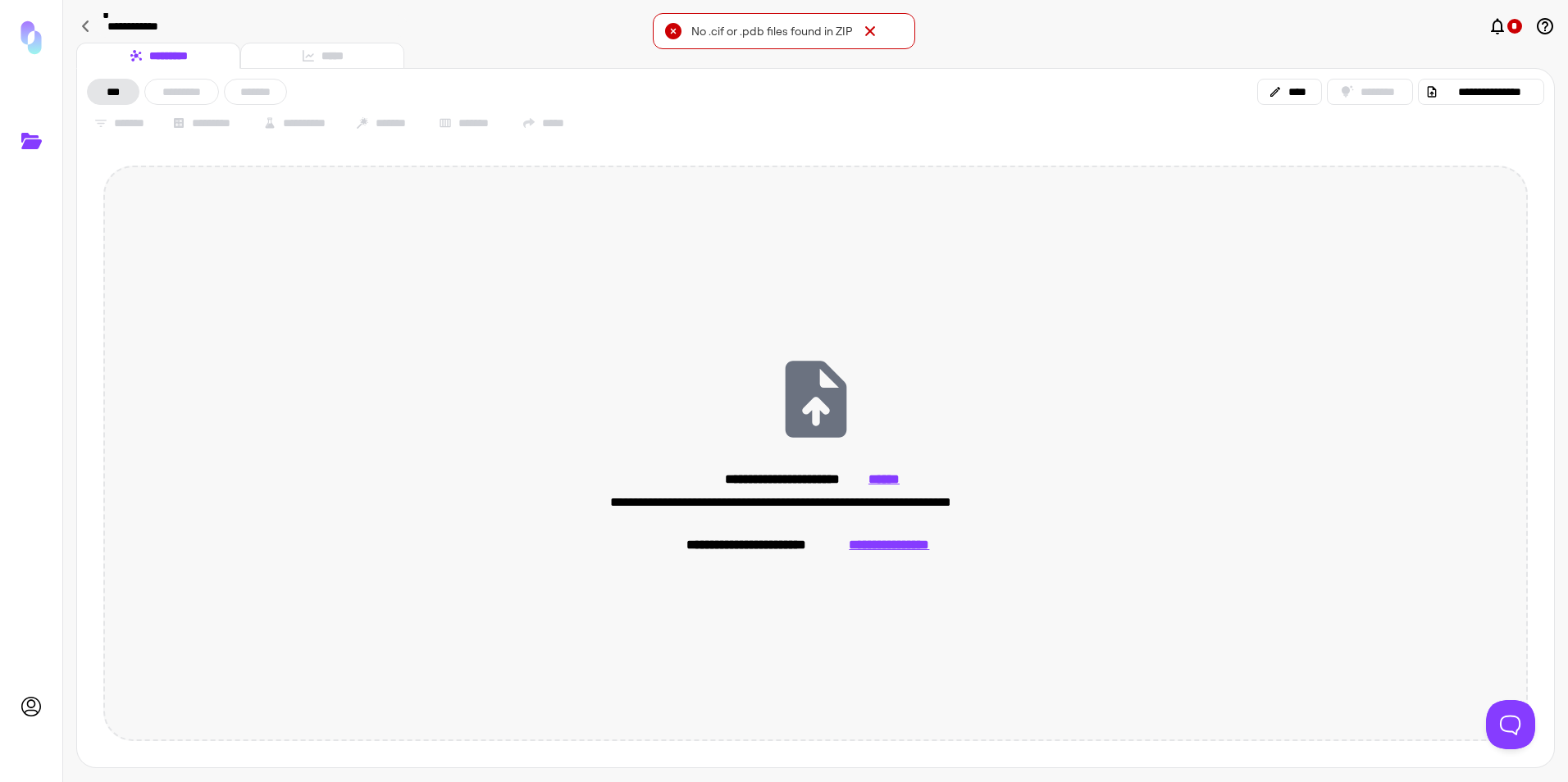 click on "******" at bounding box center [884, 480] 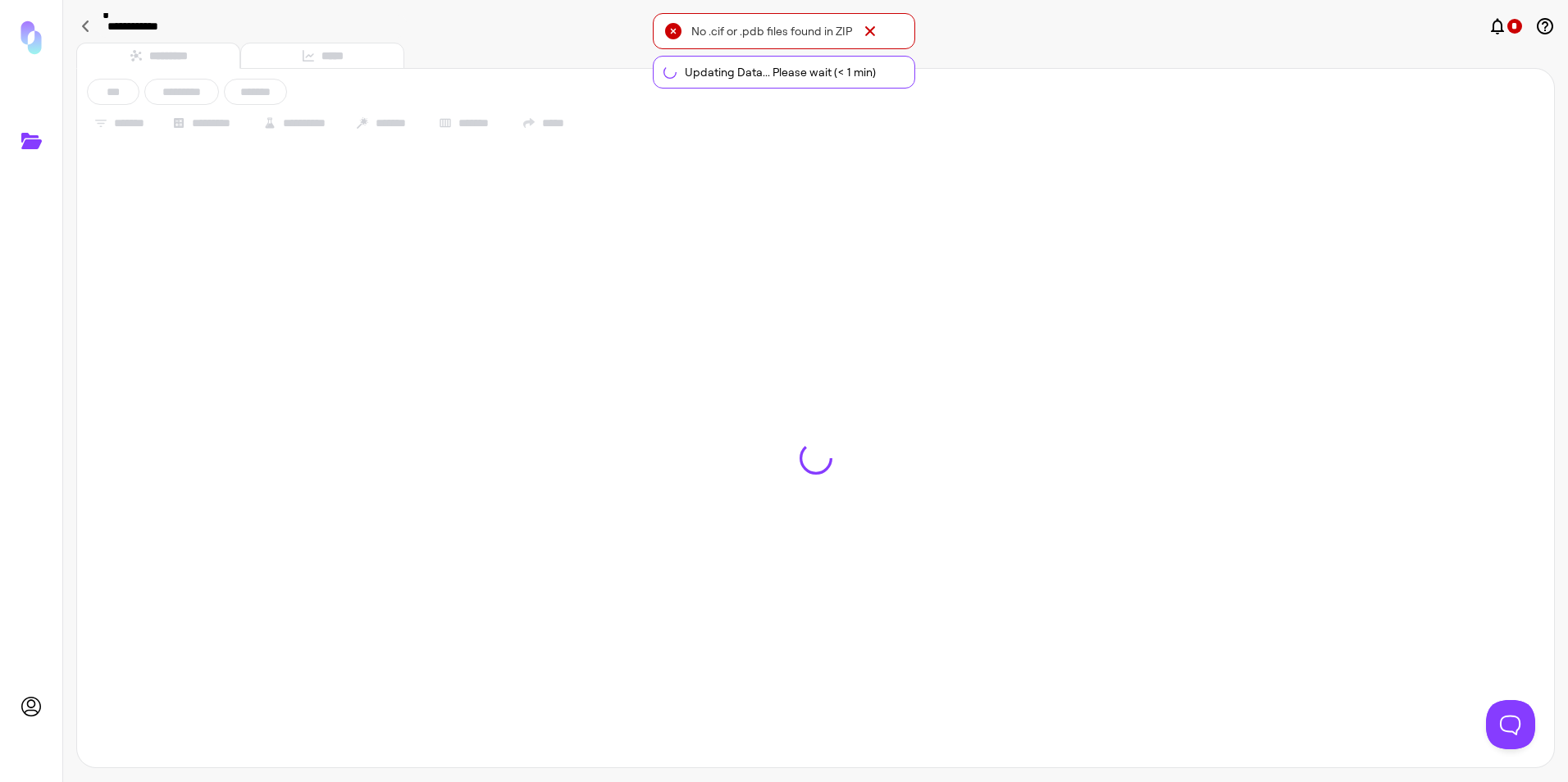 type on "**********" 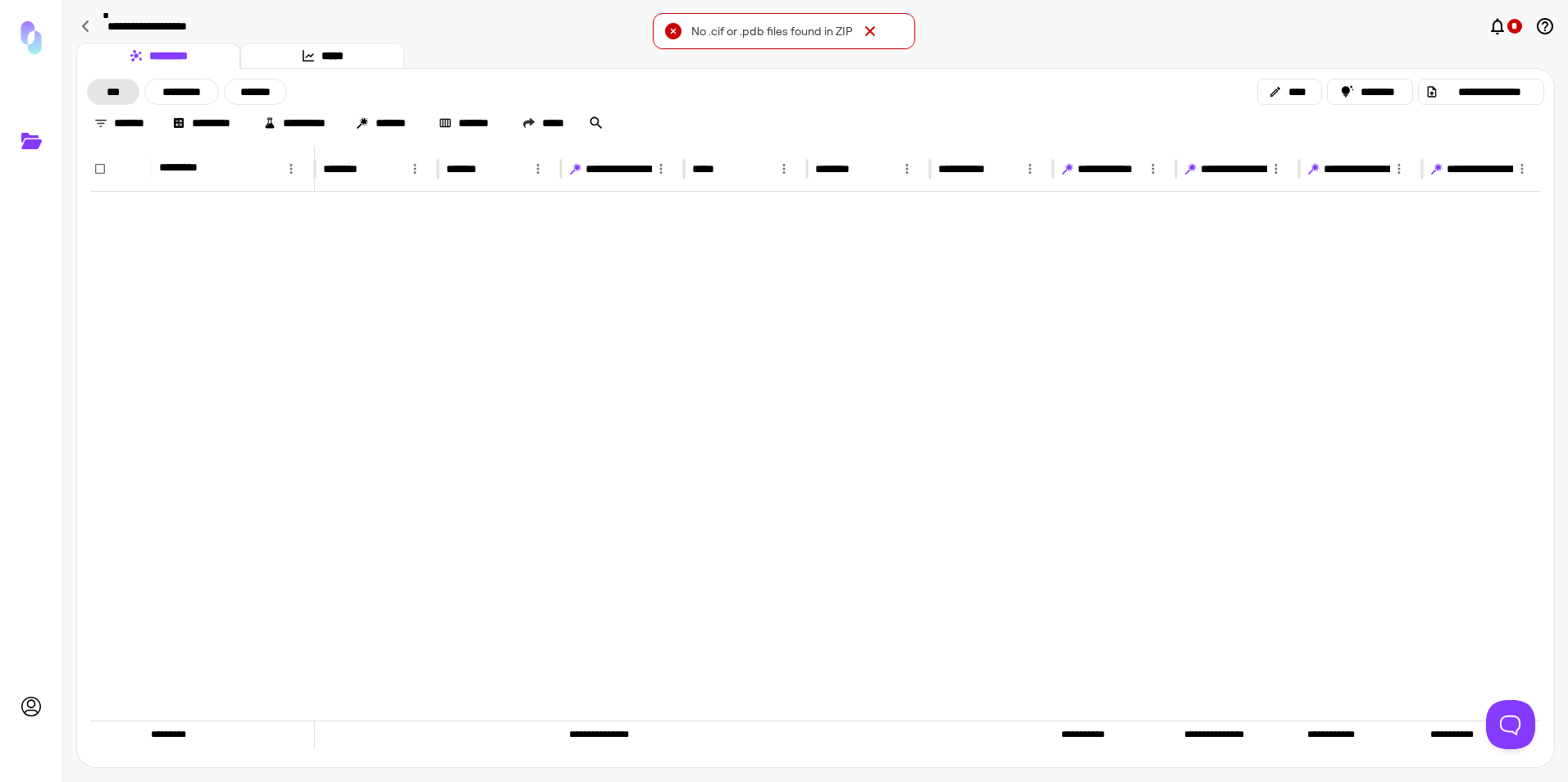 scroll, scrollTop: 1971, scrollLeft: 0, axis: vertical 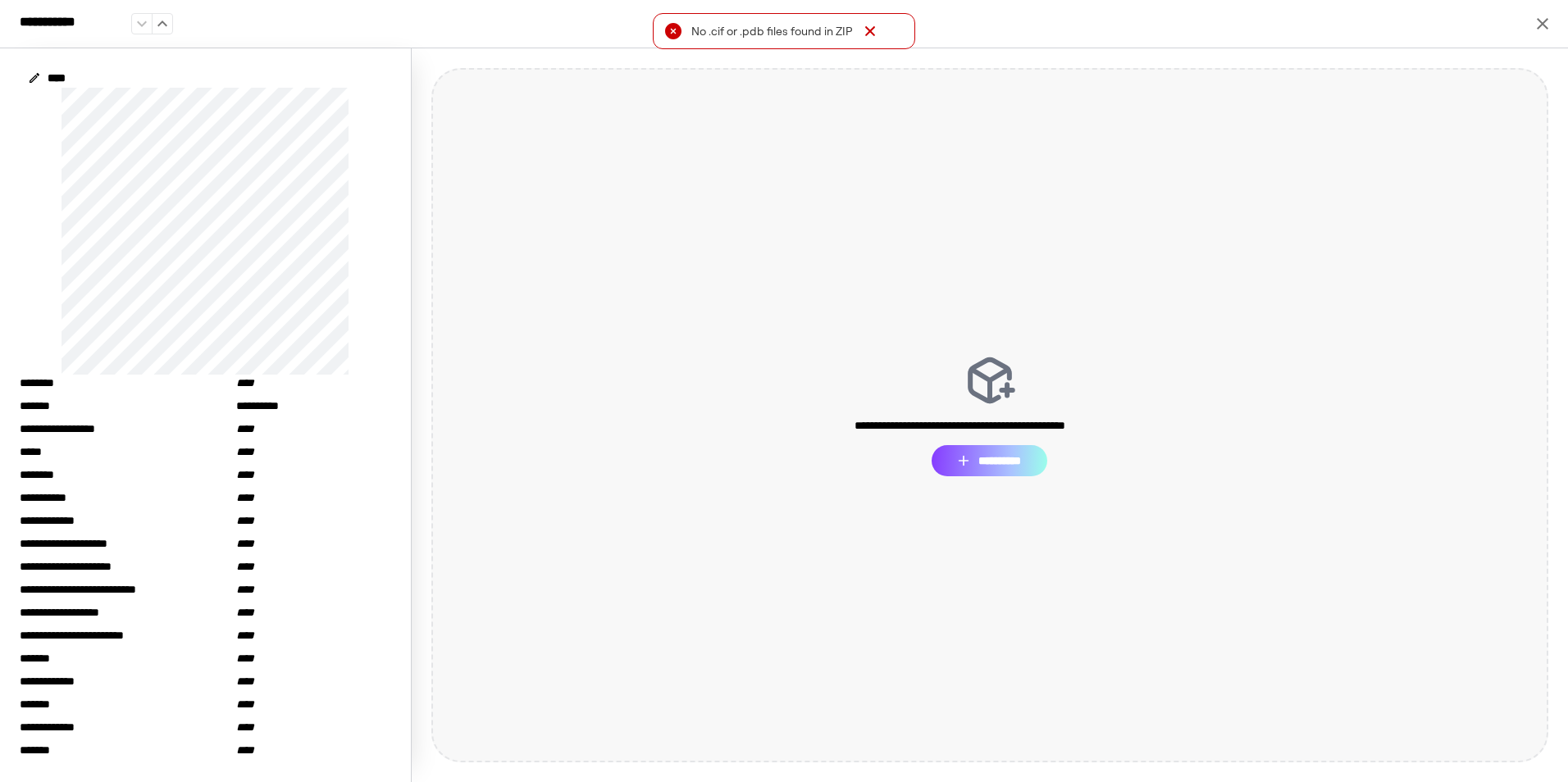 click on "**********" at bounding box center (989, 461) 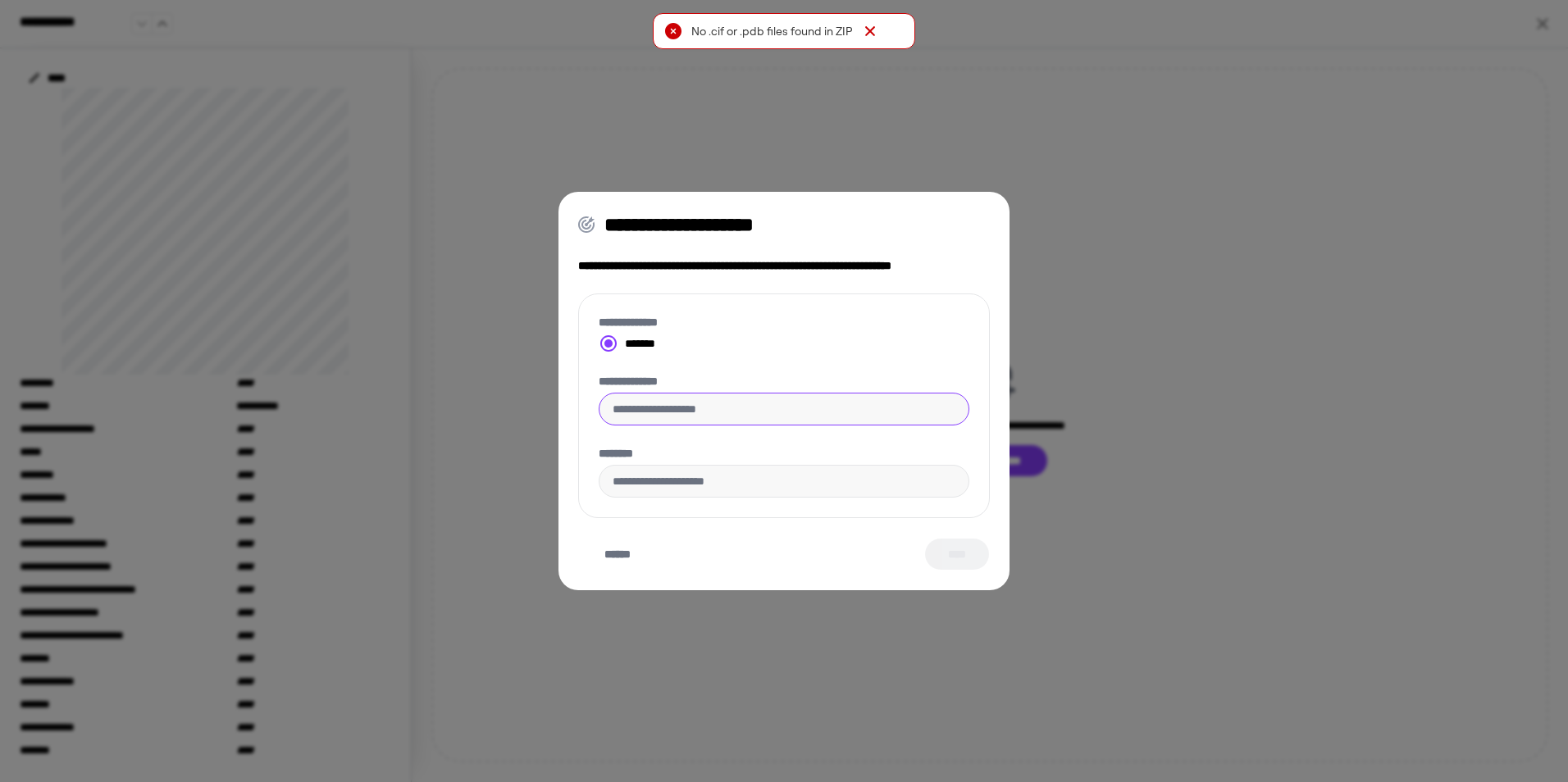 click on "**********" at bounding box center [784, 409] 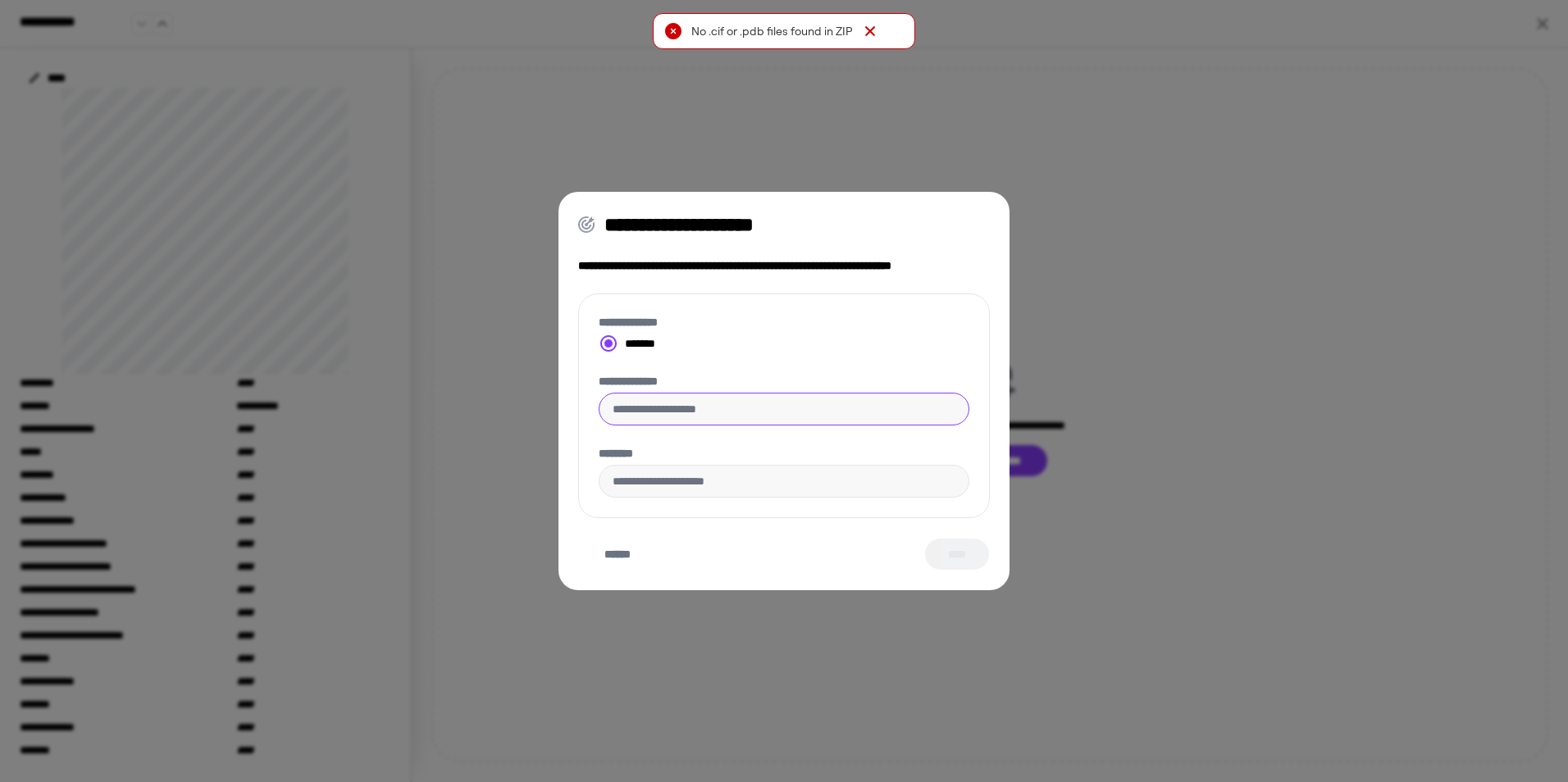 type on "****" 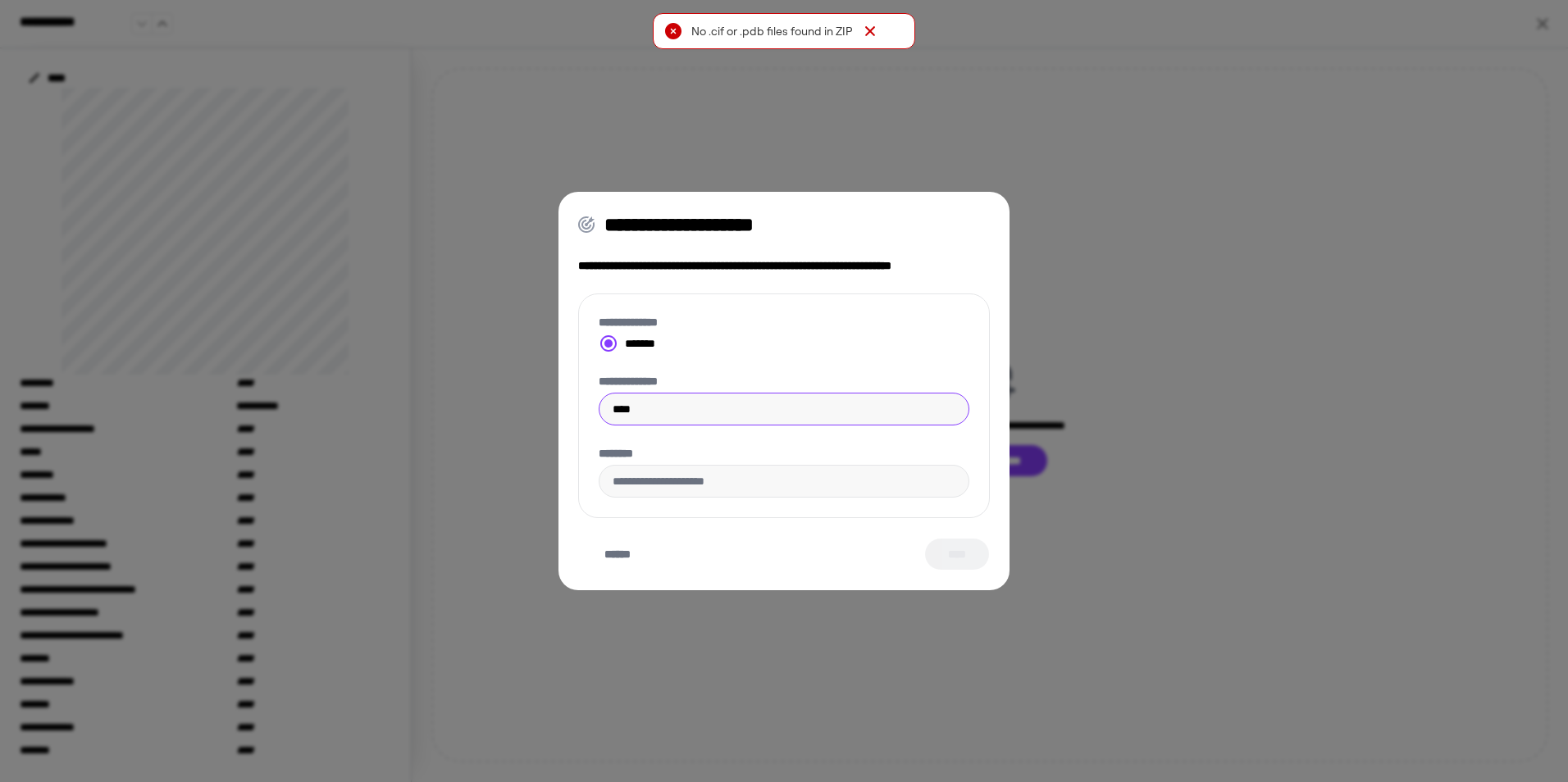 type on "**********" 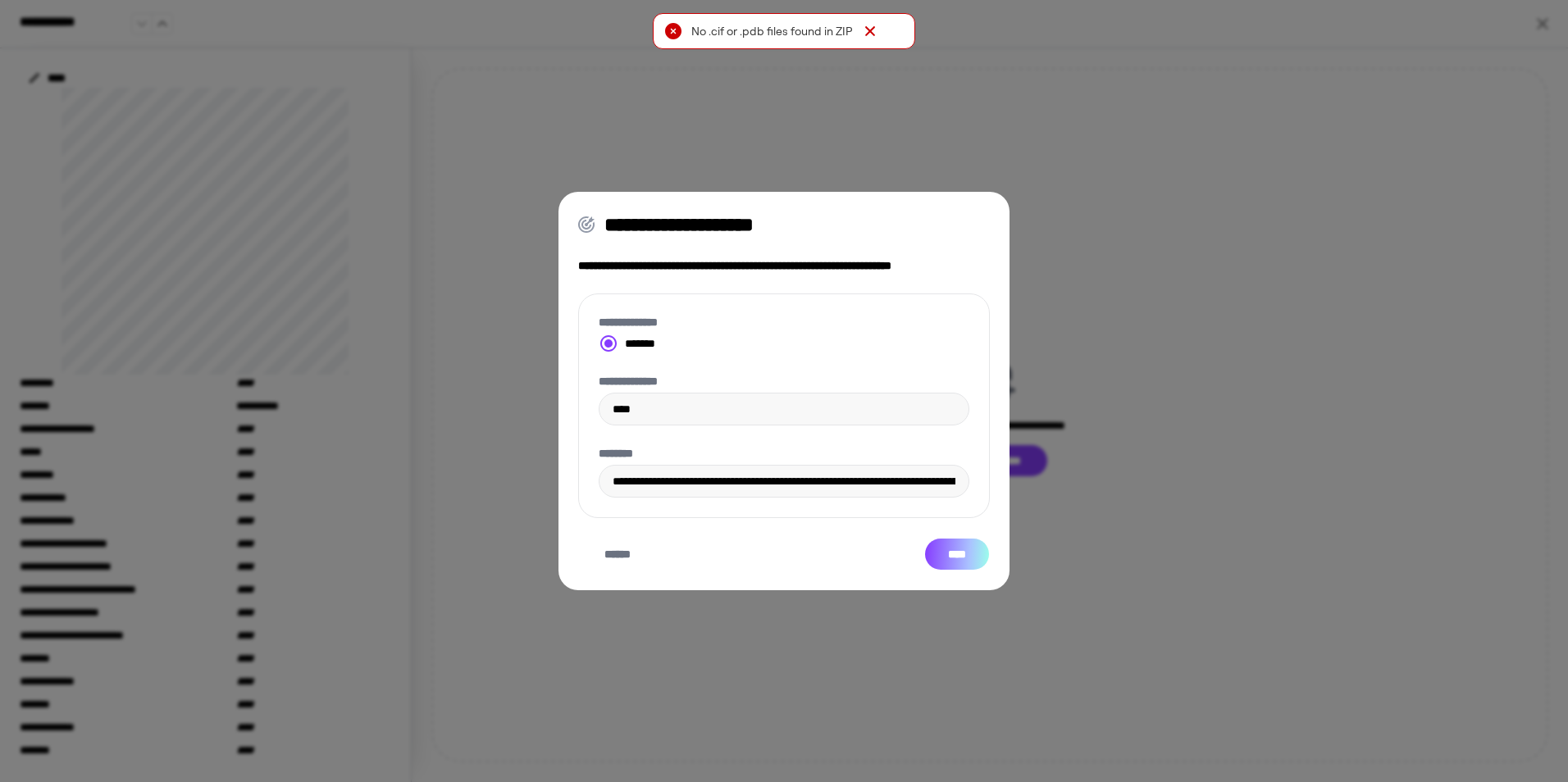 click on "****" at bounding box center [957, 554] 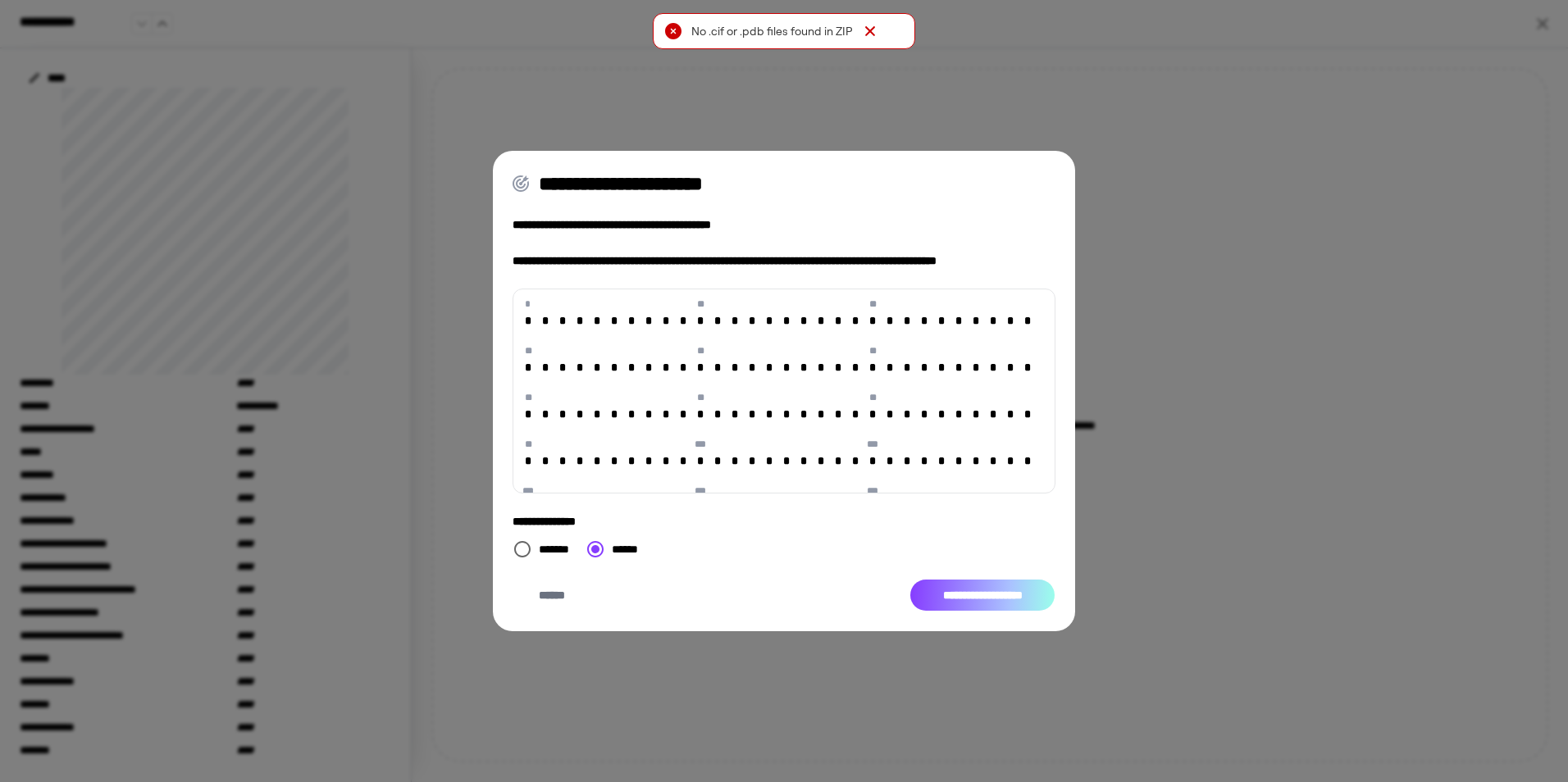 click on "**********" at bounding box center [982, 595] 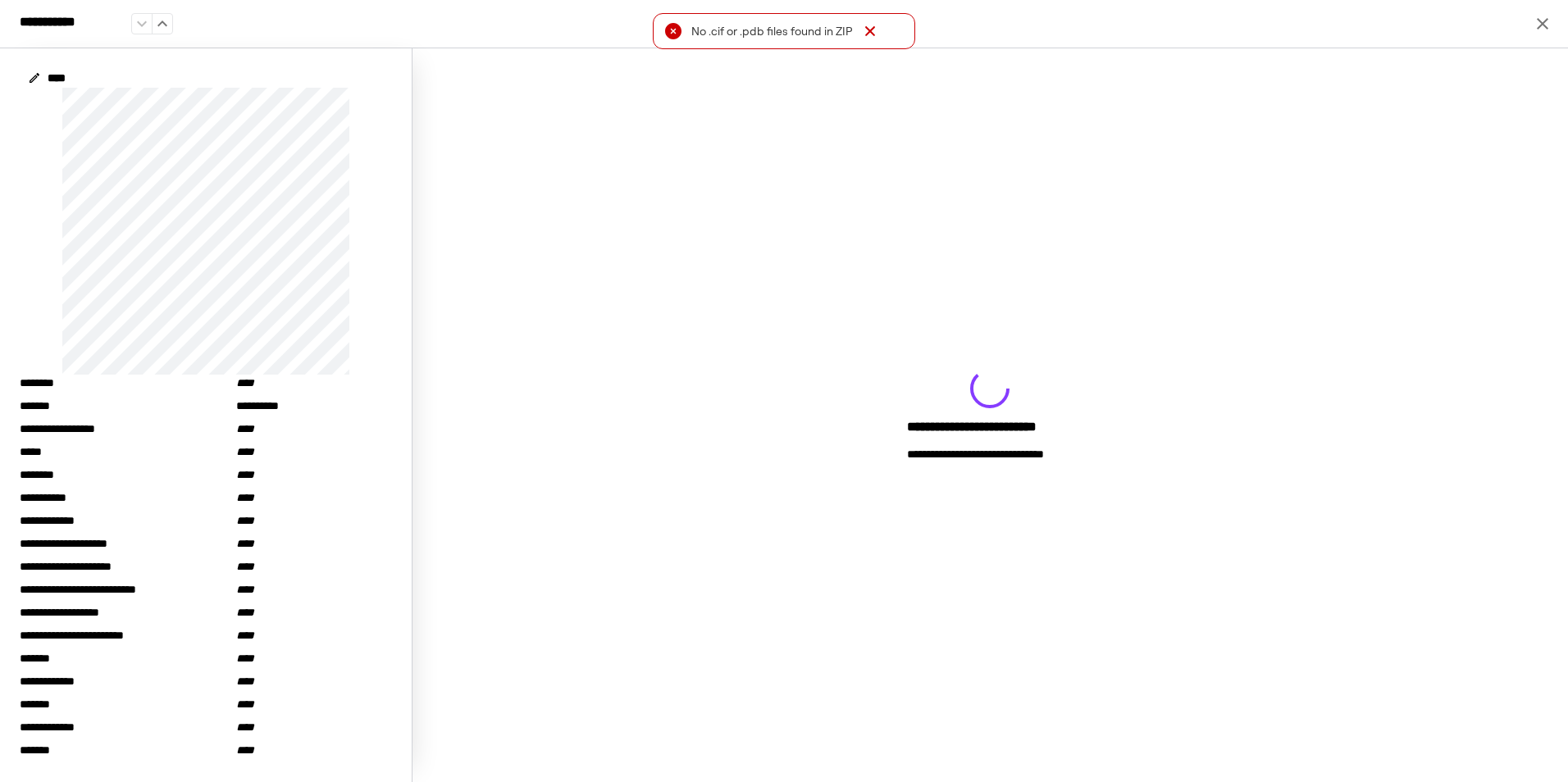 click 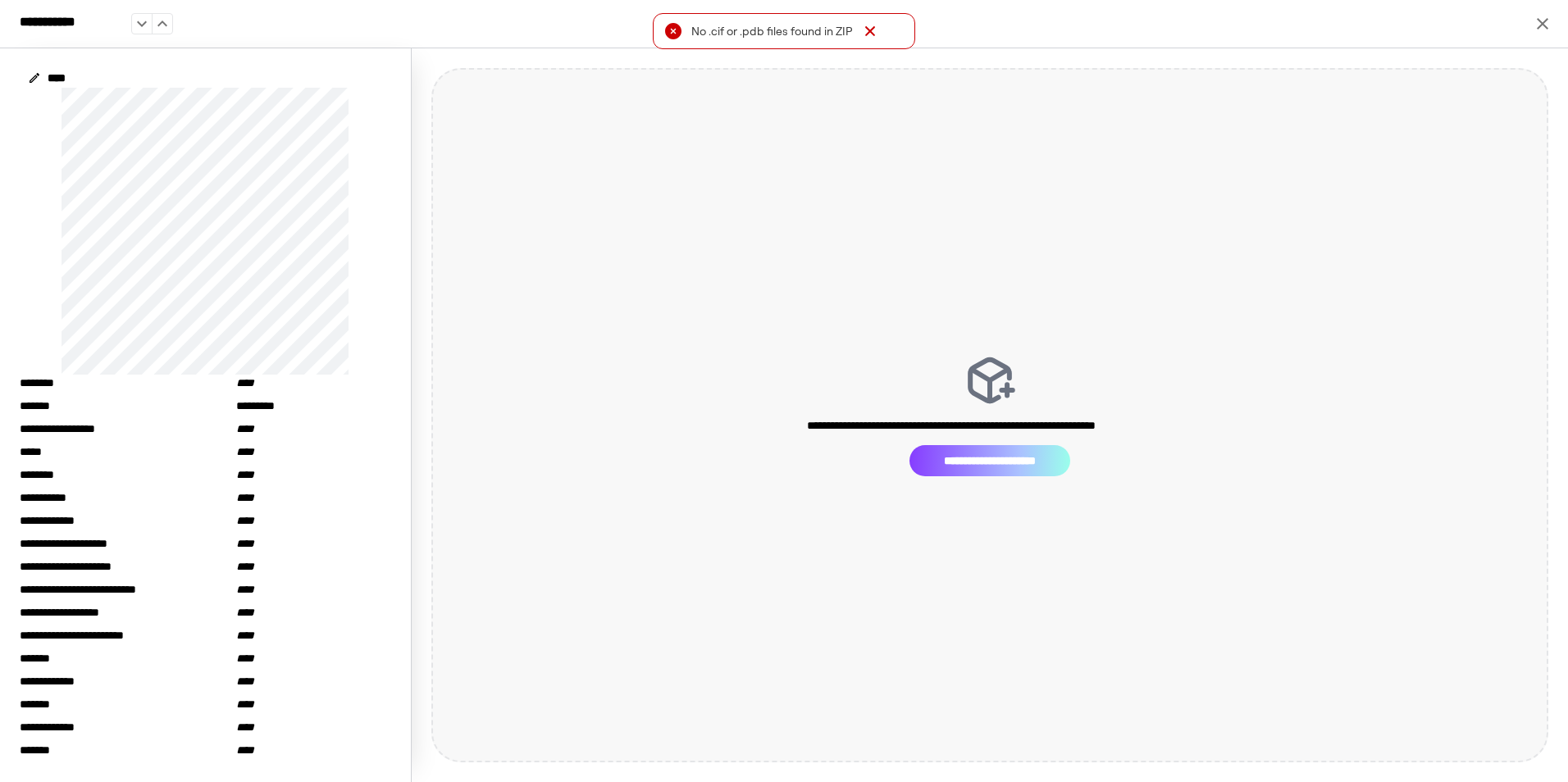 click on "**********" at bounding box center [990, 461] 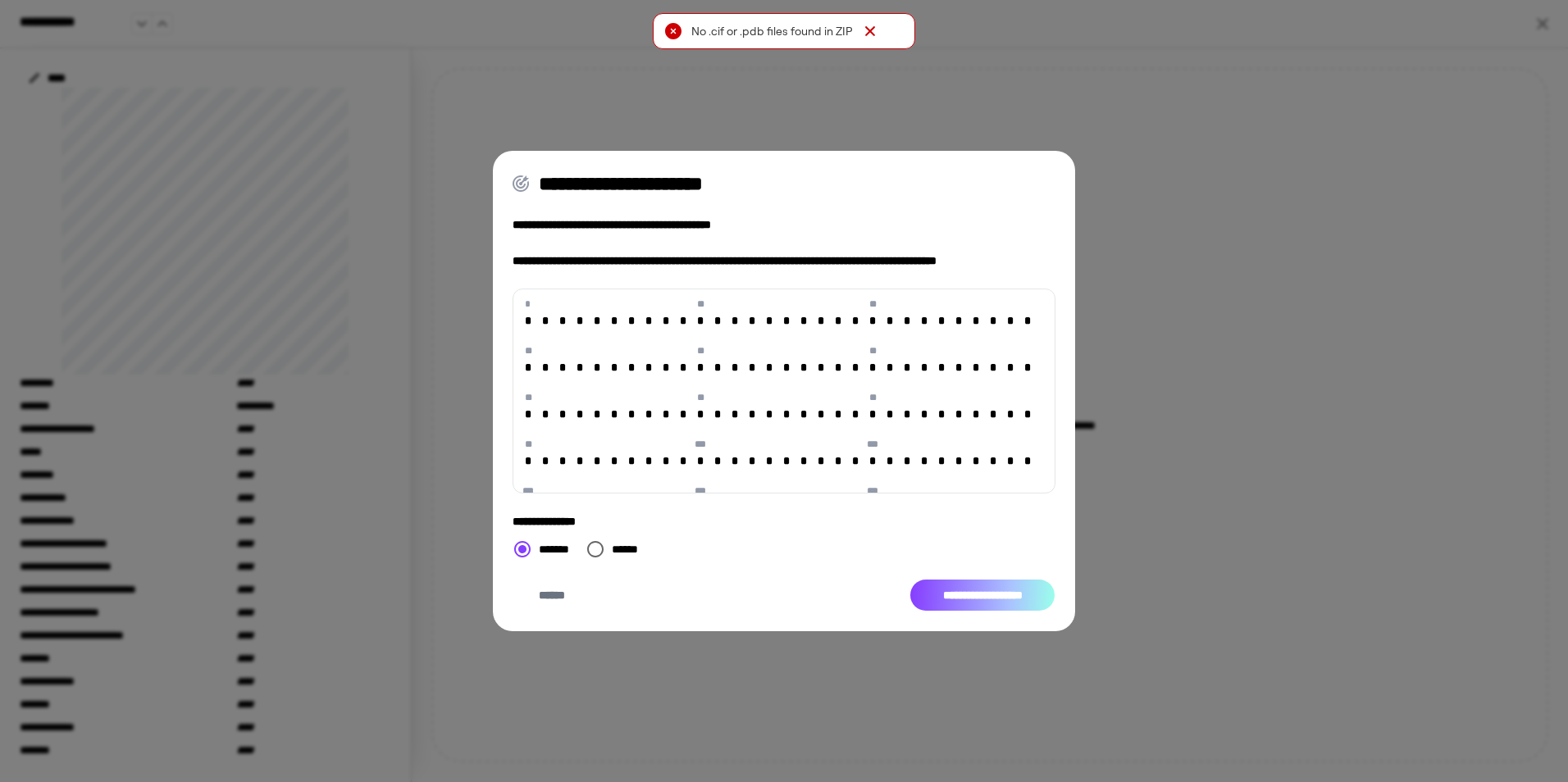click on "**********" at bounding box center (982, 595) 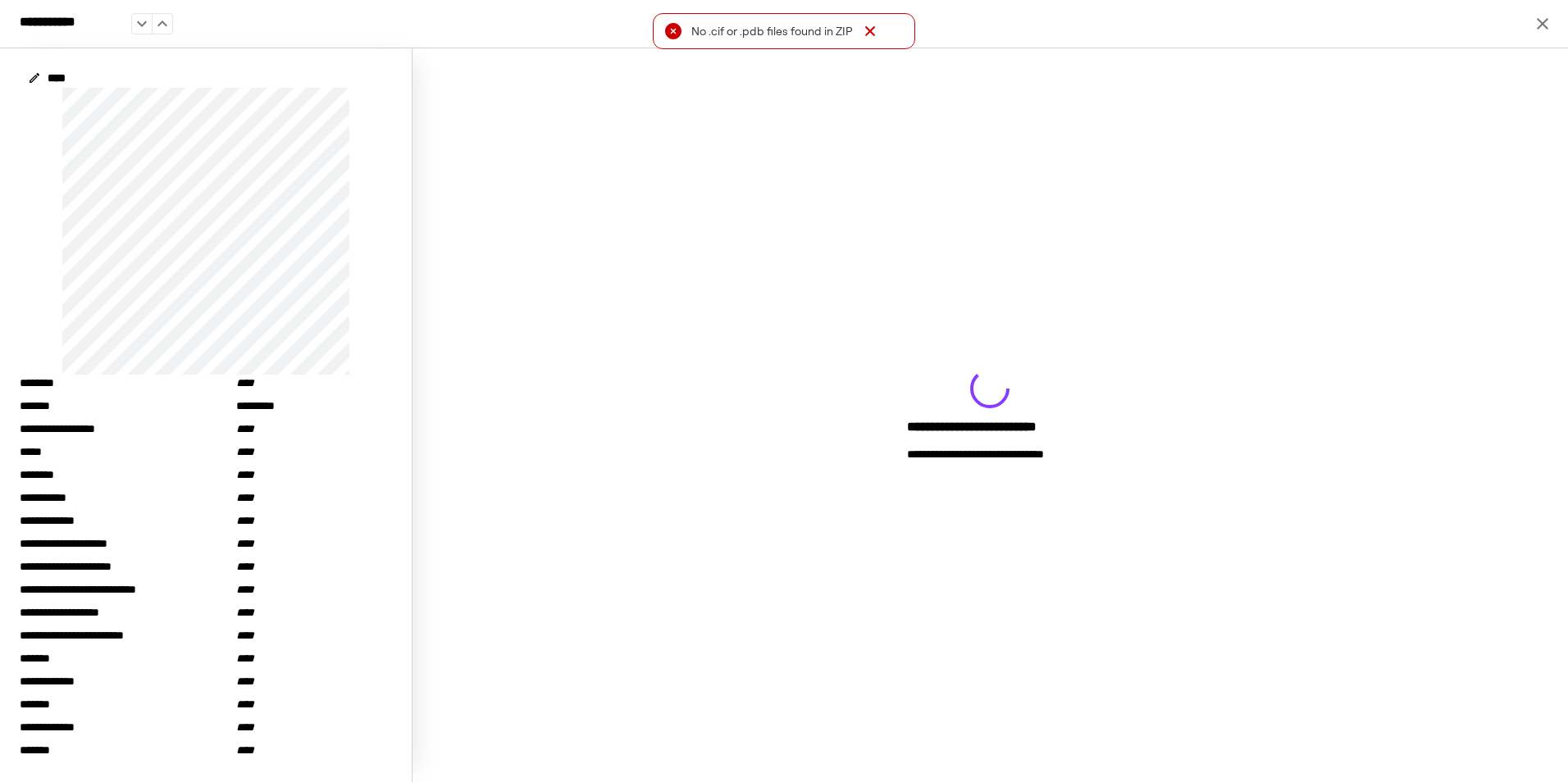 click 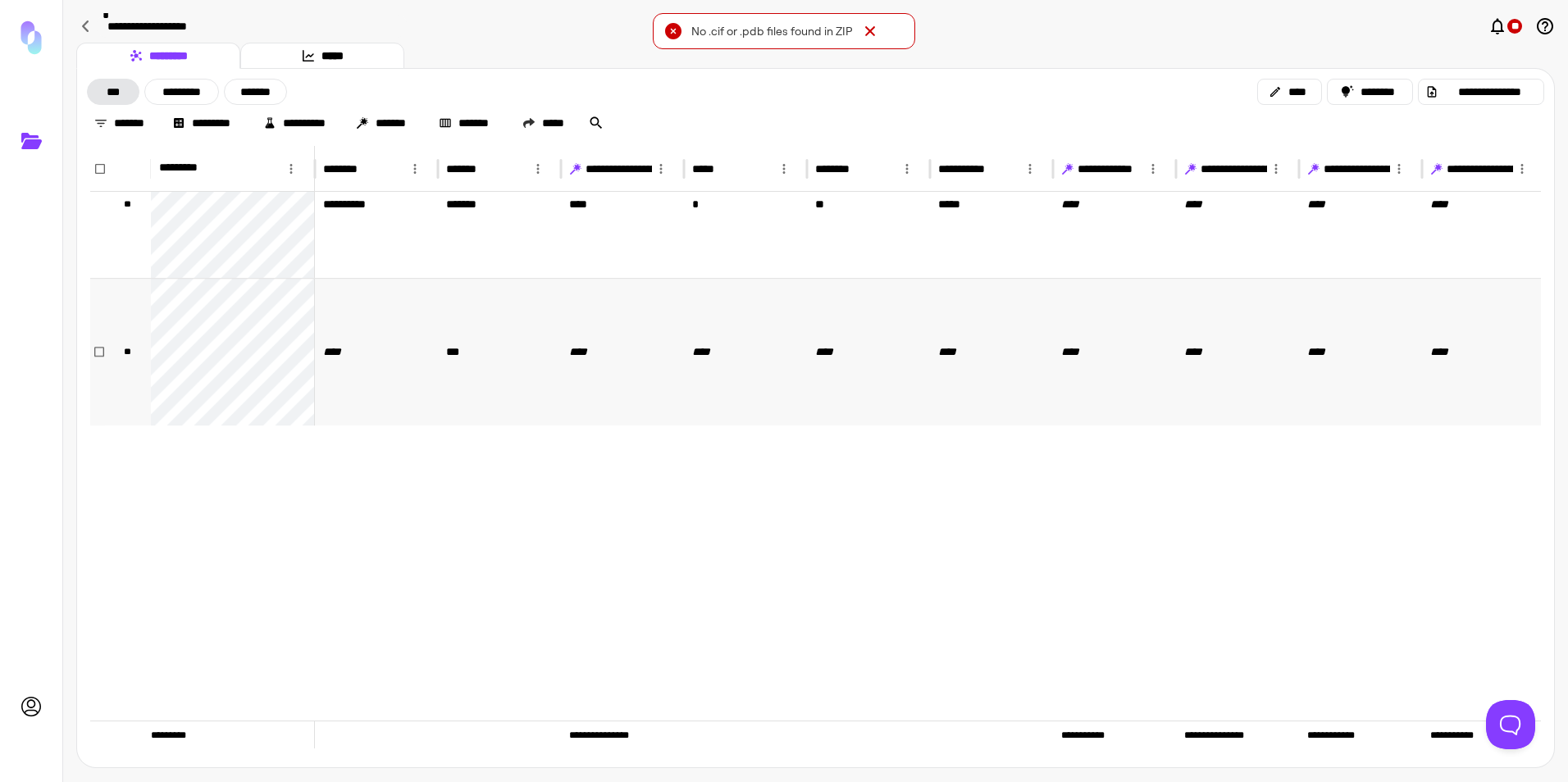 scroll, scrollTop: 10640, scrollLeft: 0, axis: vertical 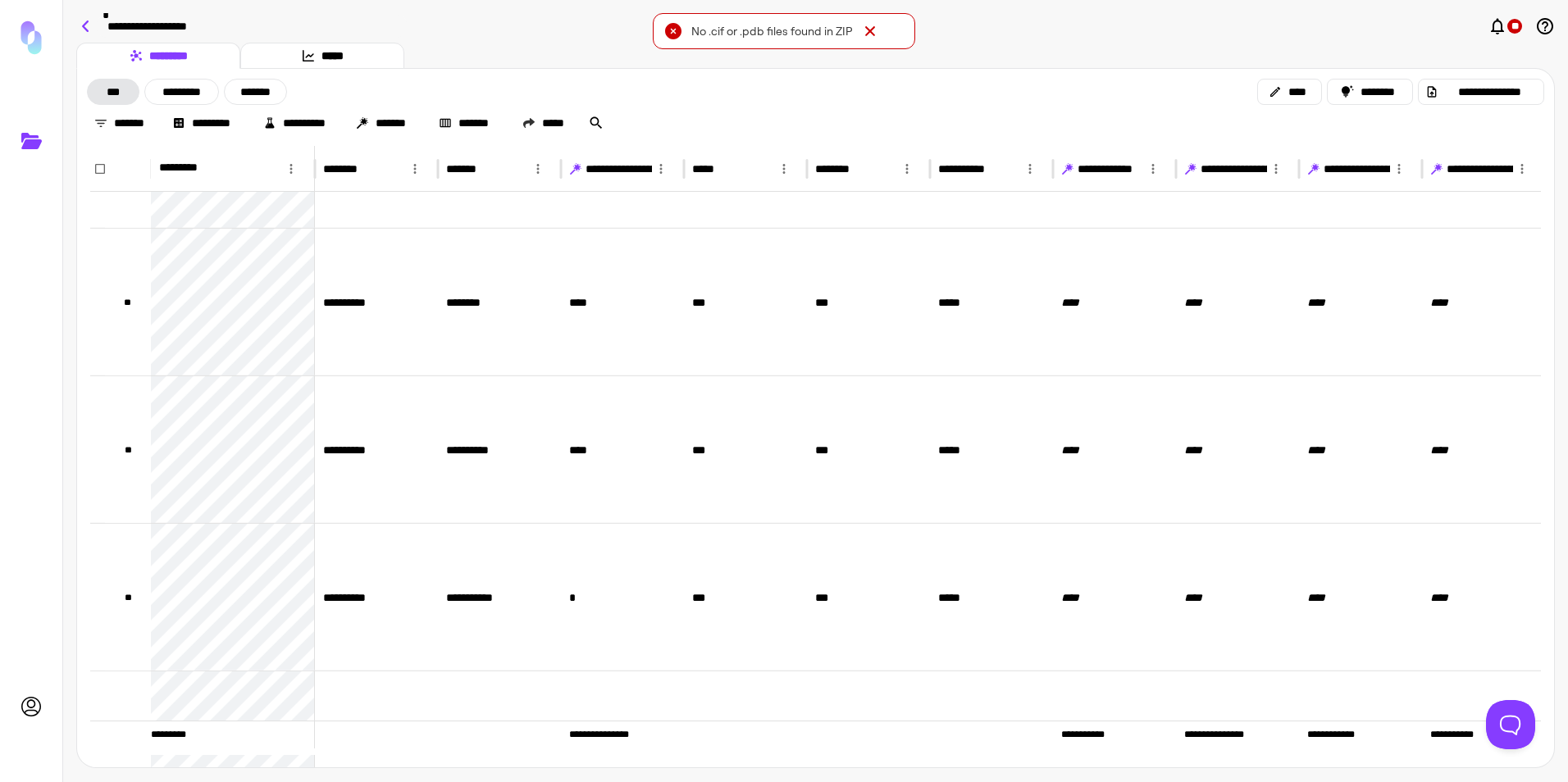 click 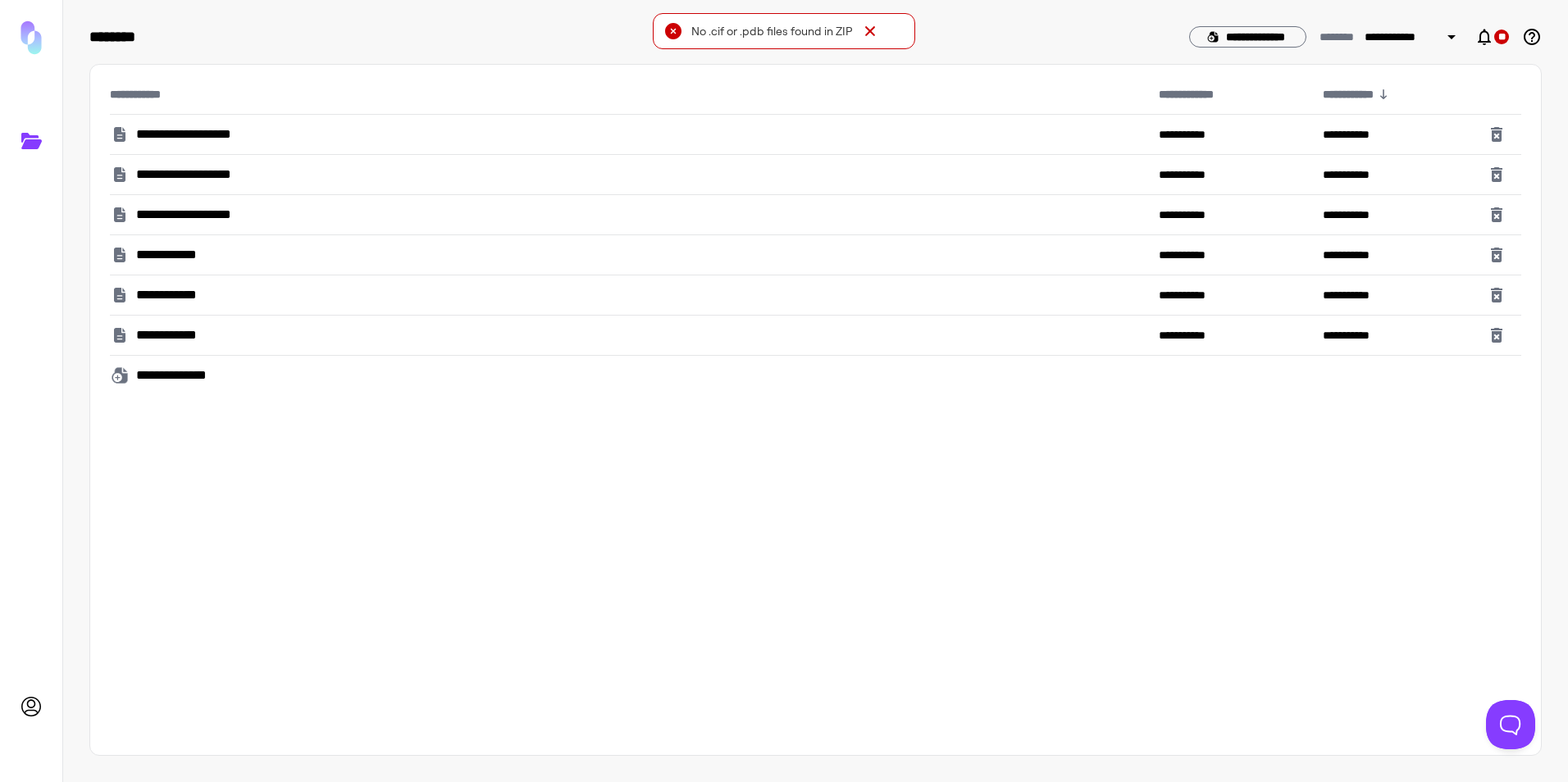 click on "**********" at bounding box center [181, 375] 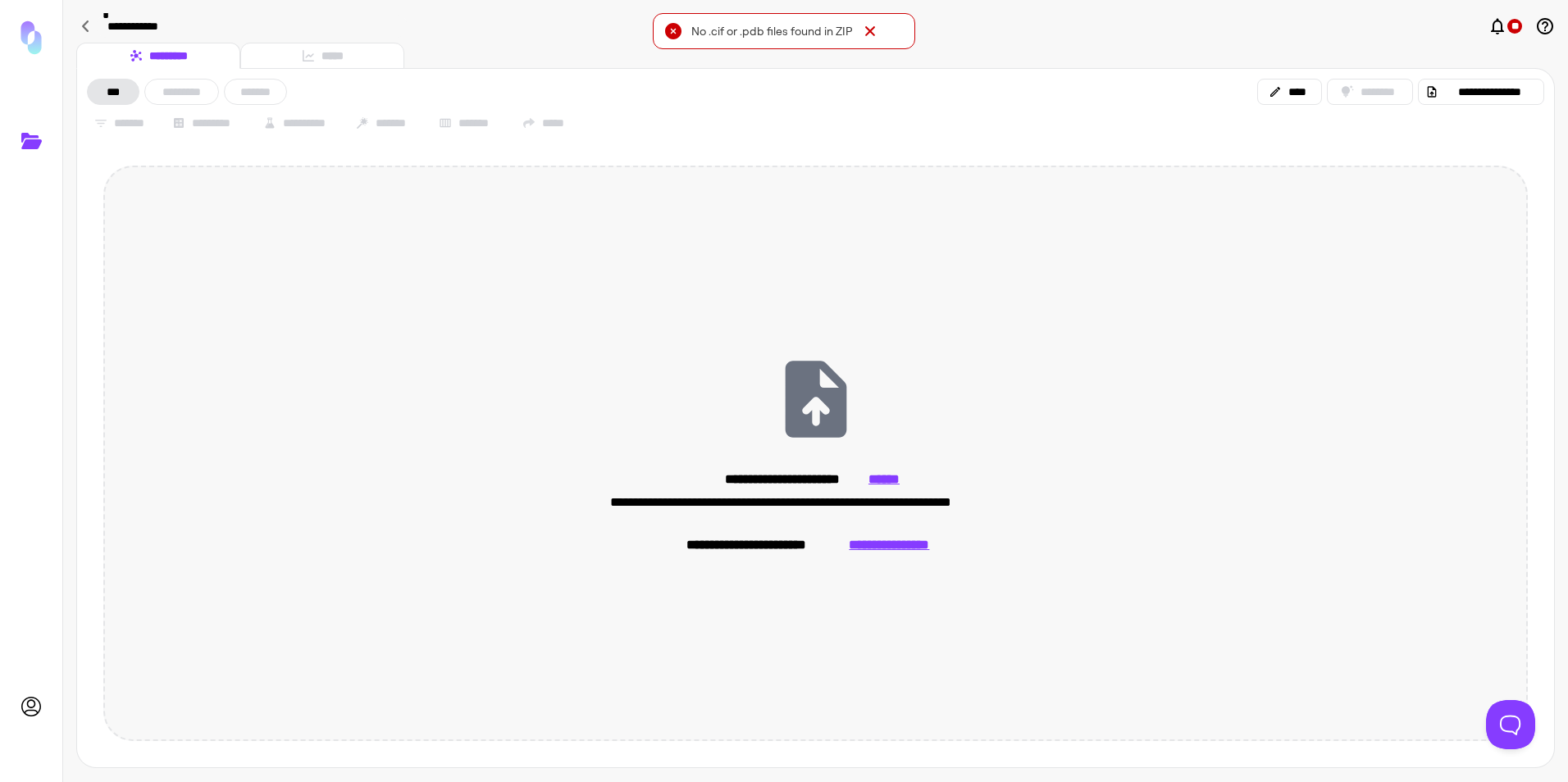 click on "******" at bounding box center (884, 480) 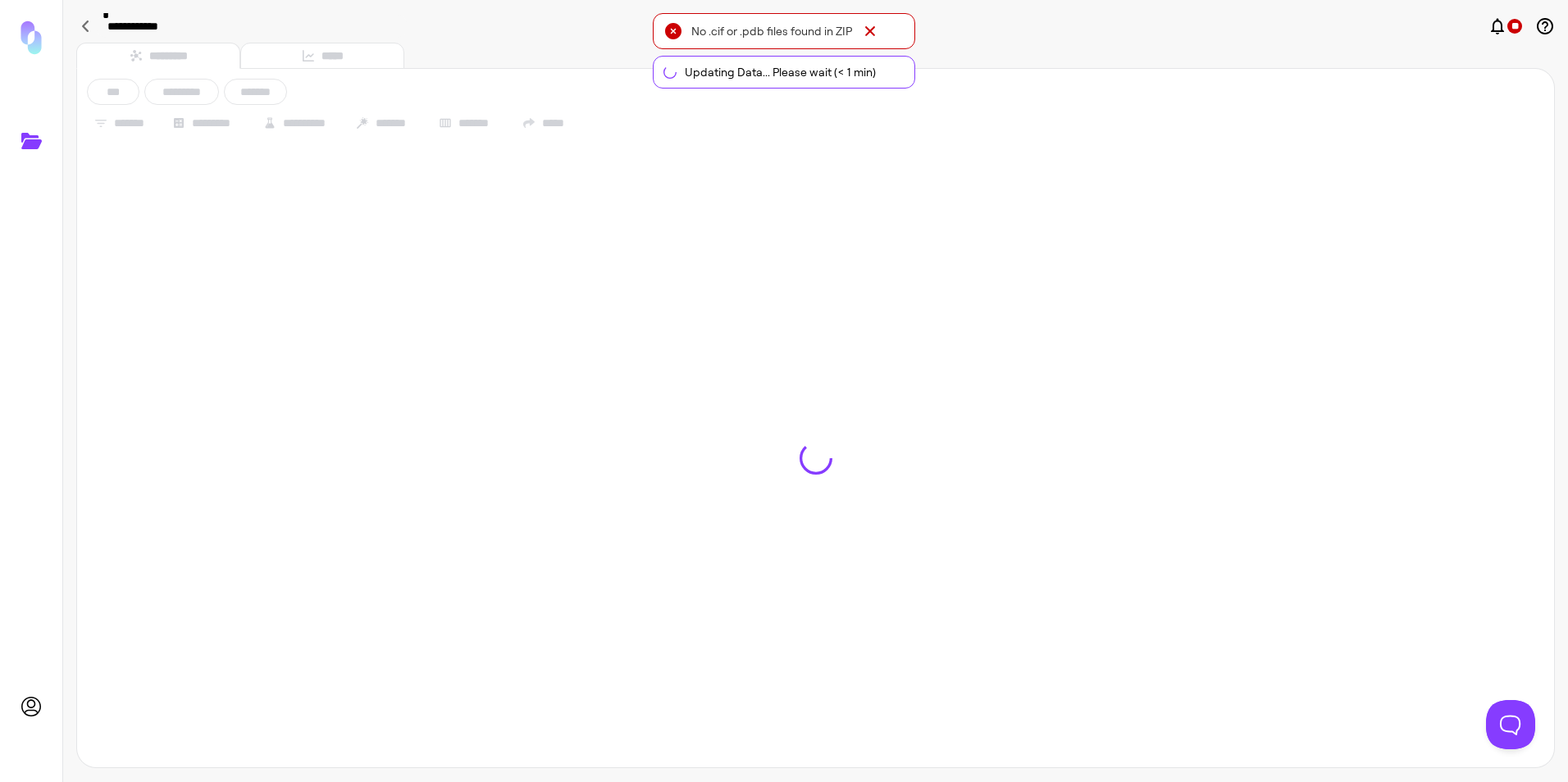 type on "**********" 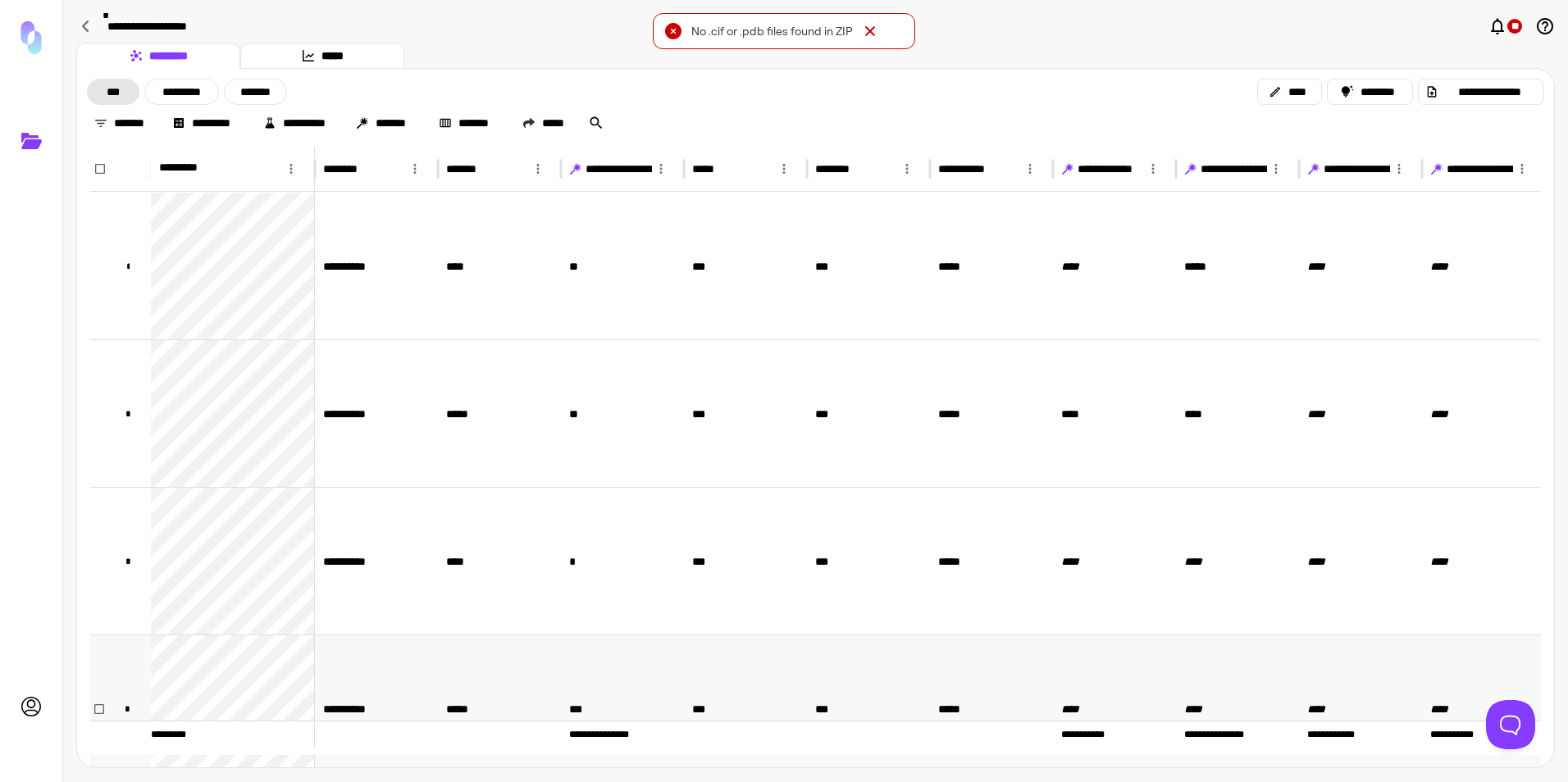 scroll, scrollTop: 248, scrollLeft: 0, axis: vertical 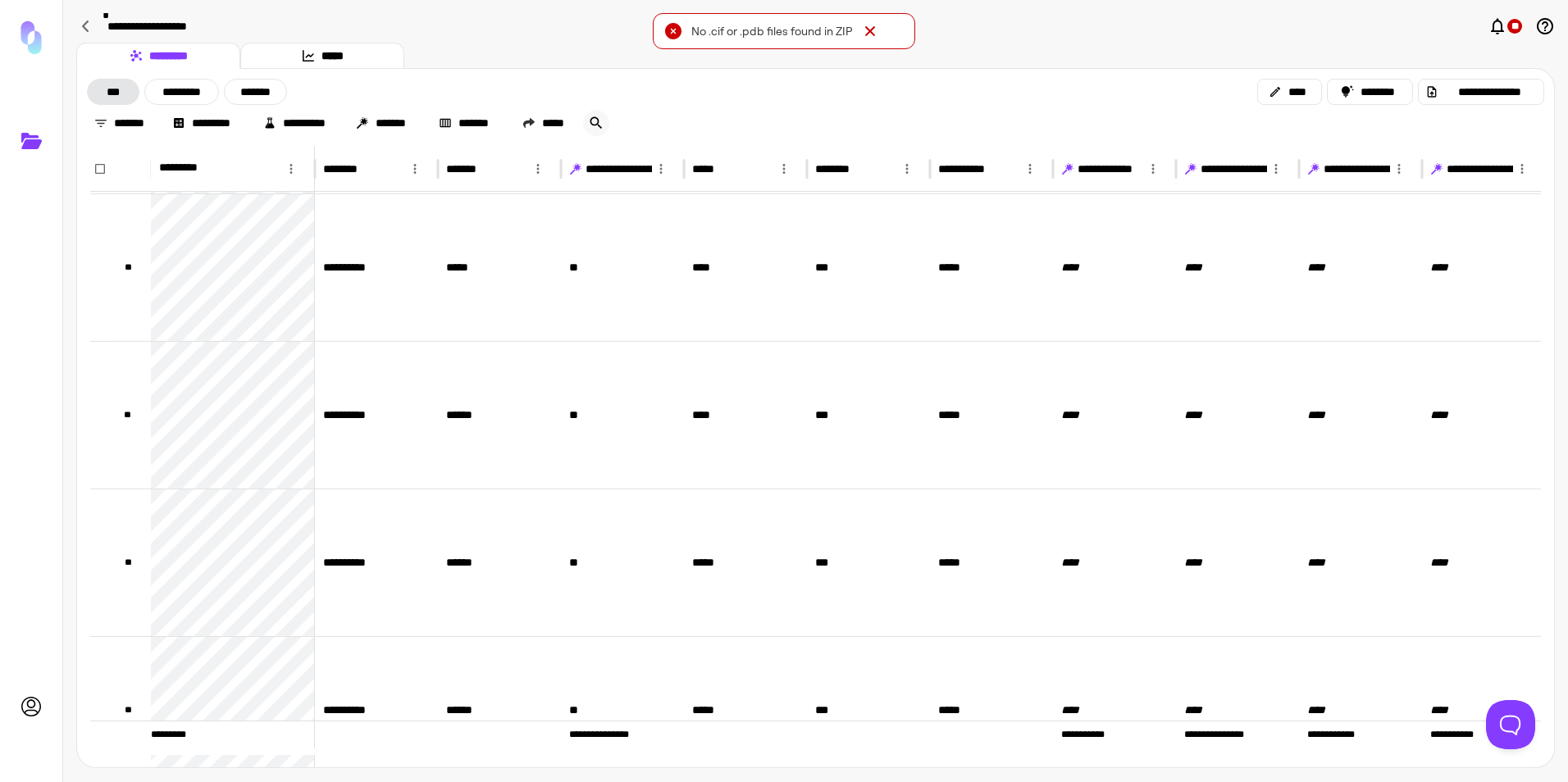 click 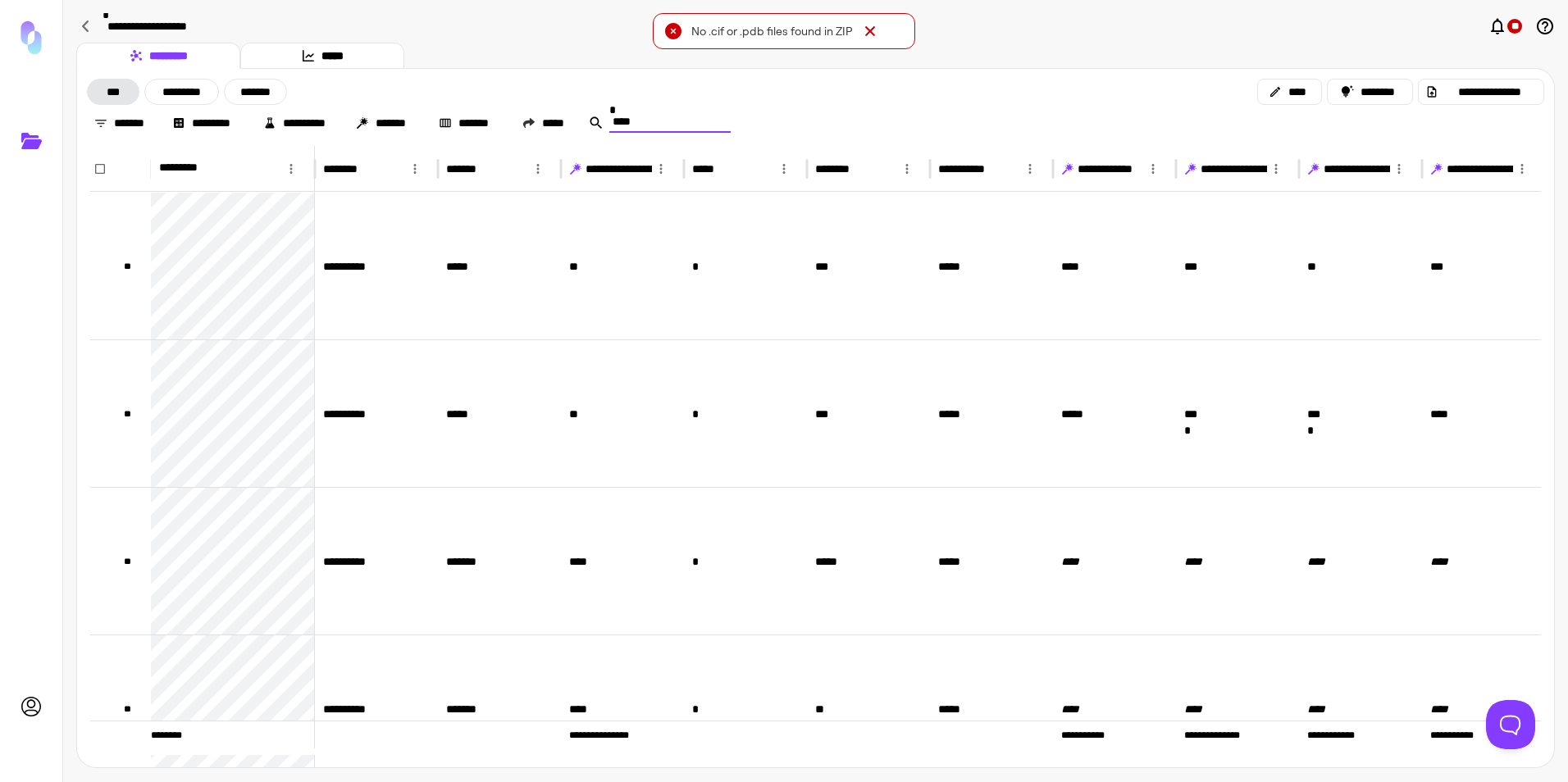 type on "*****" 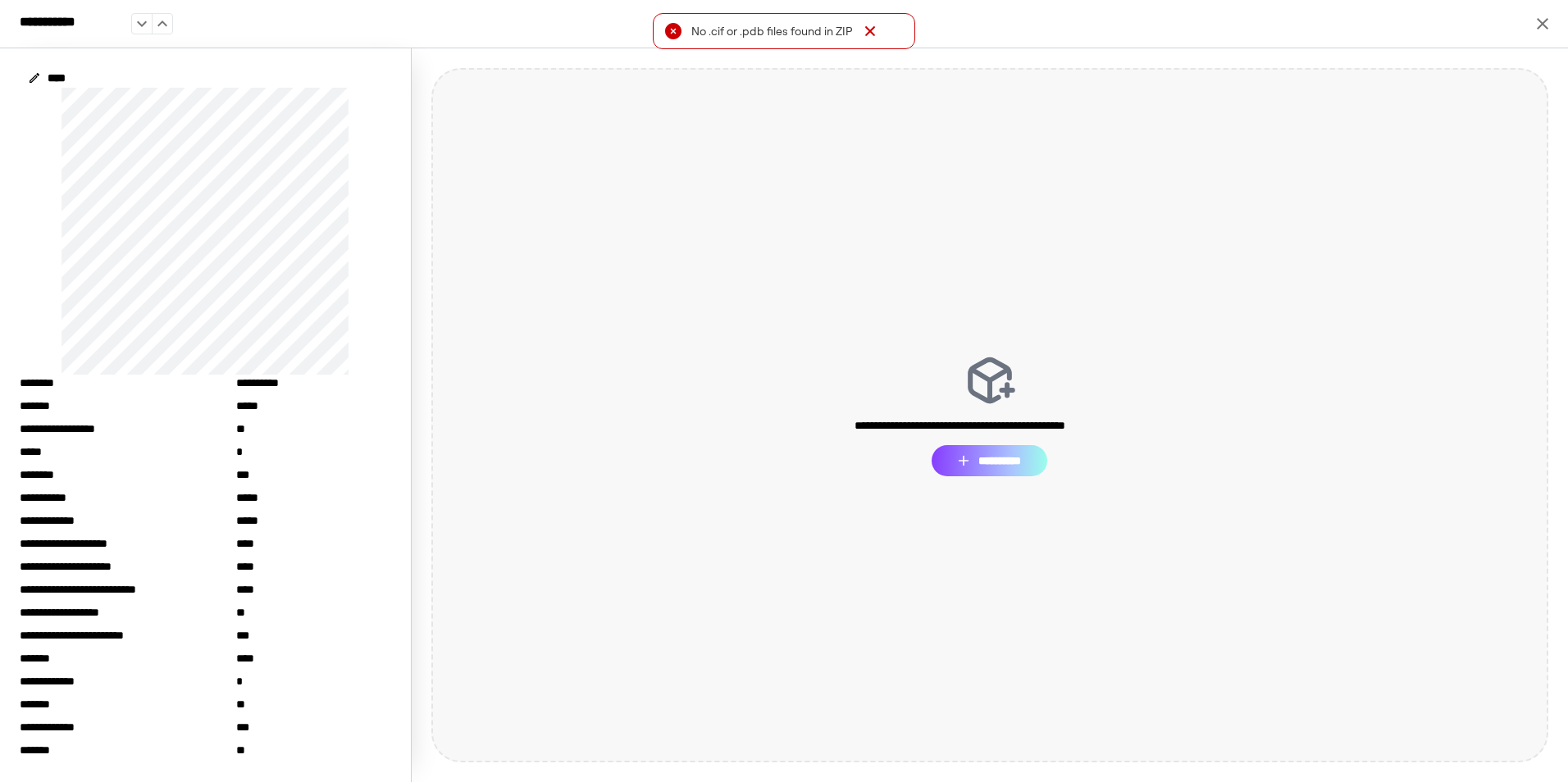 click on "**********" at bounding box center (989, 461) 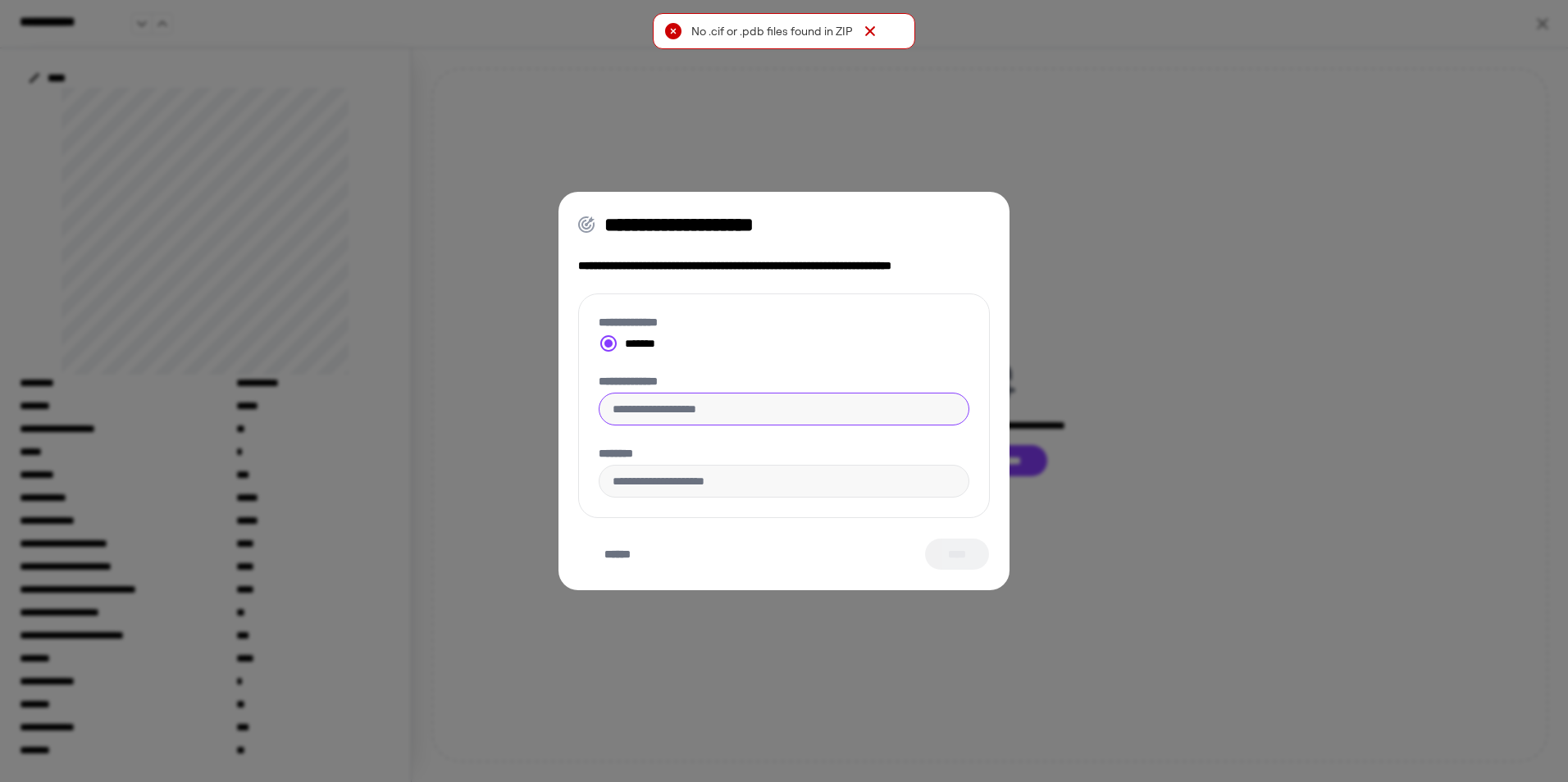 click on "**********" at bounding box center (784, 409) 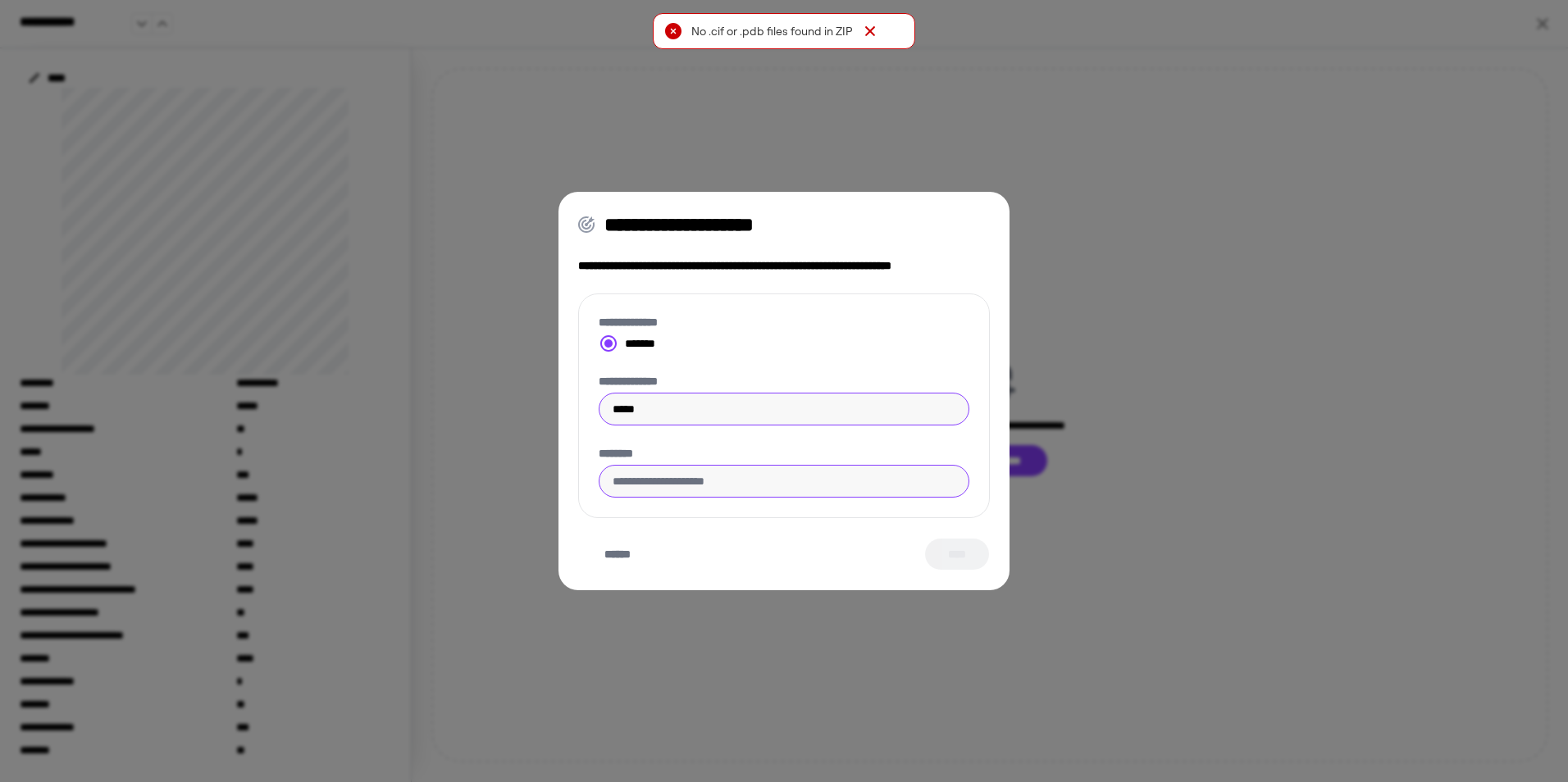 type on "*****" 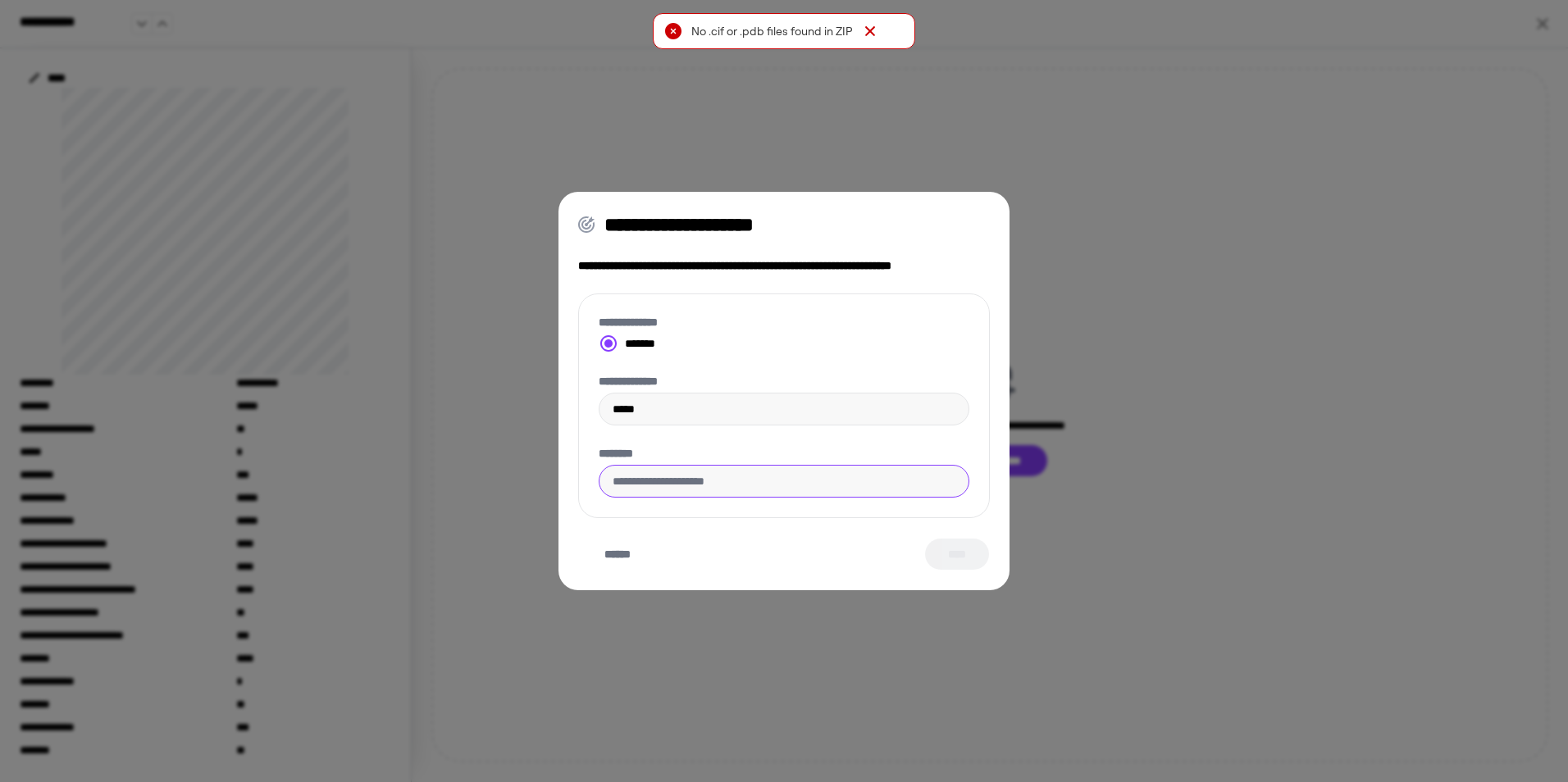 paste on "**********" 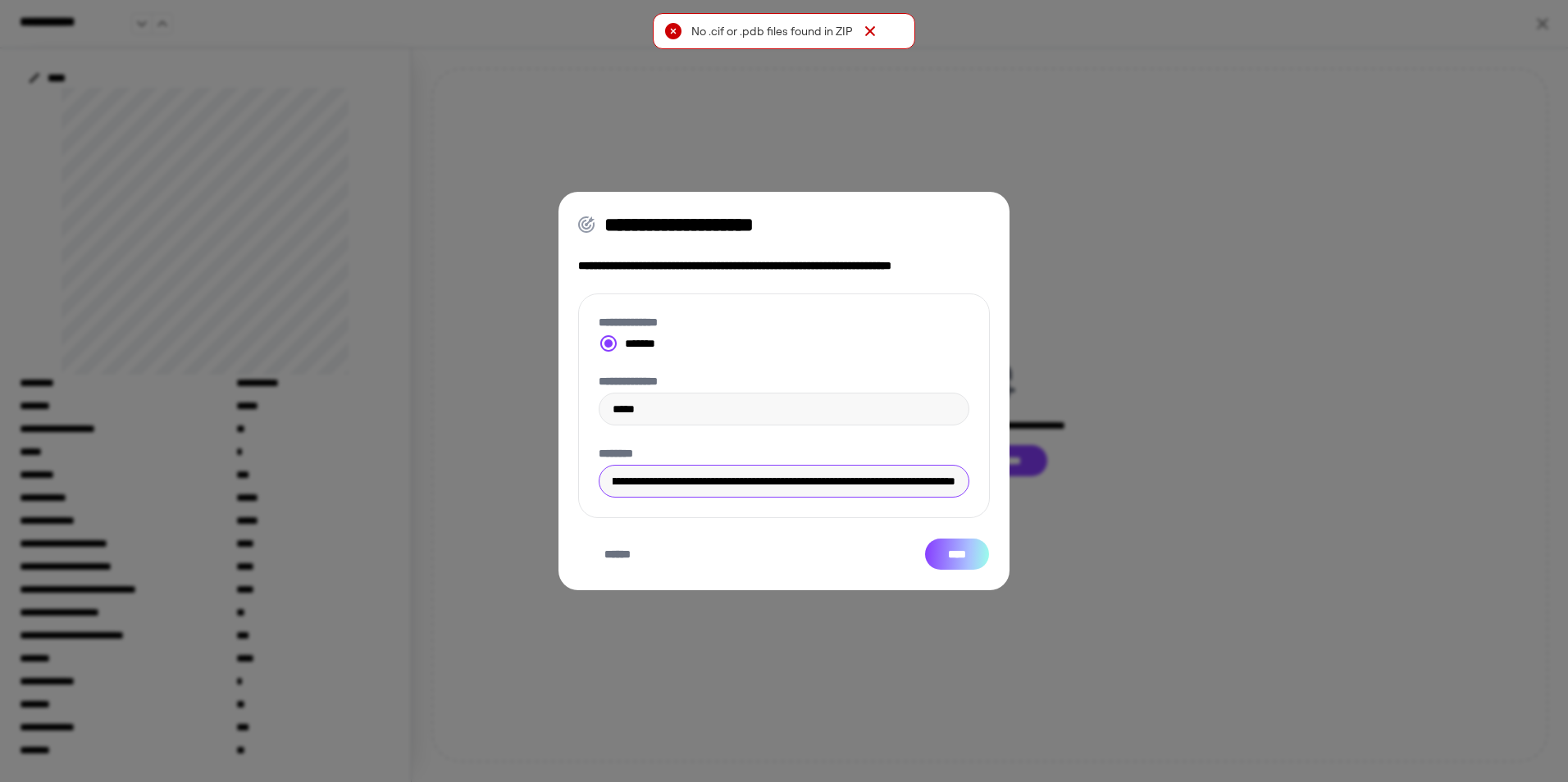 type on "**********" 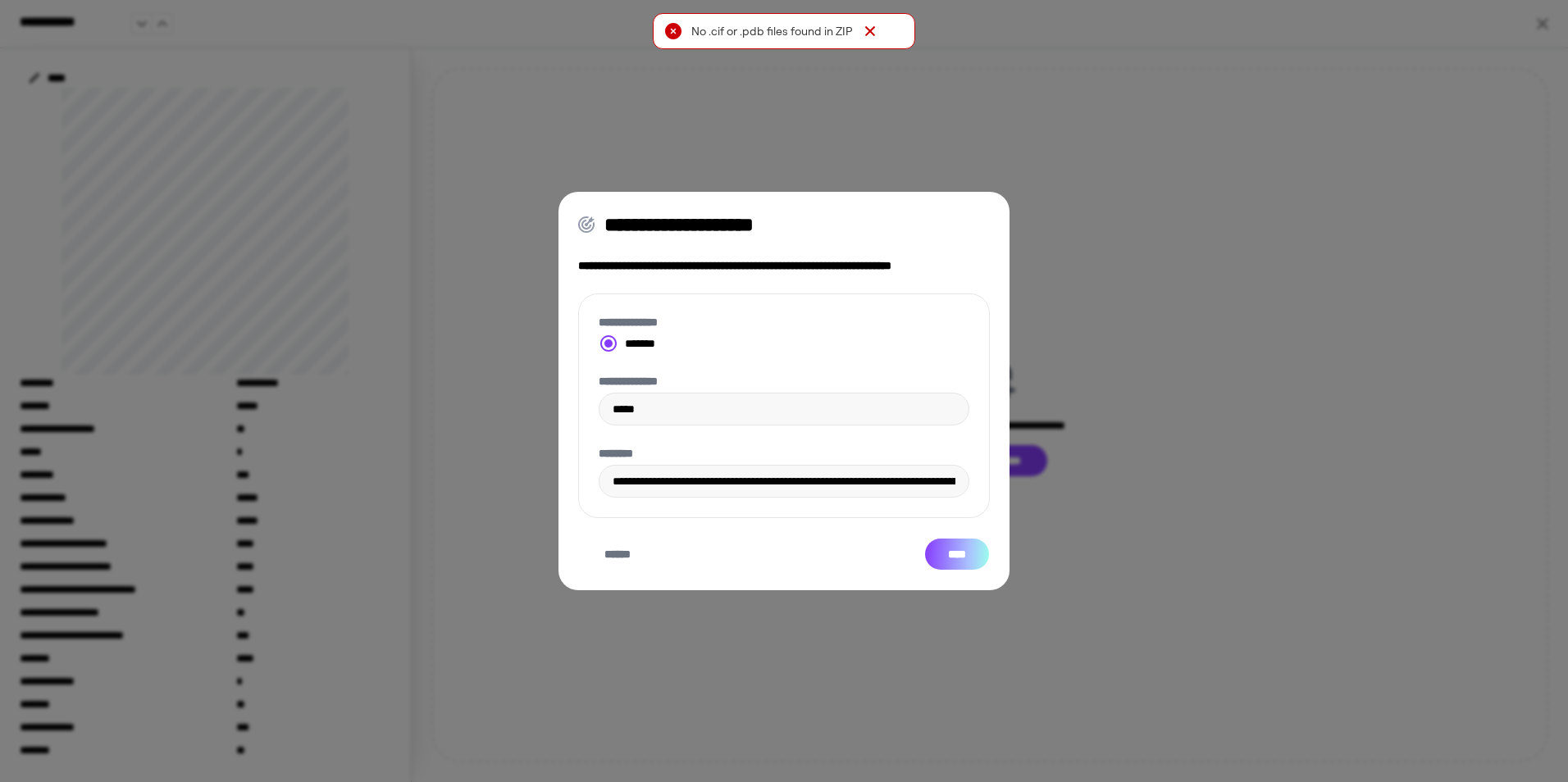 click on "****" at bounding box center [957, 554] 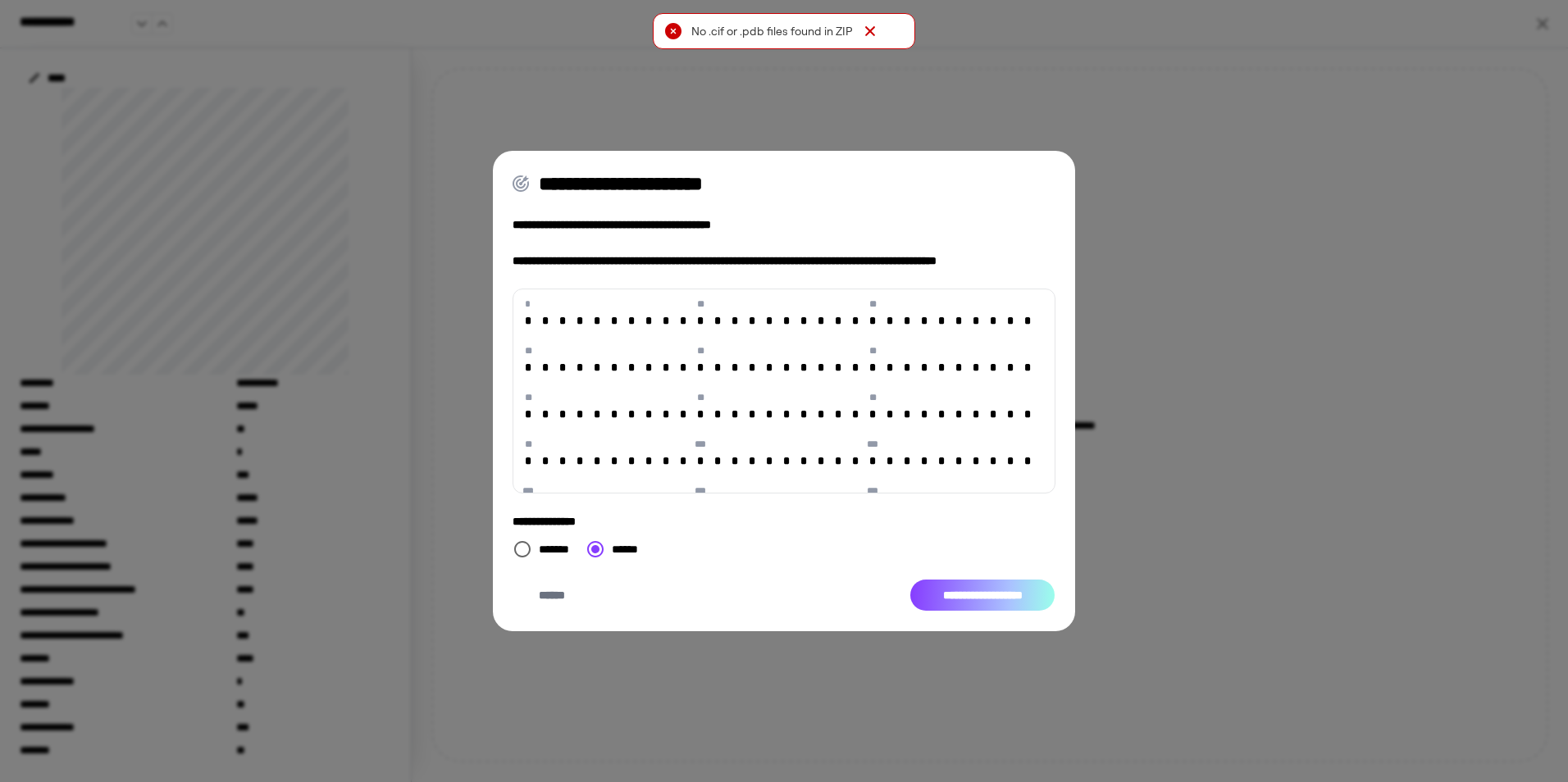click on "**********" at bounding box center [982, 595] 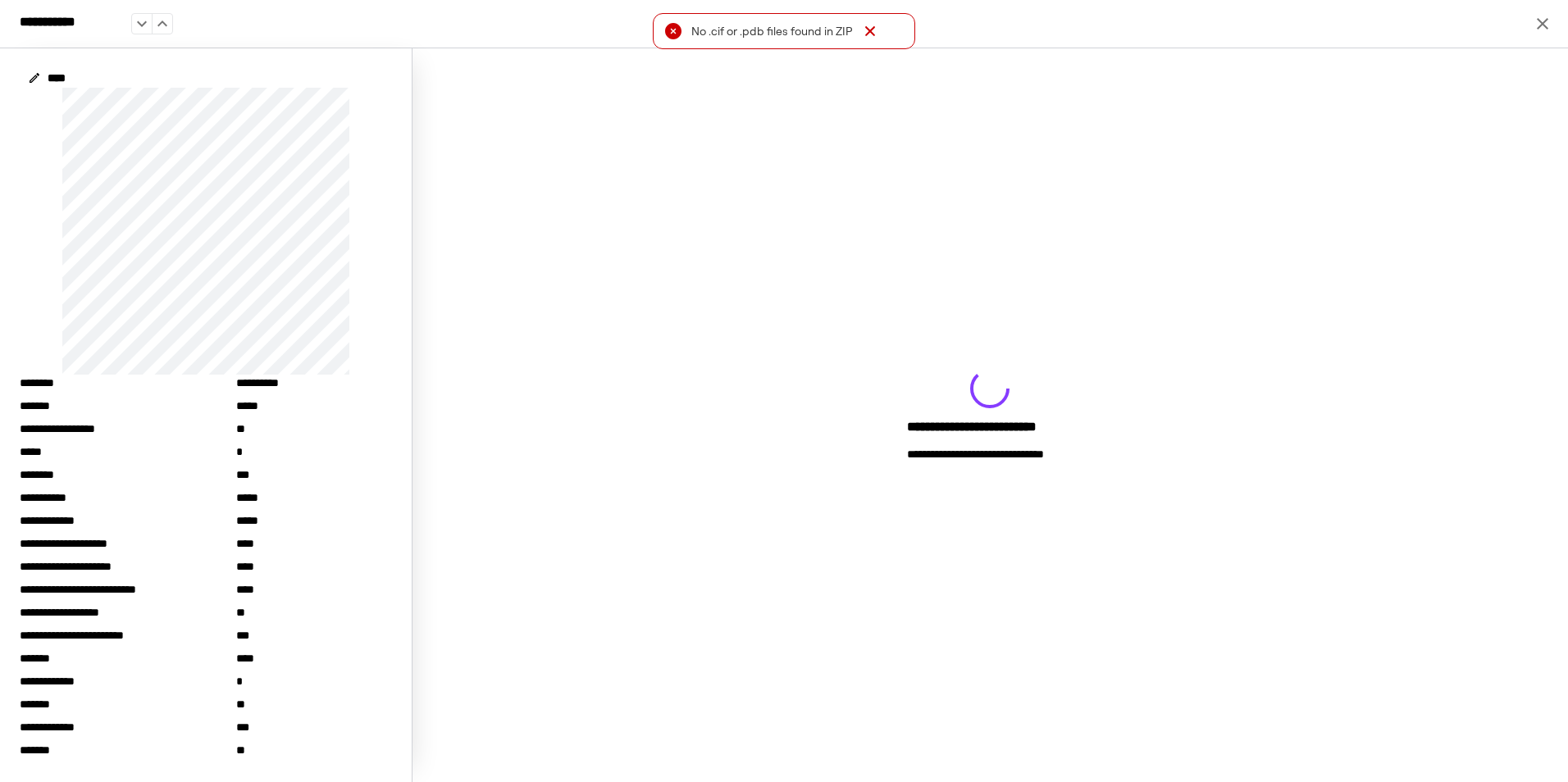 click 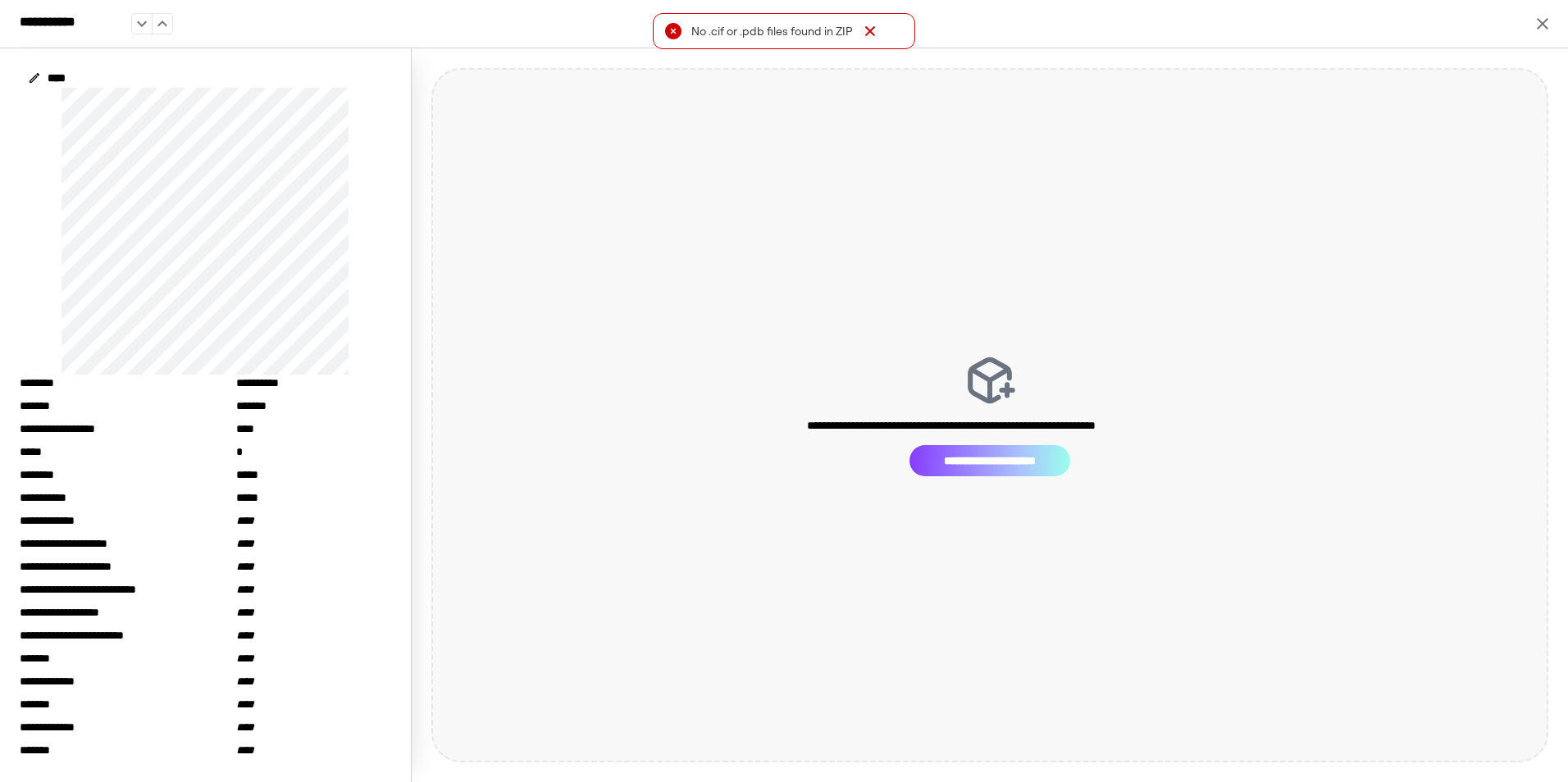click on "**********" at bounding box center (990, 461) 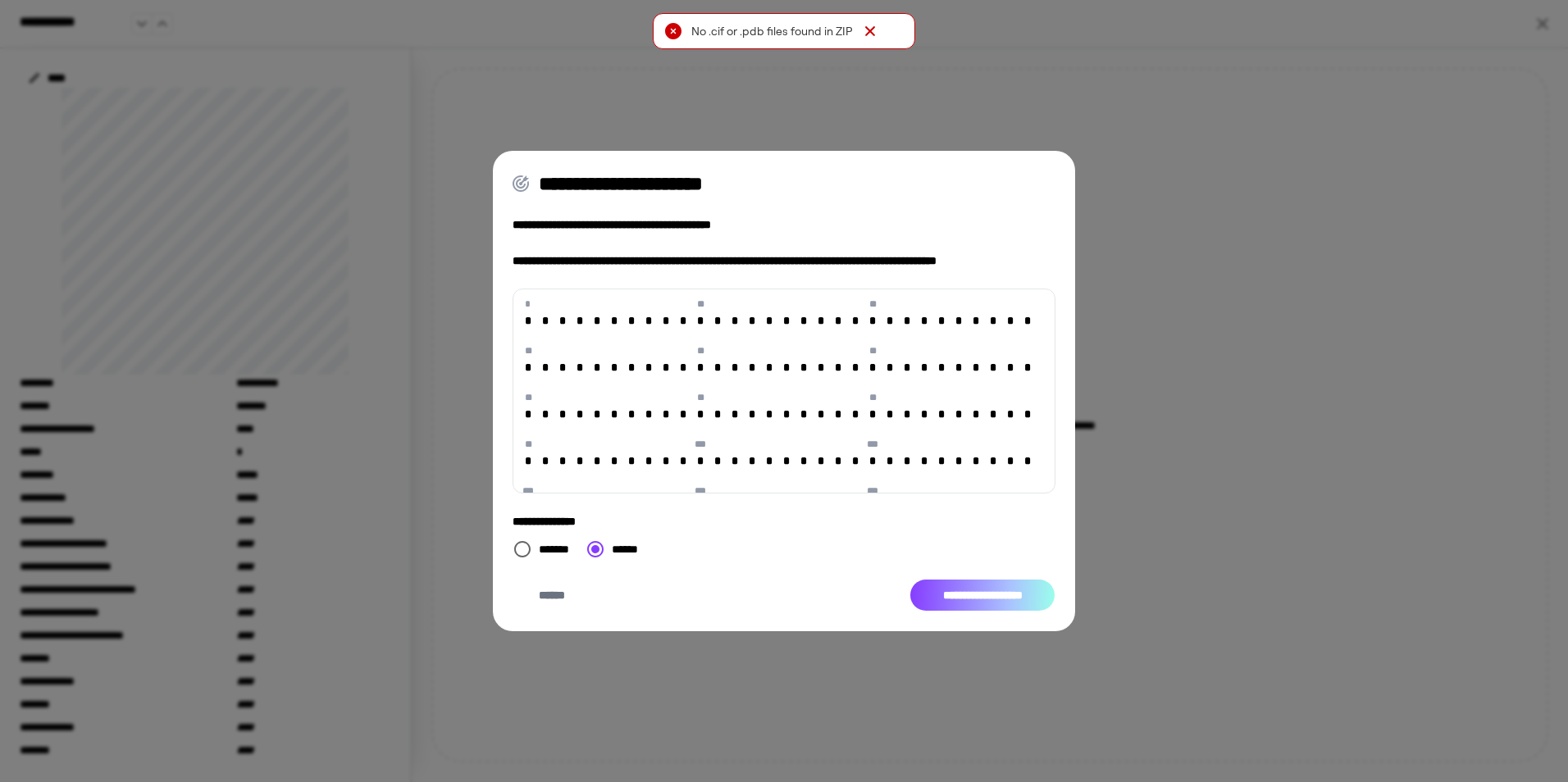 click on "**********" at bounding box center (982, 595) 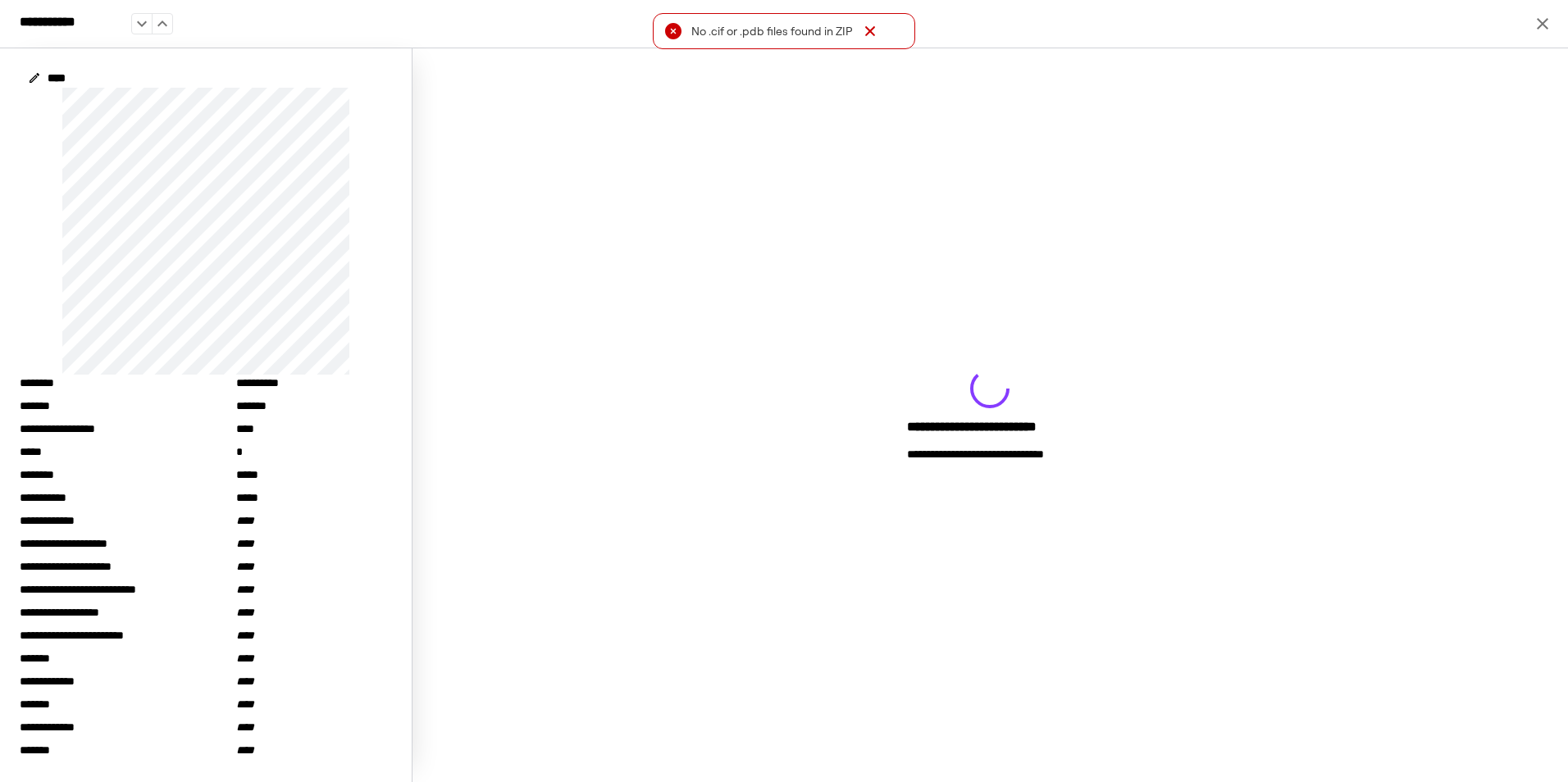 drag, startPoint x: 1553, startPoint y: 25, endPoint x: 1545, endPoint y: 25, distance: 8 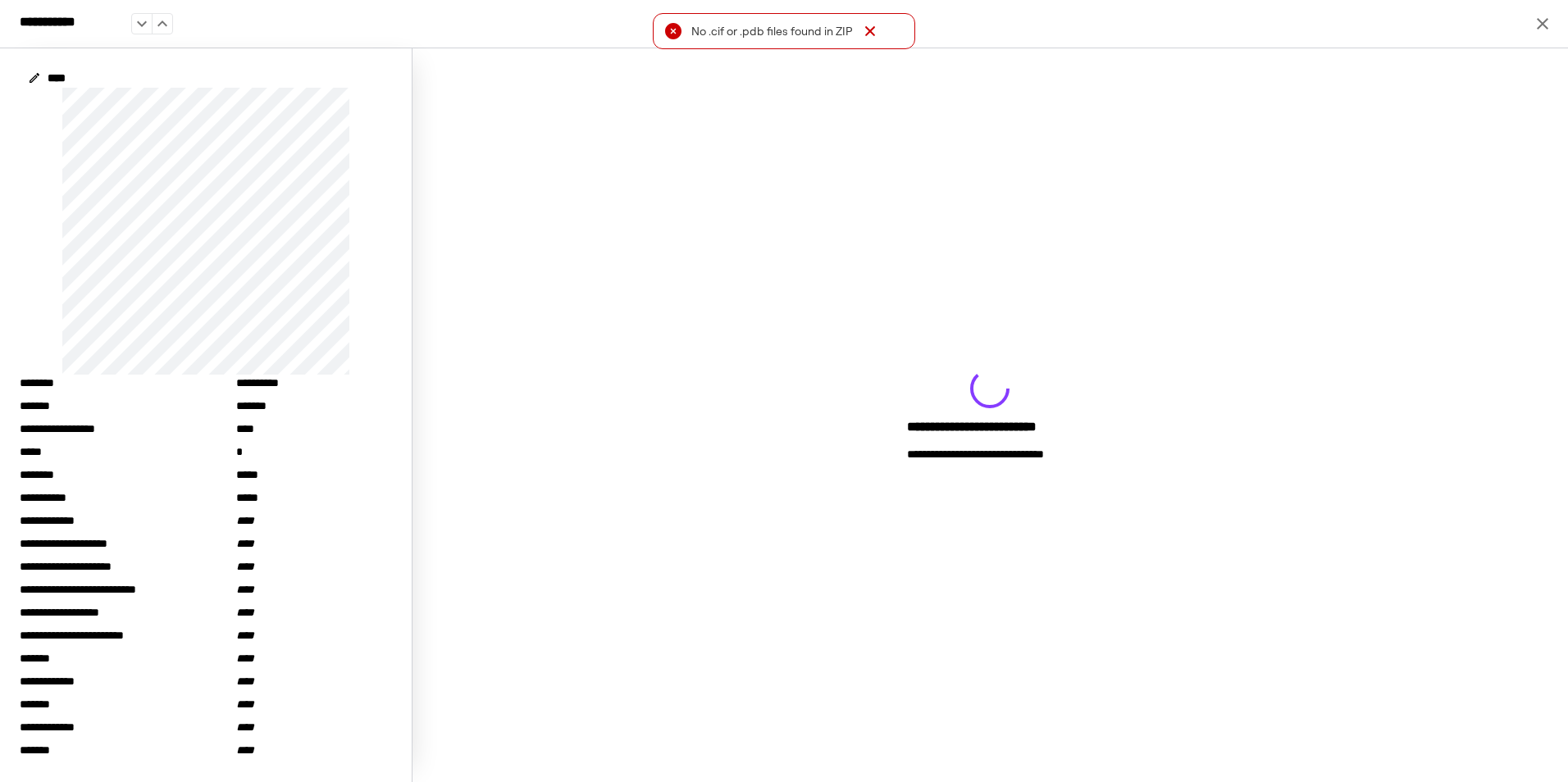 click 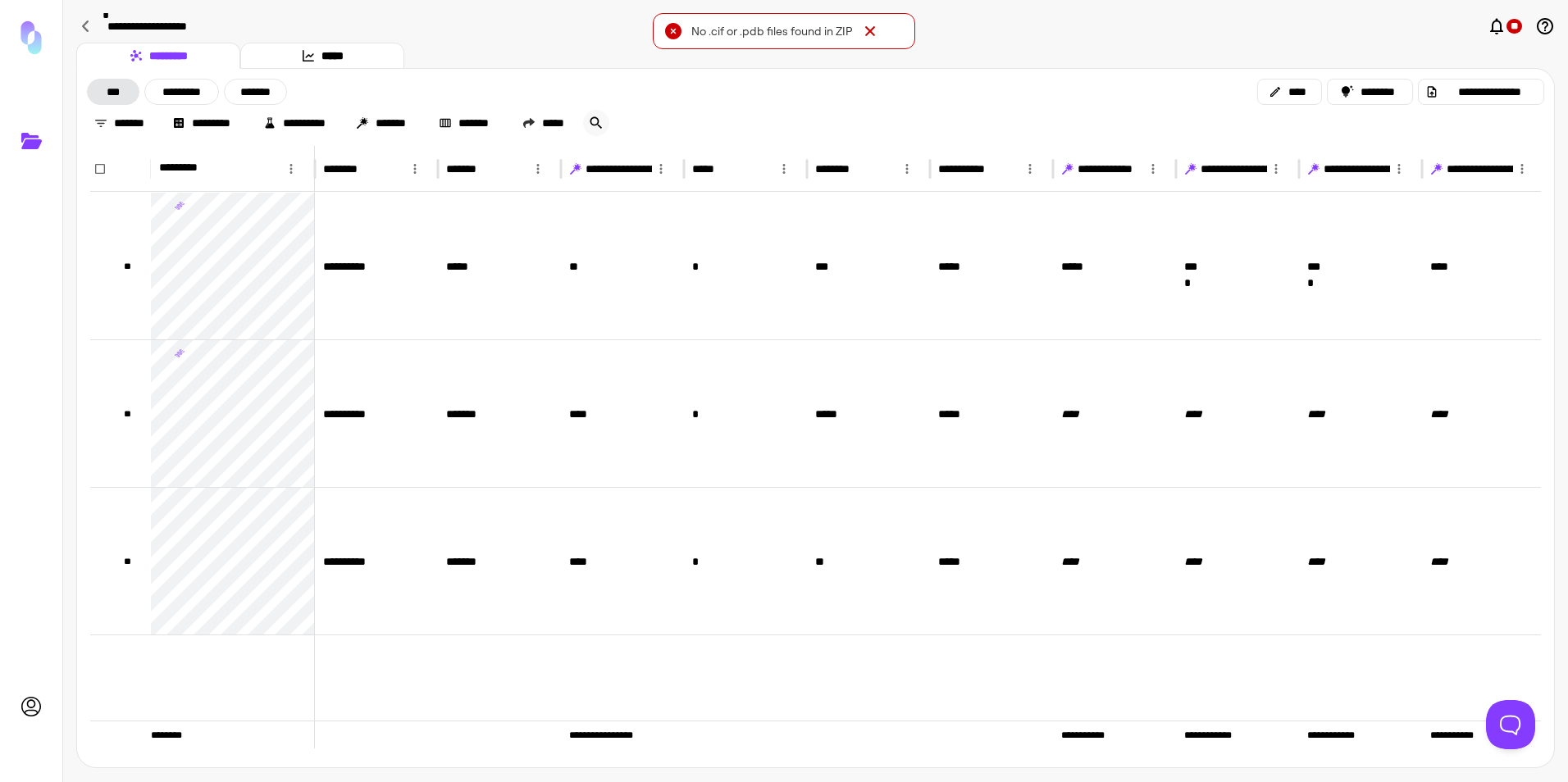 click 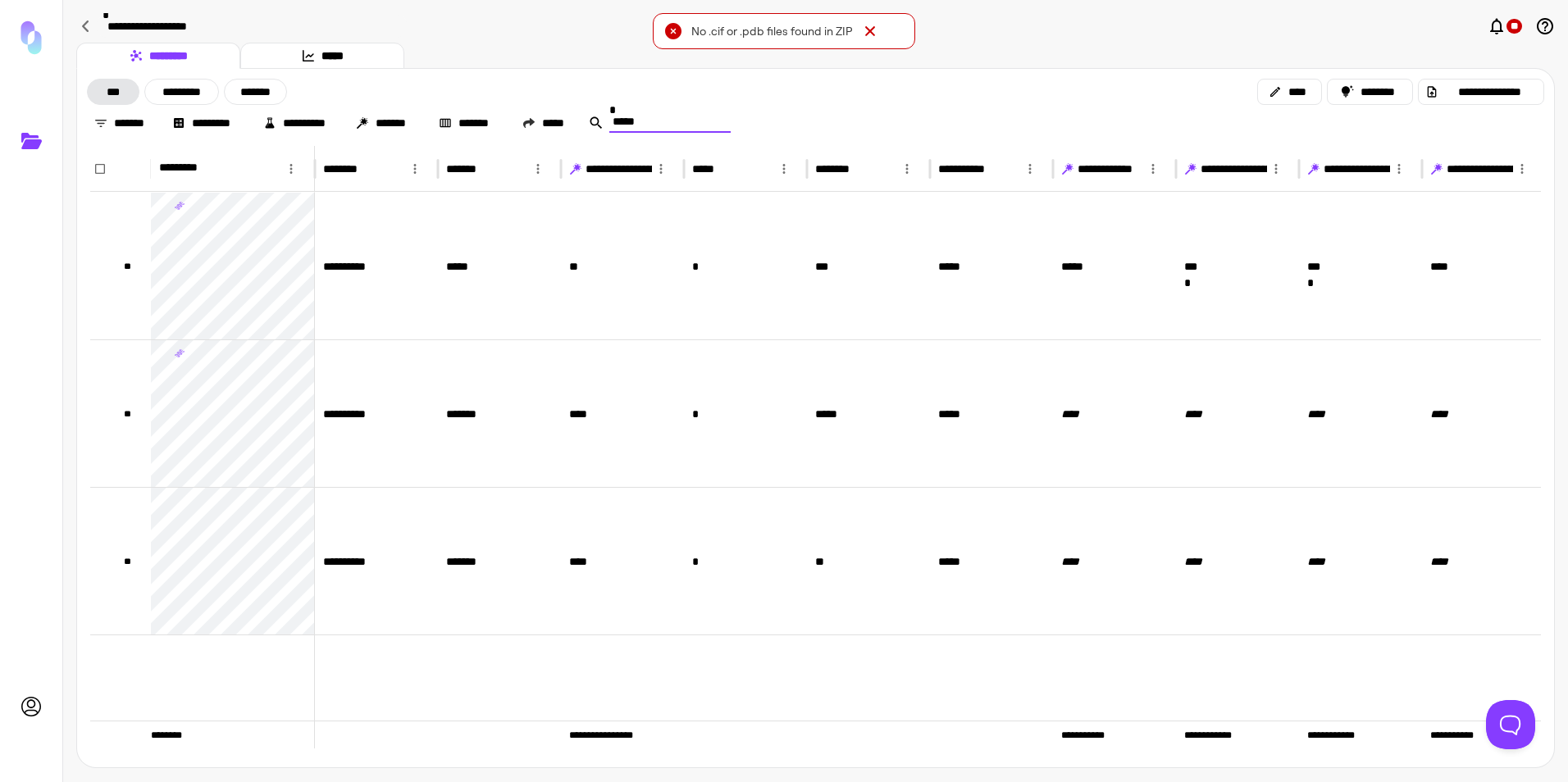 click on "*****" at bounding box center (670, 121) 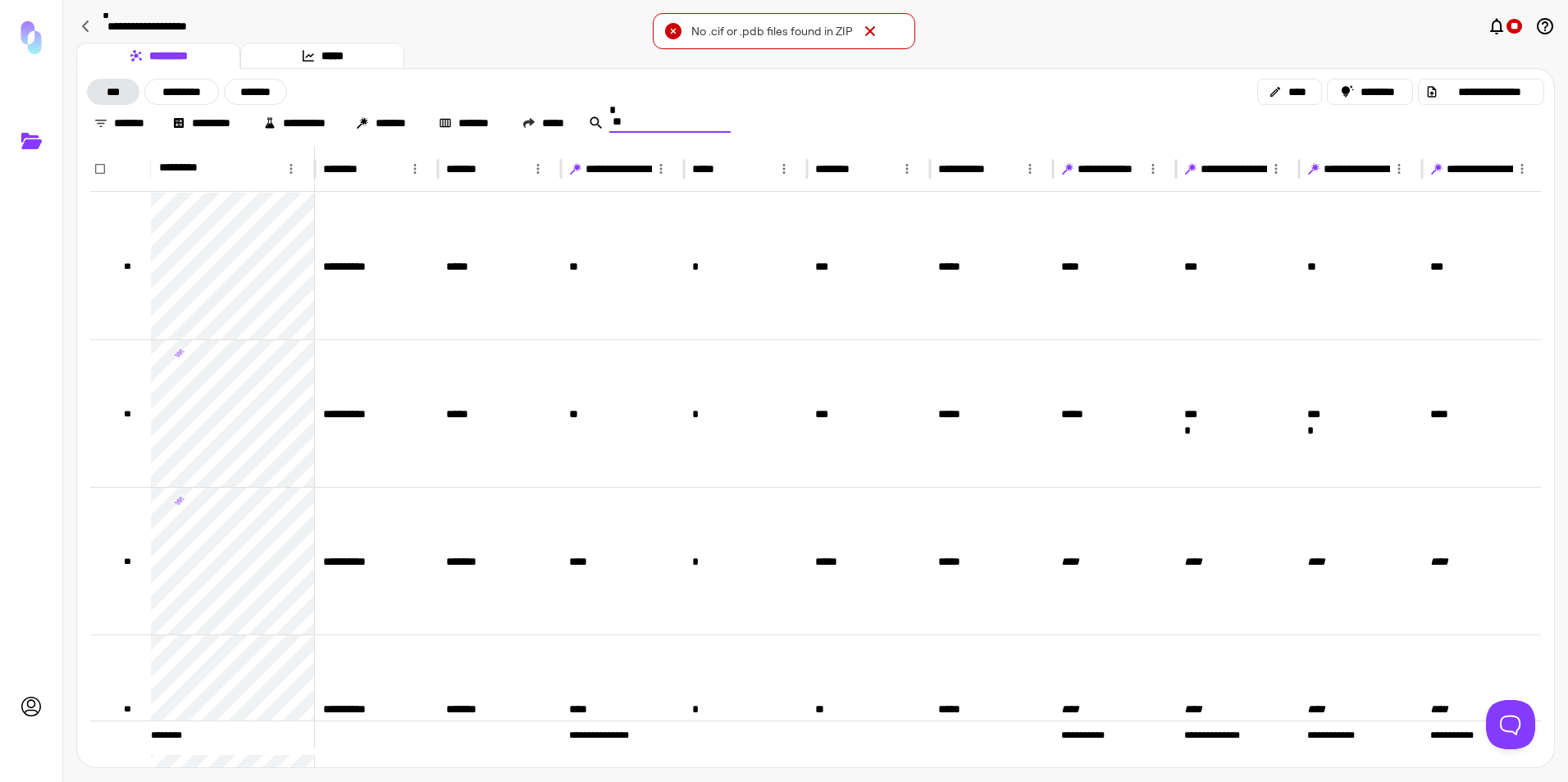 type on "*" 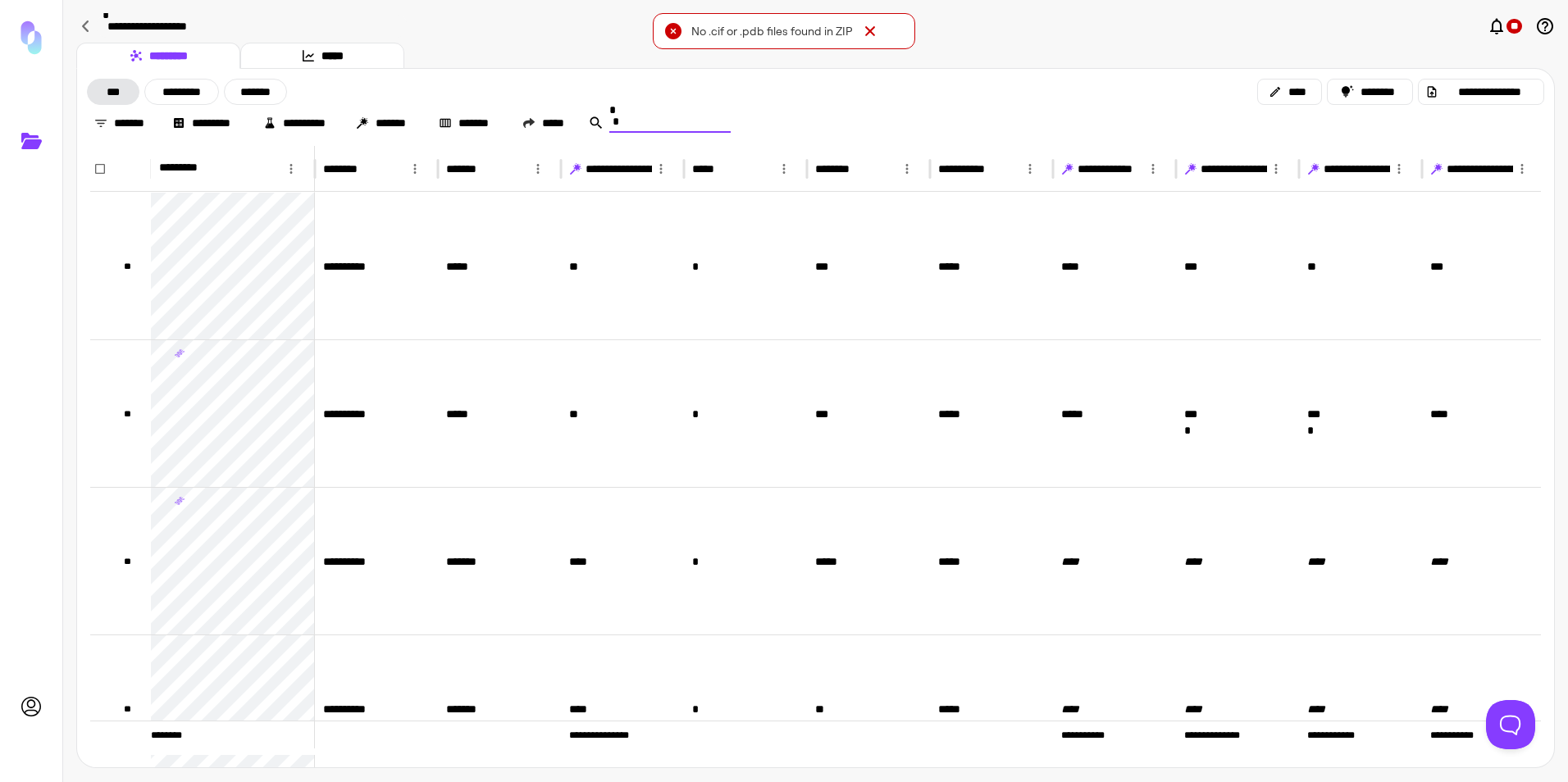type 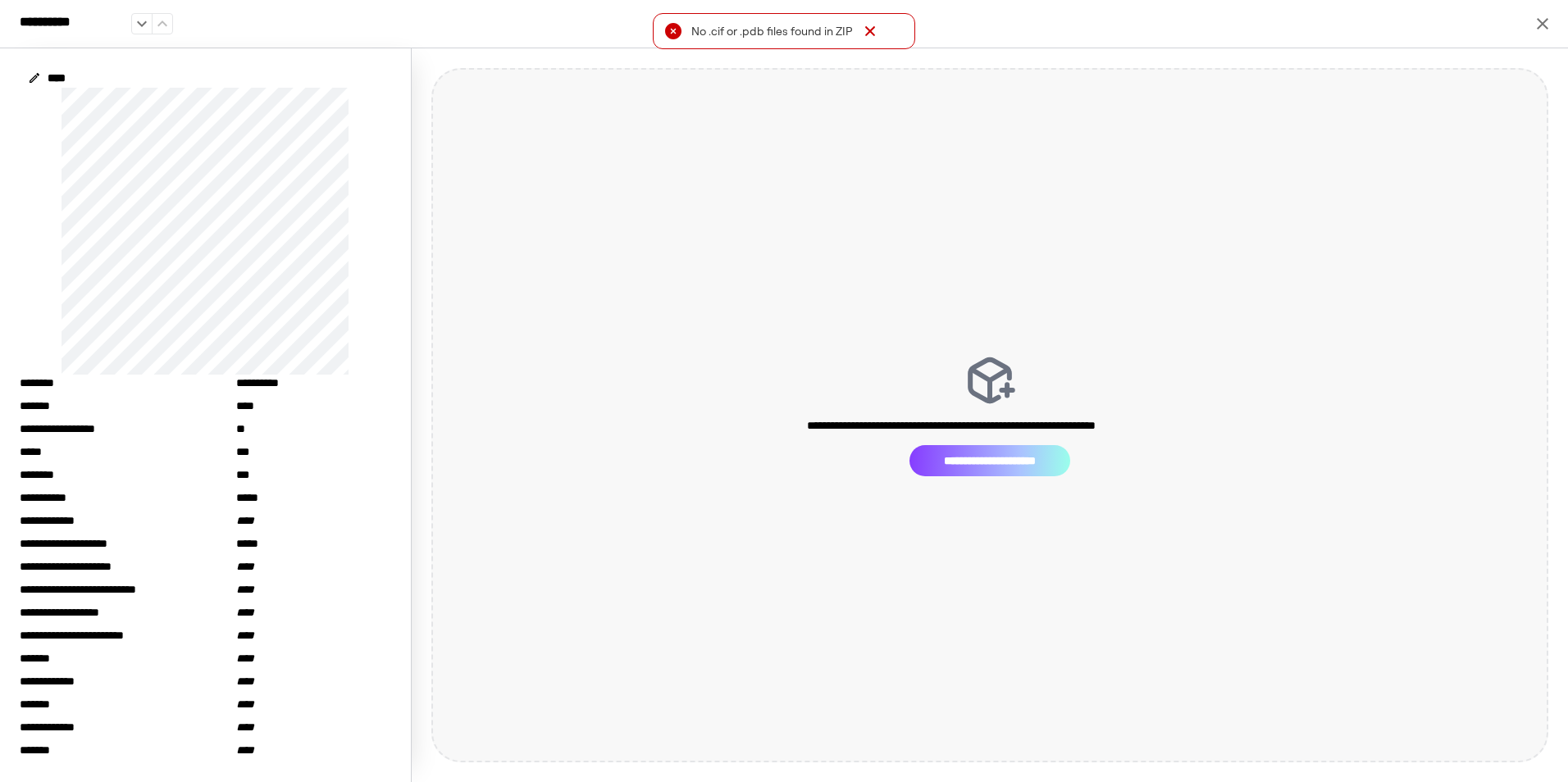 click on "**********" at bounding box center (990, 461) 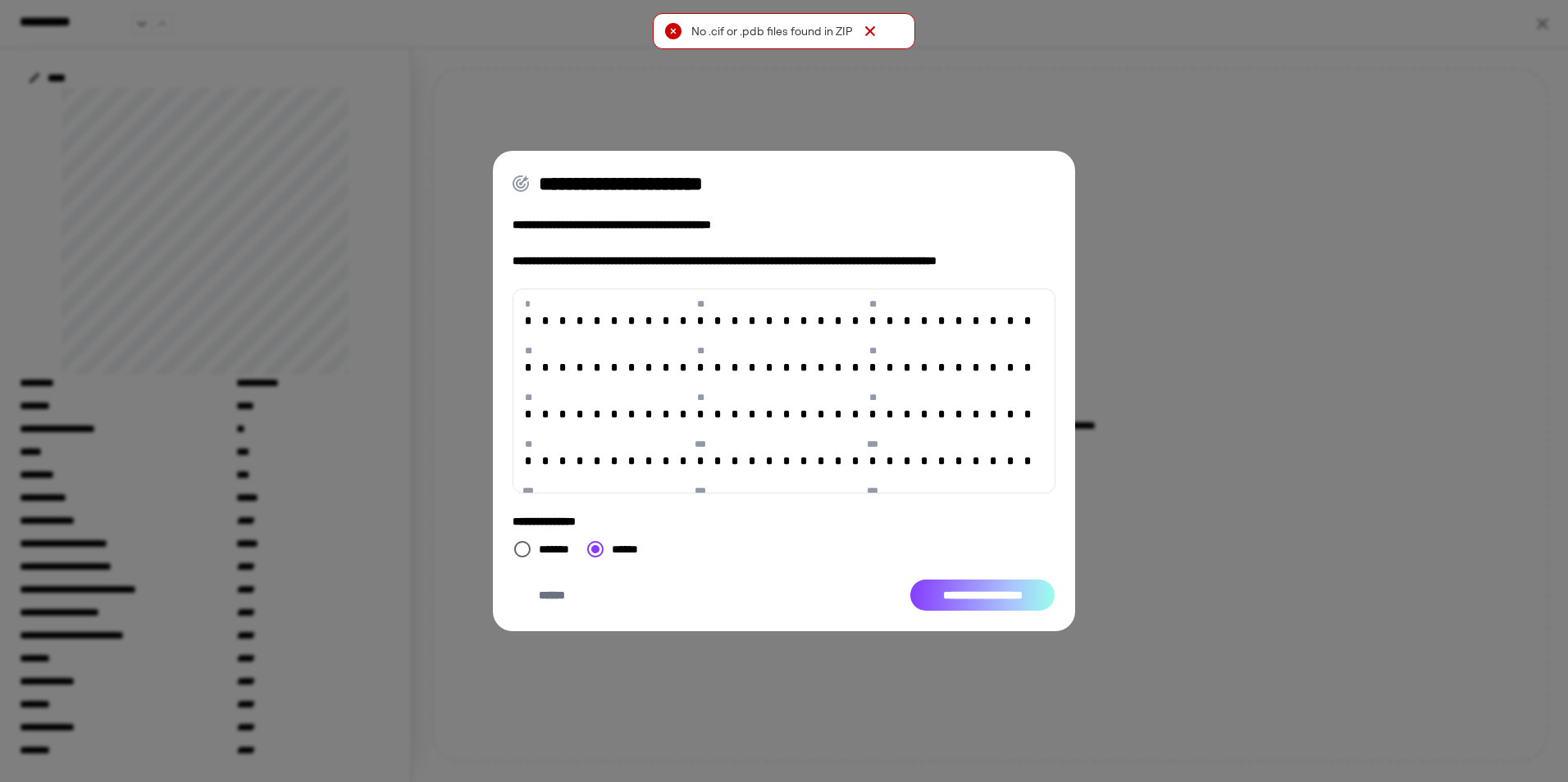 click on "**********" at bounding box center (982, 595) 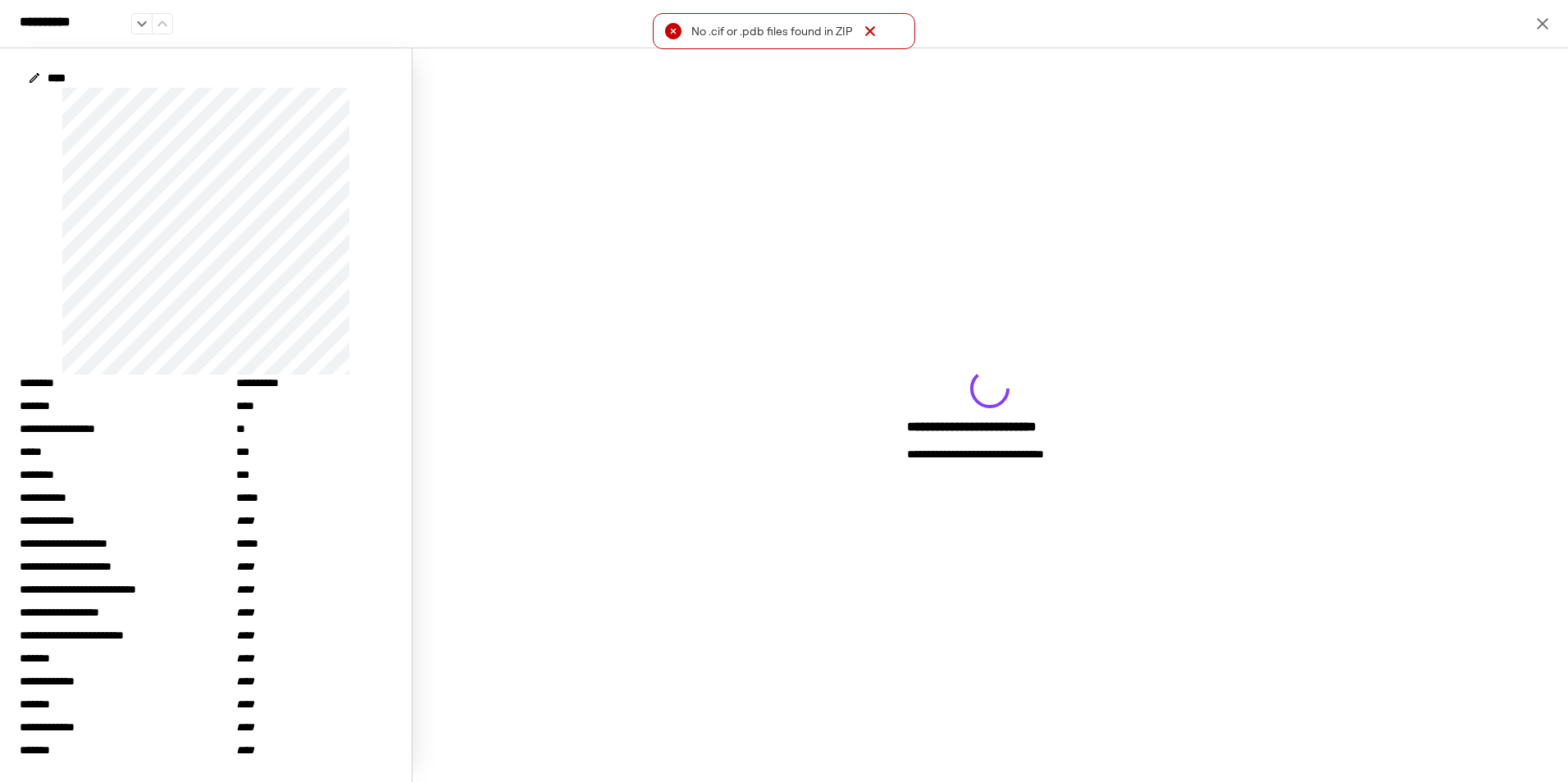 click 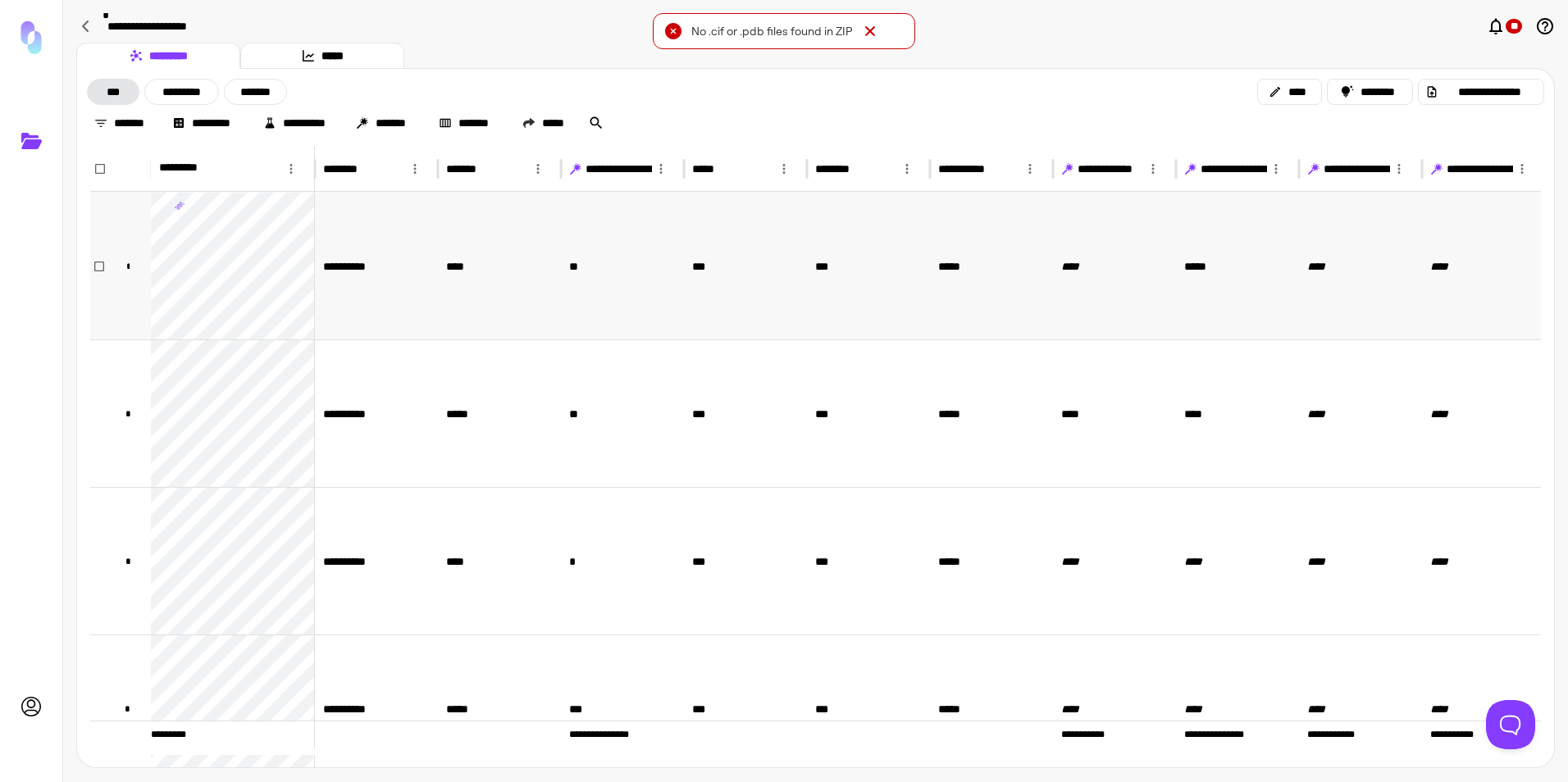 scroll, scrollTop: 566, scrollLeft: 0, axis: vertical 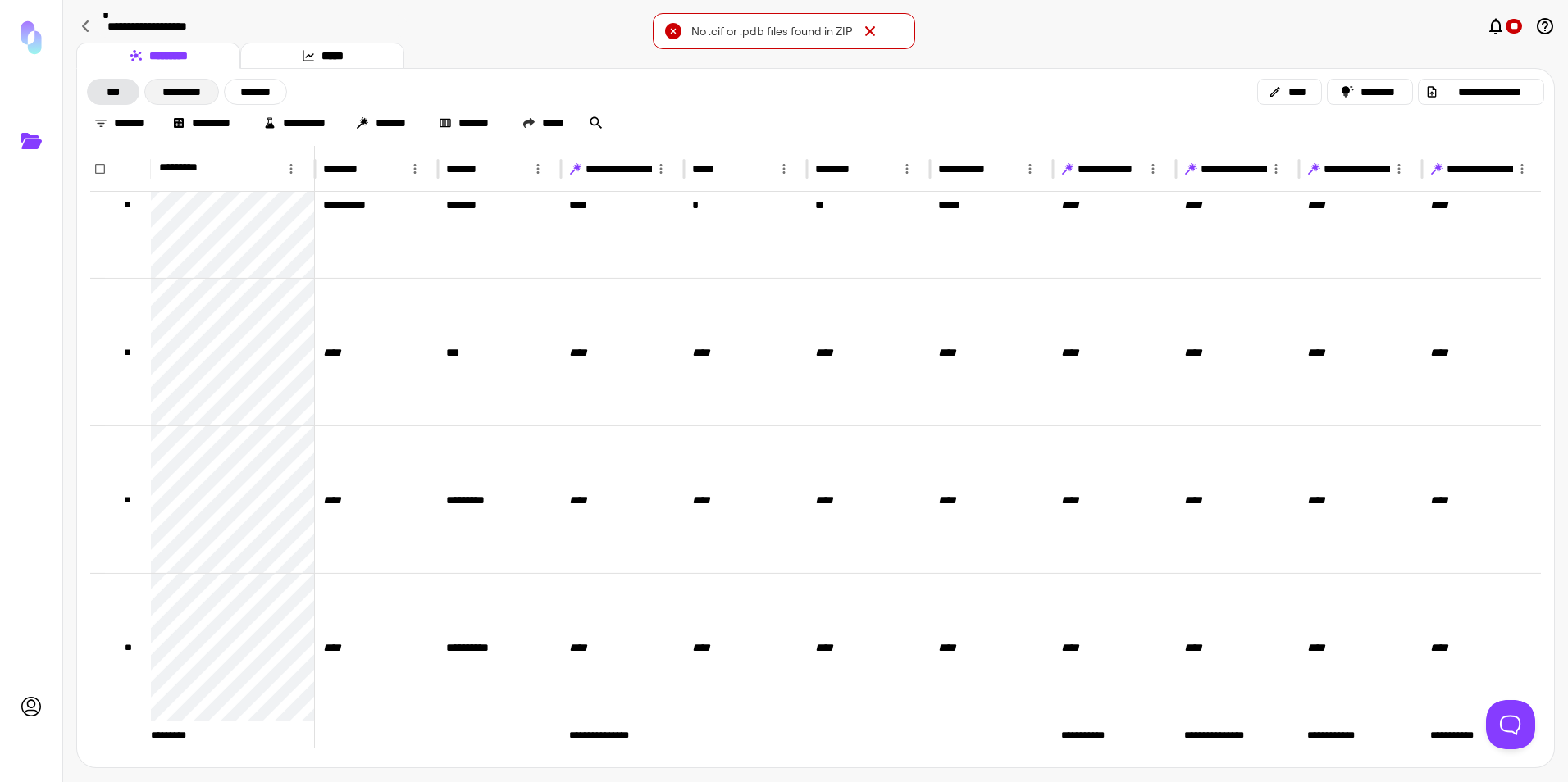 click on "*********" at bounding box center (181, 92) 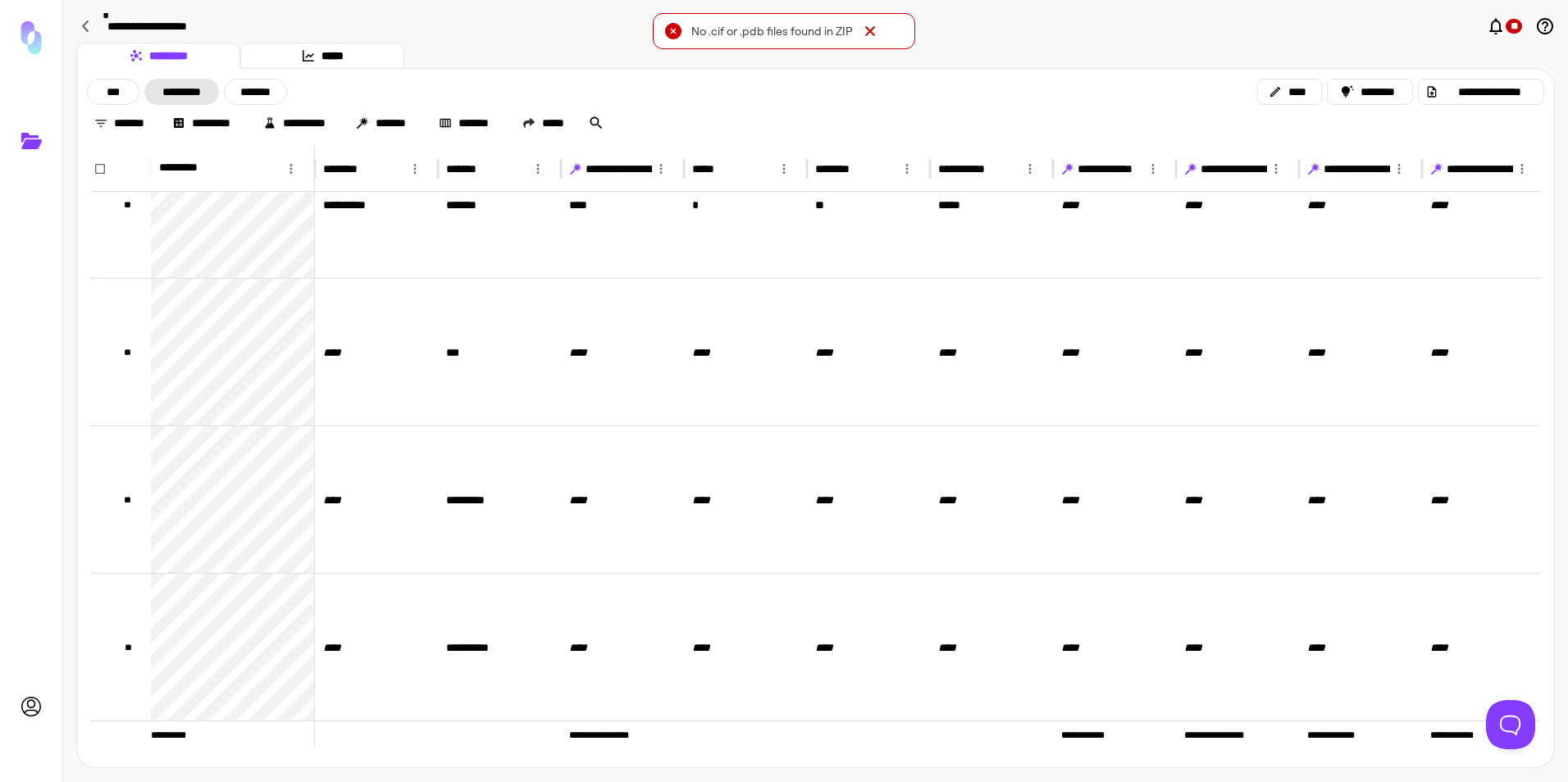 click on "*********" at bounding box center (181, 92) 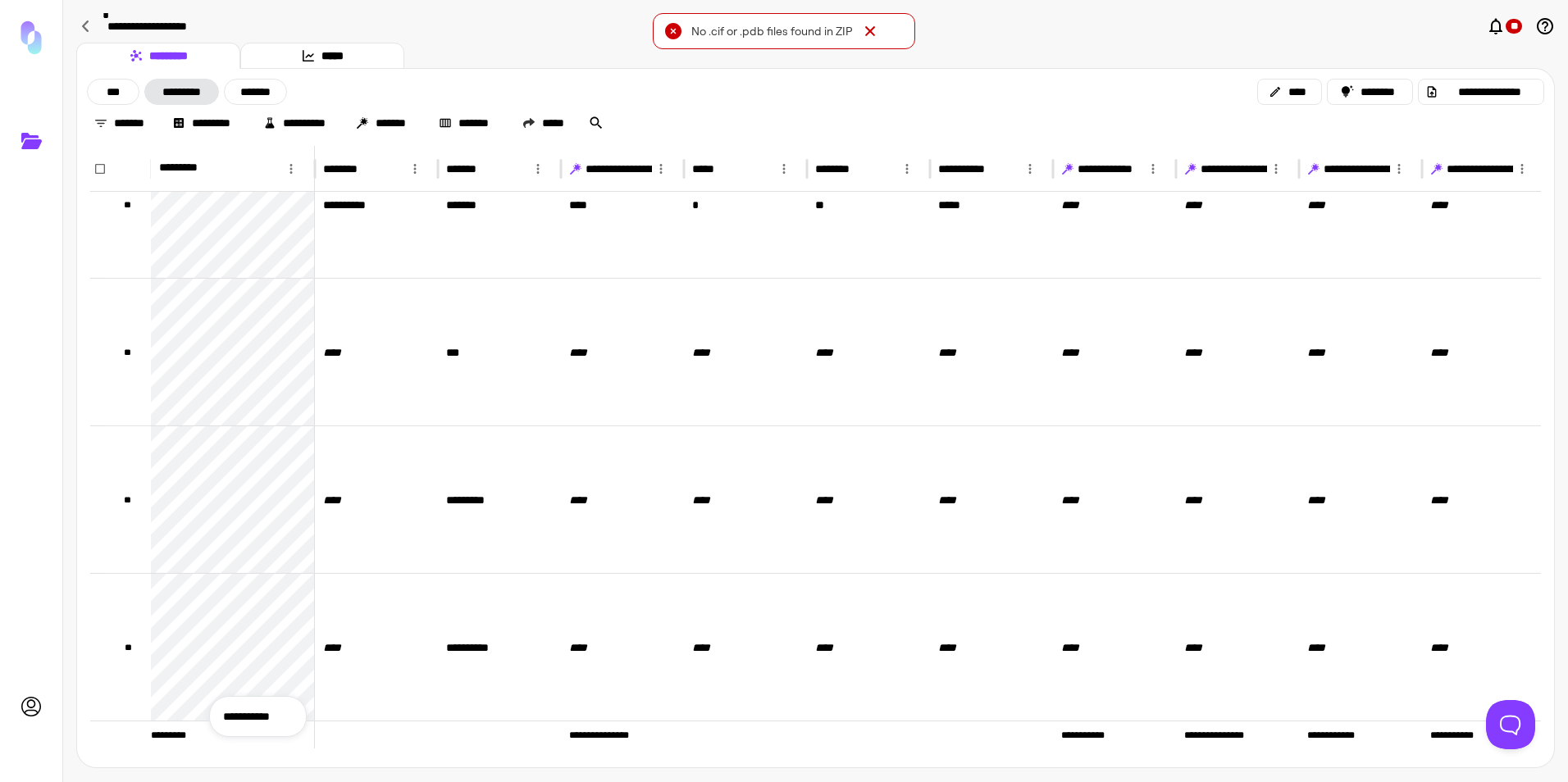 click at bounding box center [784, 391] 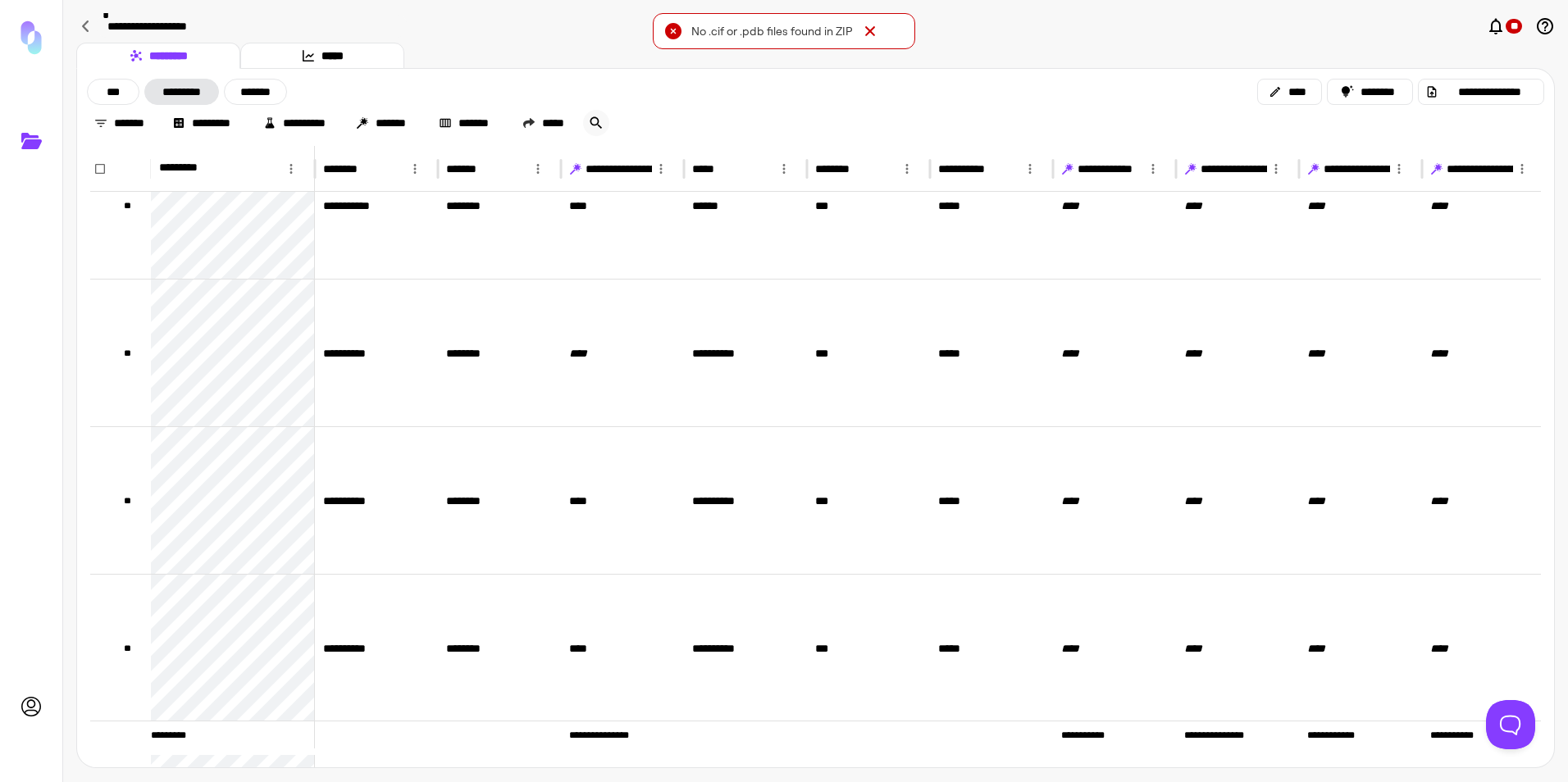 click 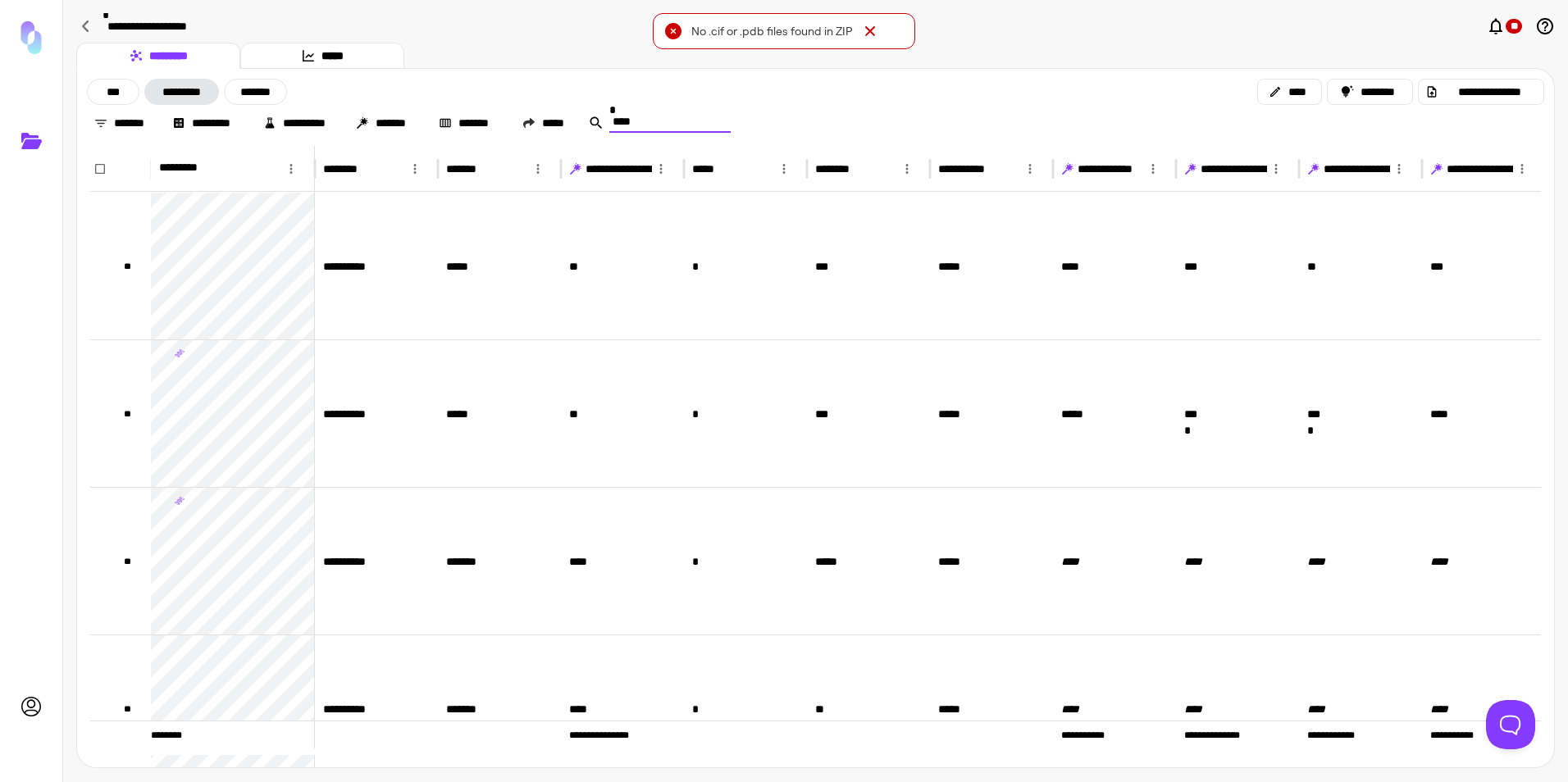 type on "*****" 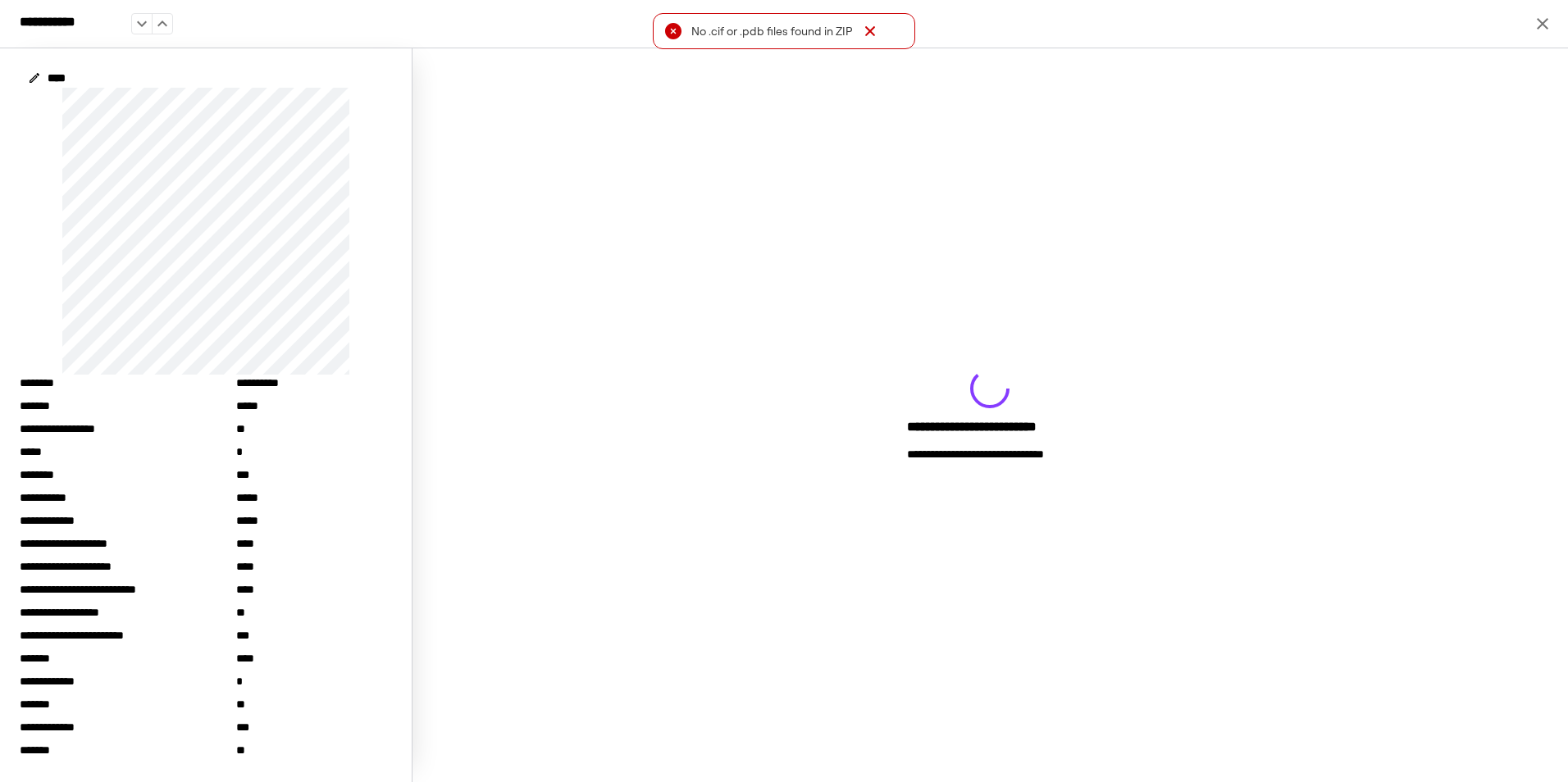 click 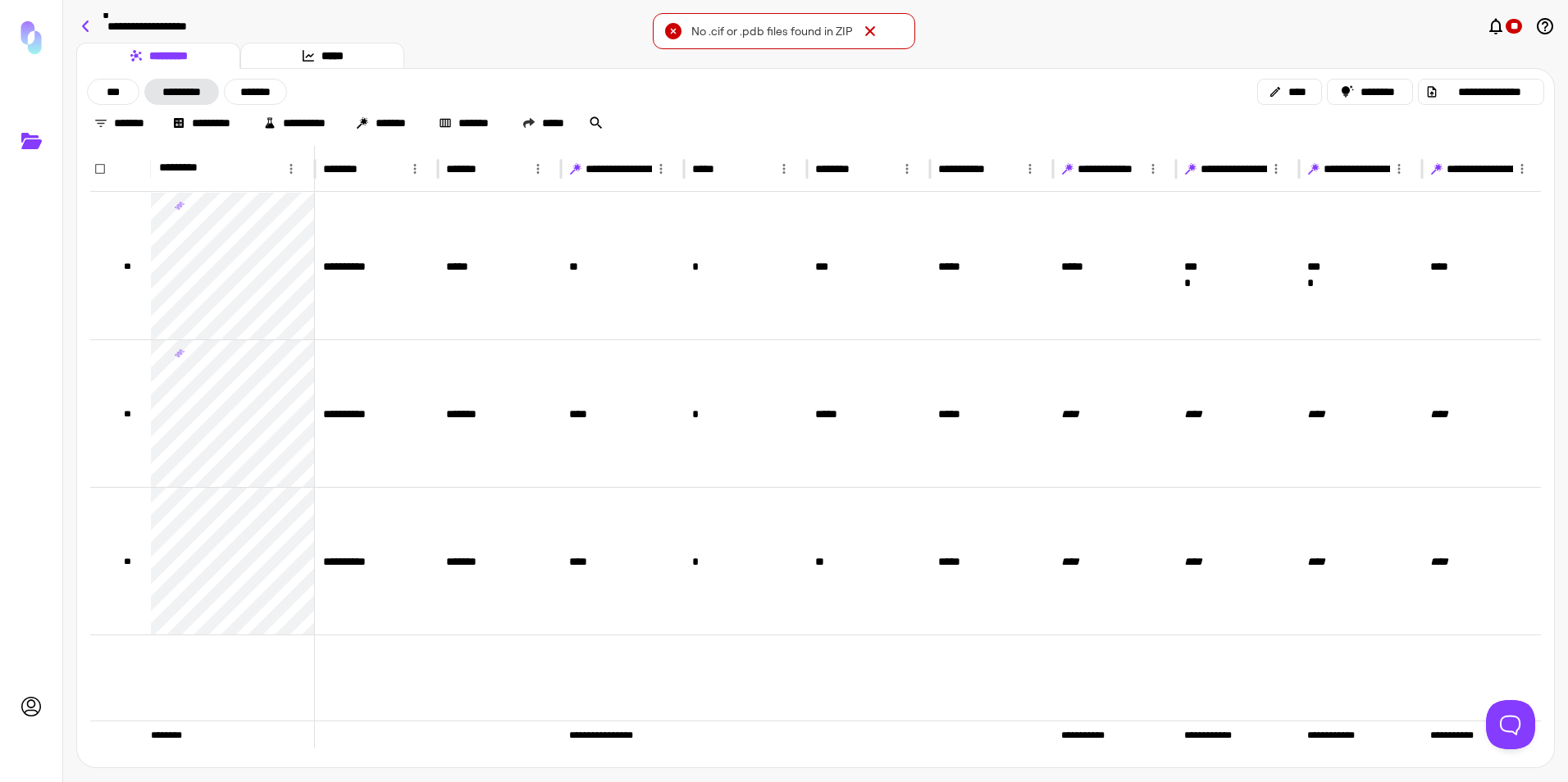 click 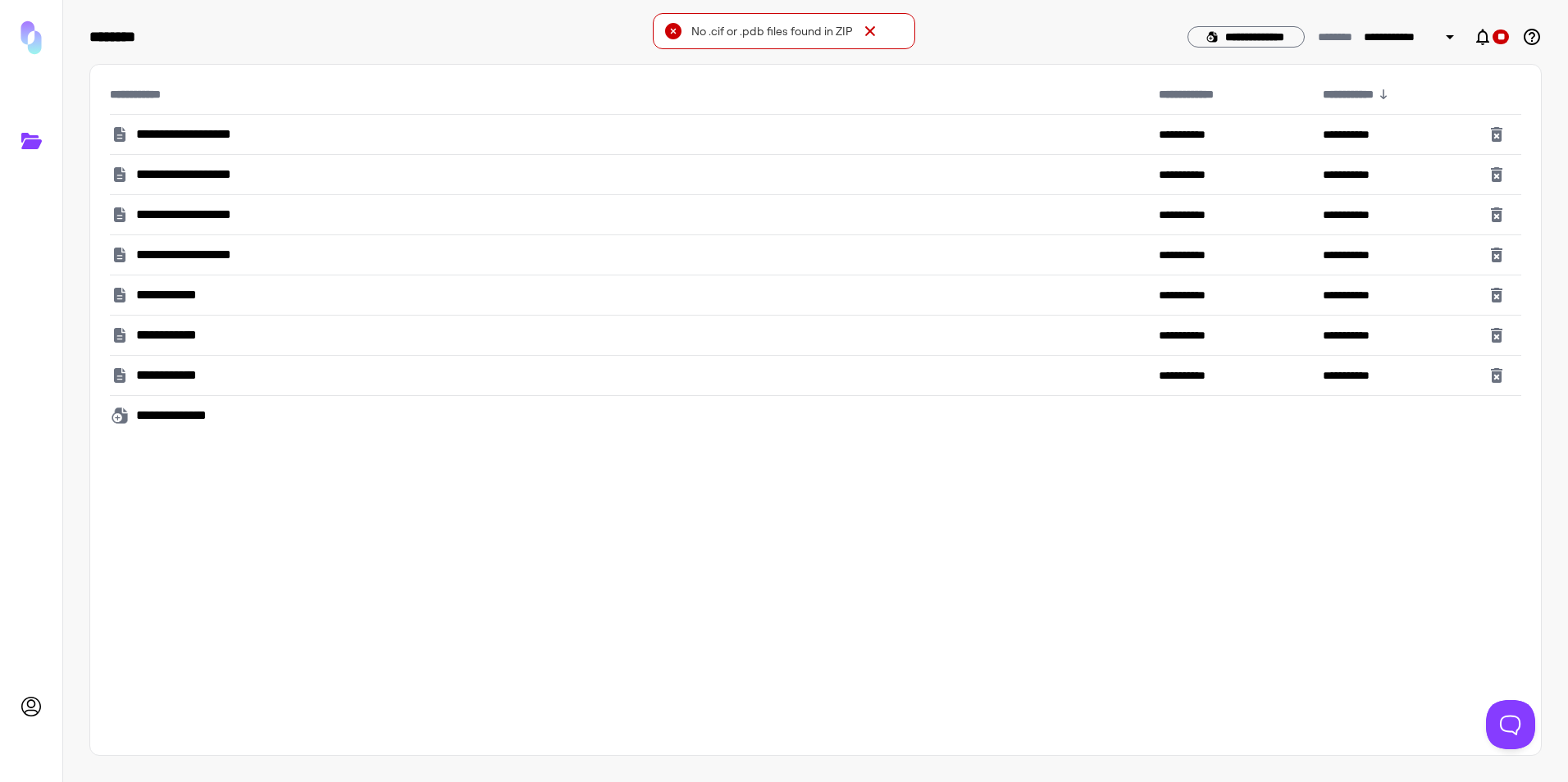 drag, startPoint x: 183, startPoint y: 130, endPoint x: 415, endPoint y: 119, distance: 232.26063 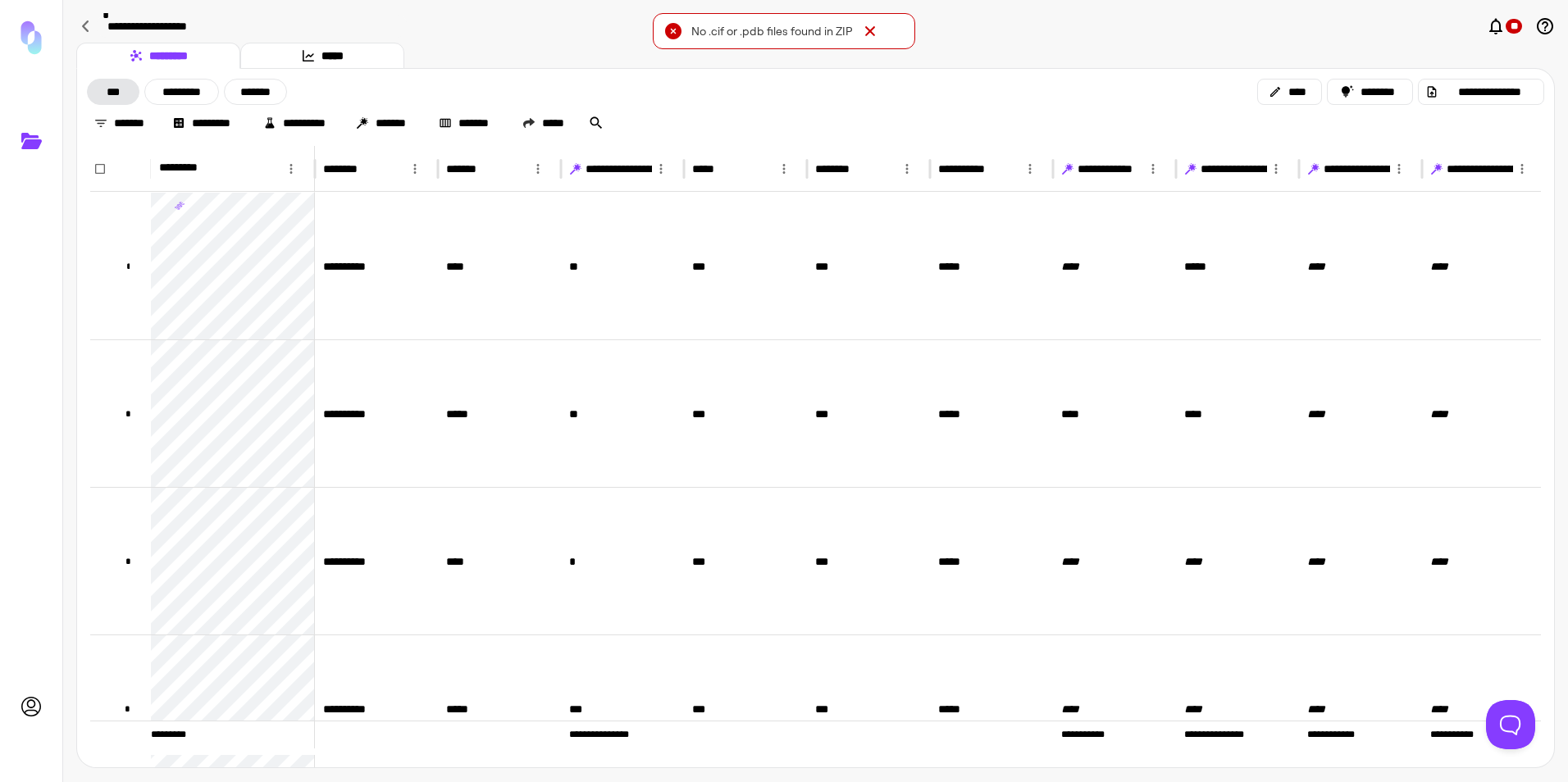click on "**********" at bounding box center [252, 26] 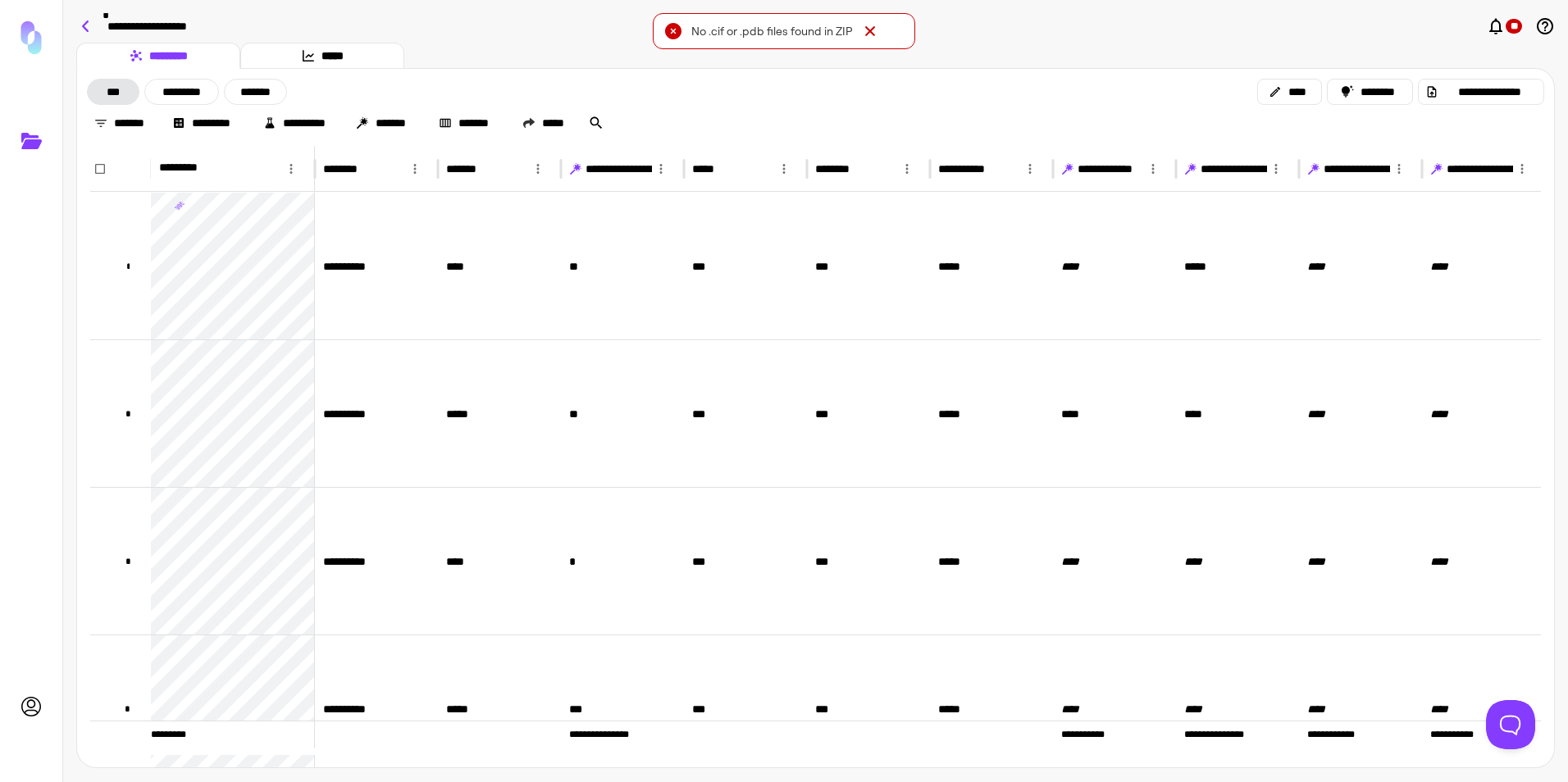 click 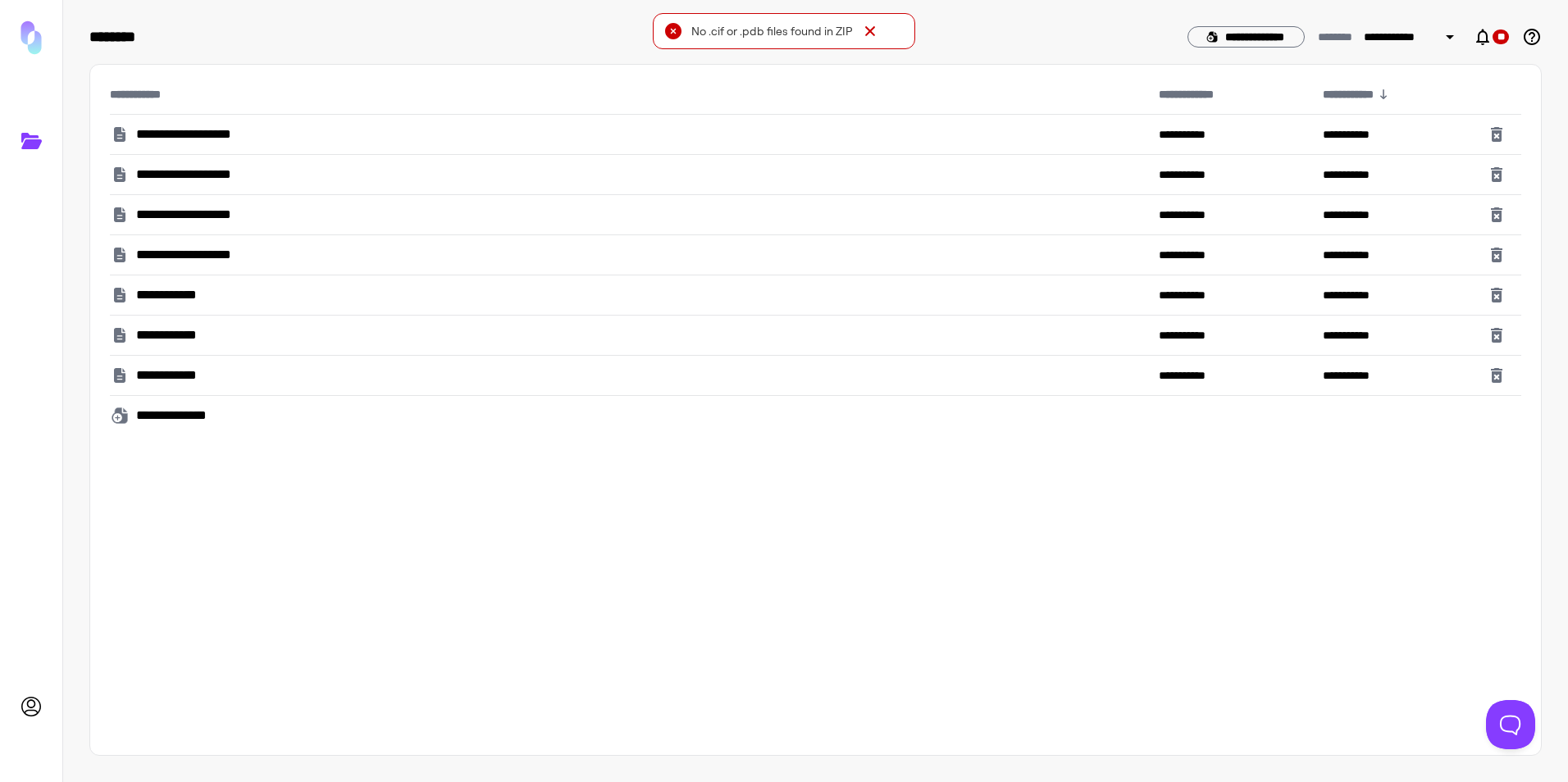 drag, startPoint x: 116, startPoint y: 137, endPoint x: 261, endPoint y: 107, distance: 148.07093 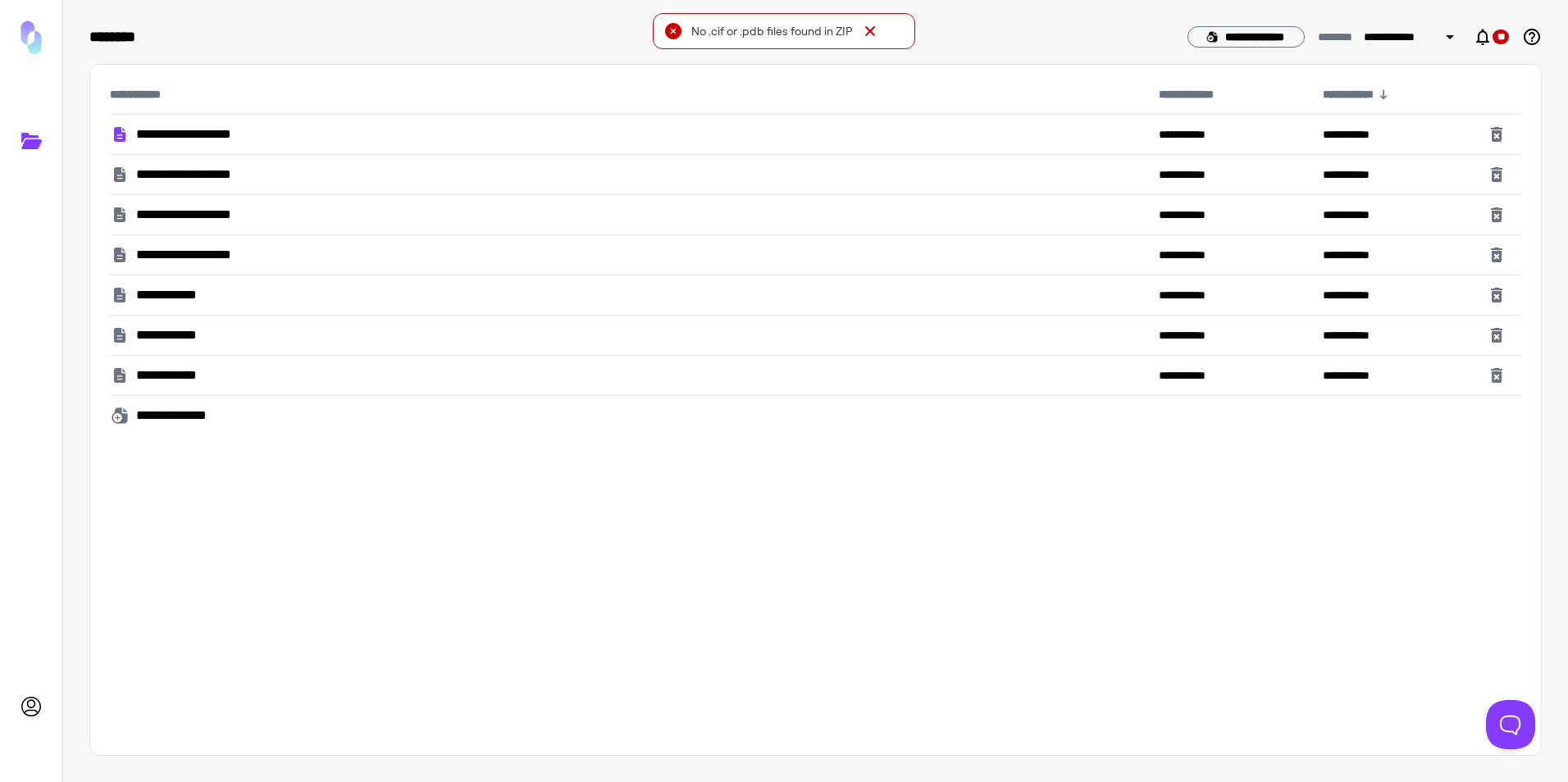 drag, startPoint x: 132, startPoint y: 135, endPoint x: 115, endPoint y: 139, distance: 17.464249 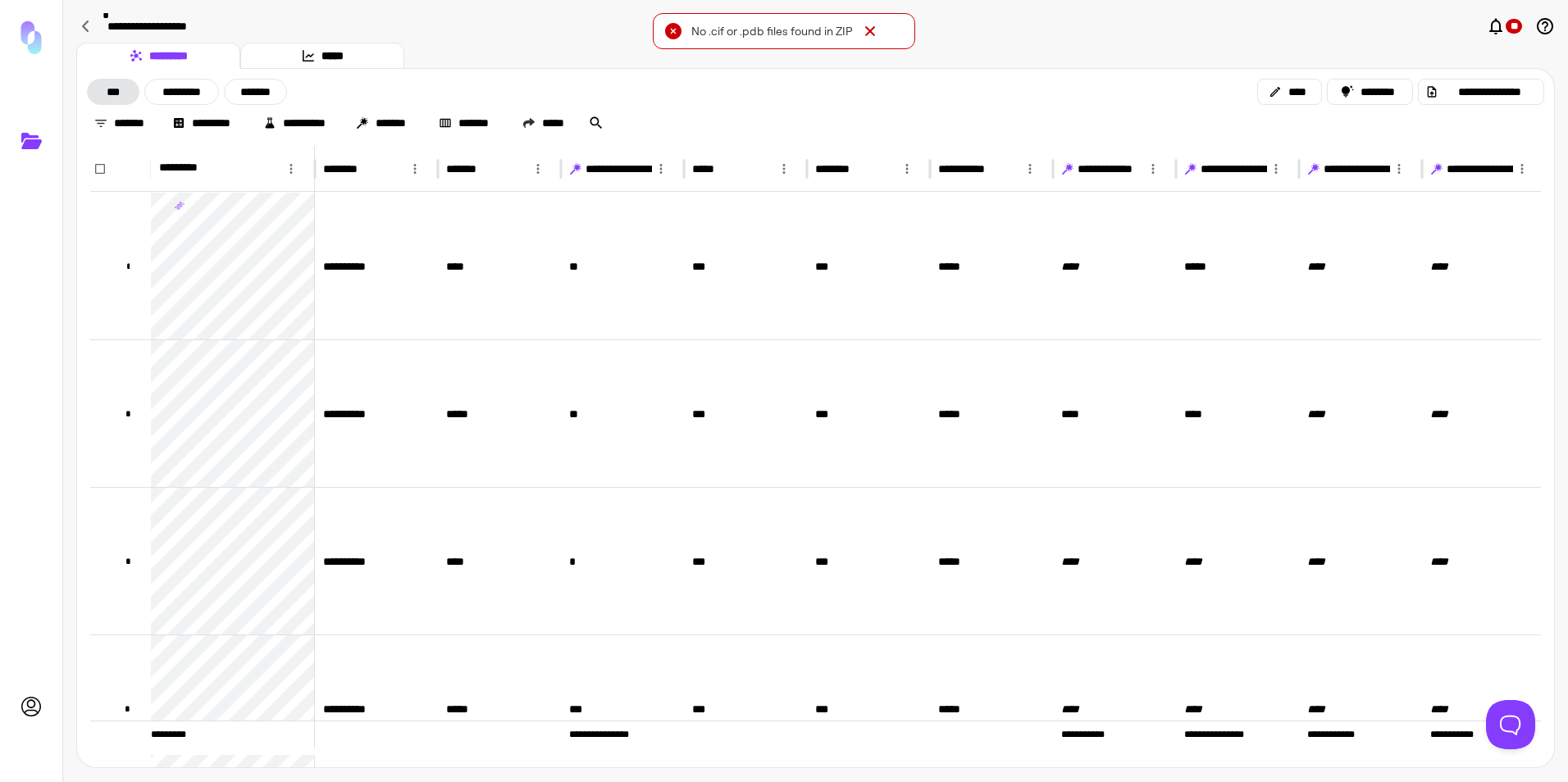 click on "**********" at bounding box center [252, 26] 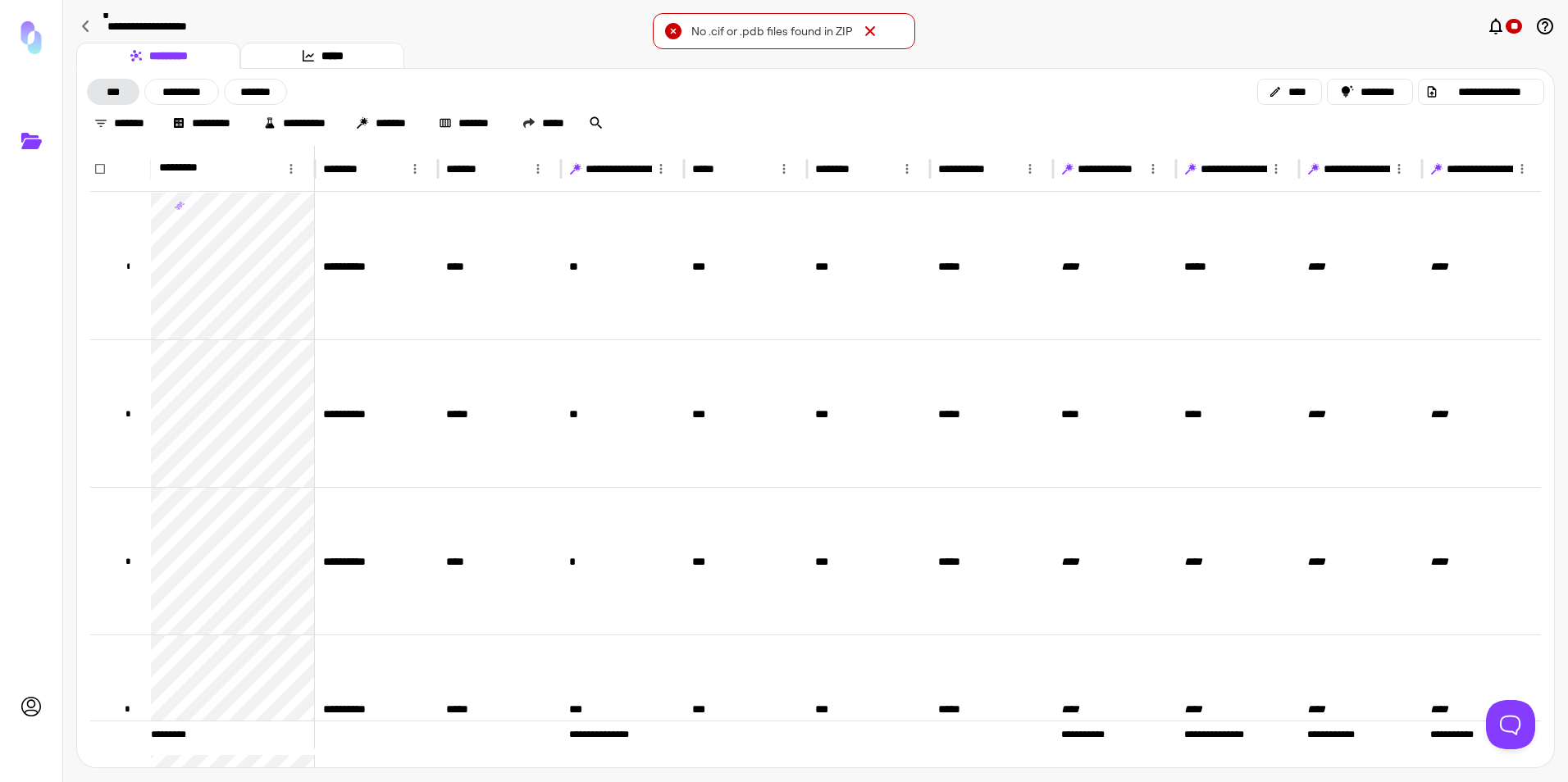 click on "**********" at bounding box center (252, 26) 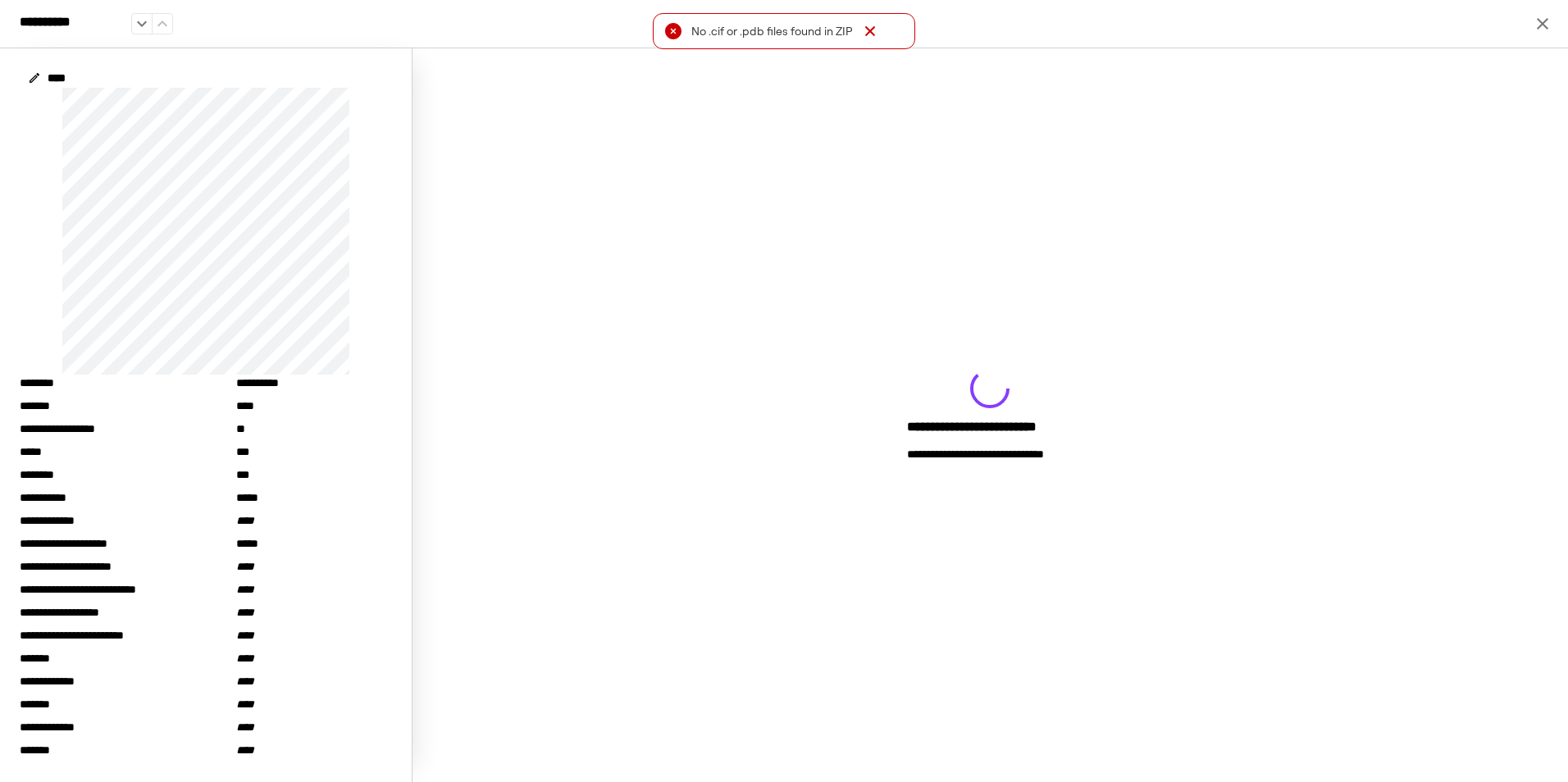 click 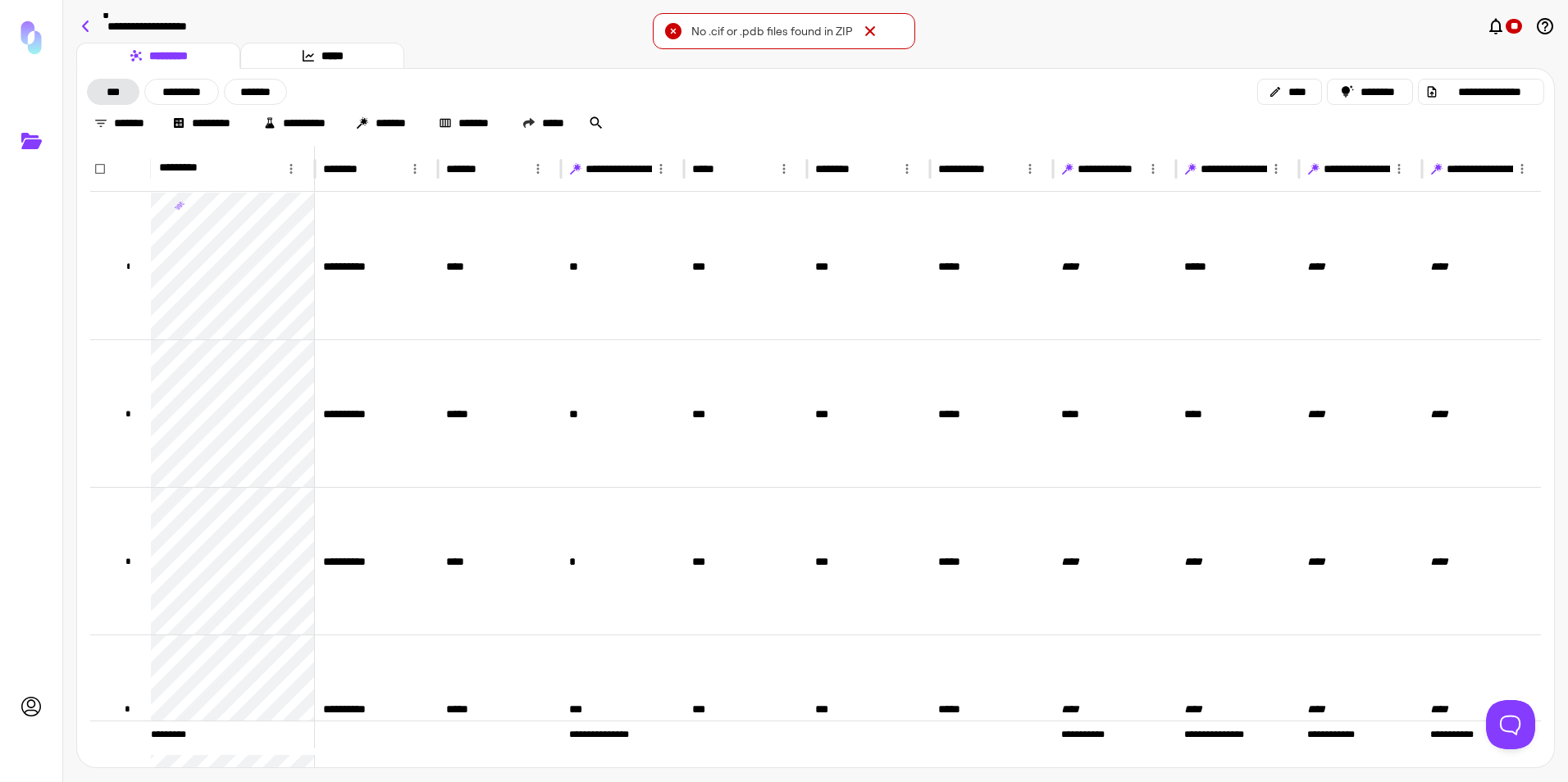 click 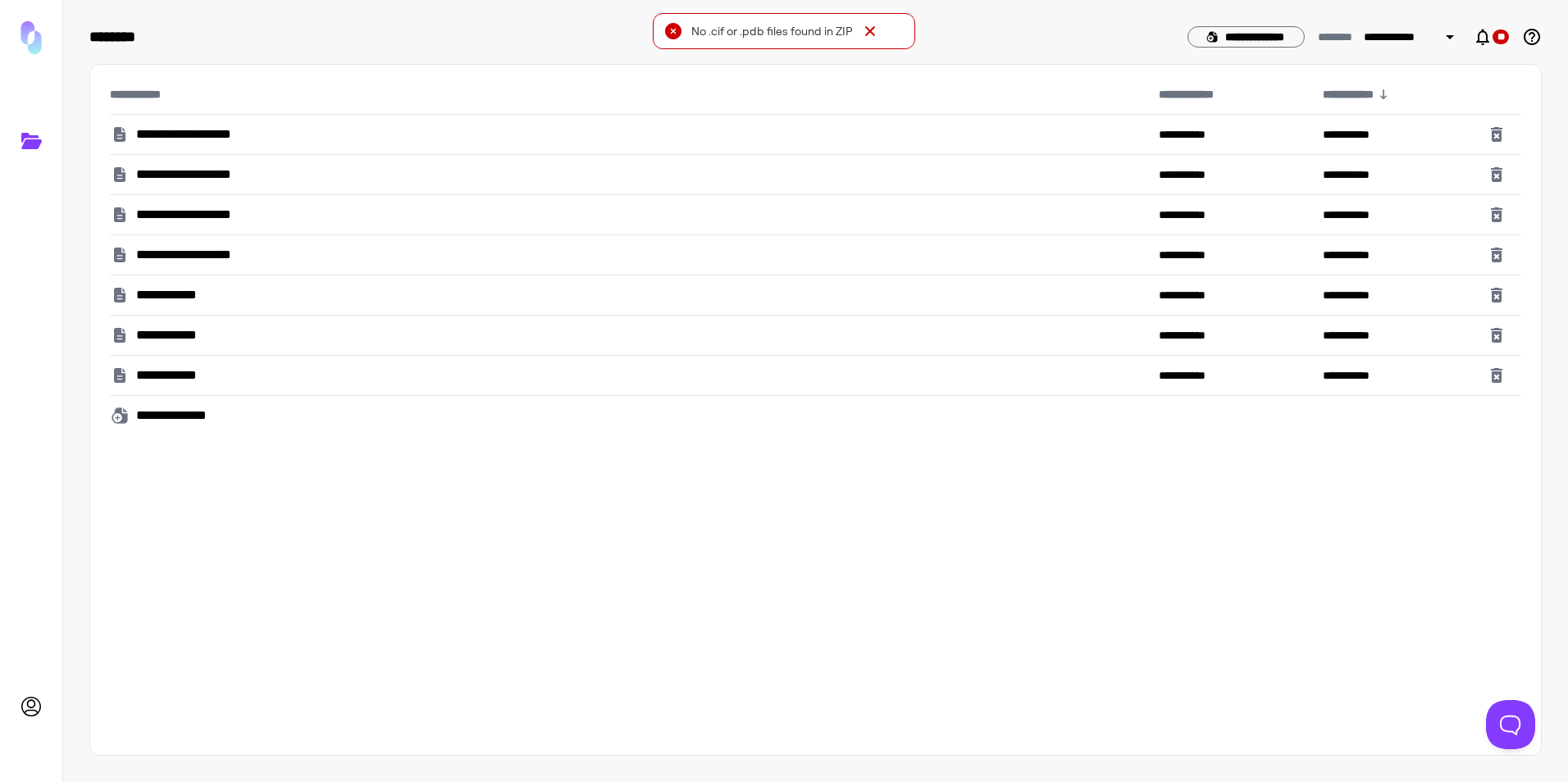 click on "**********" at bounding box center [181, 416] 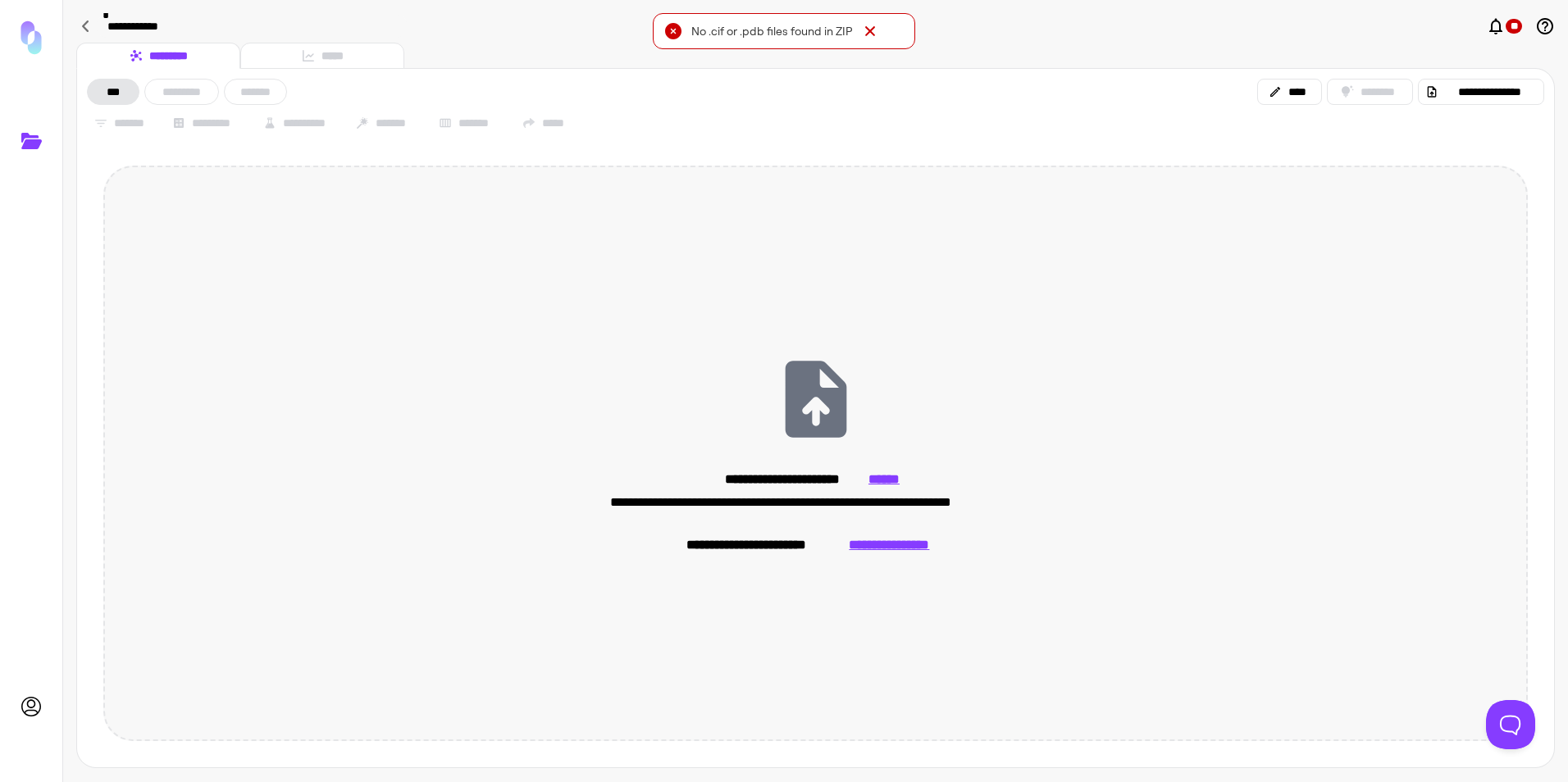 click on "******" at bounding box center (884, 480) 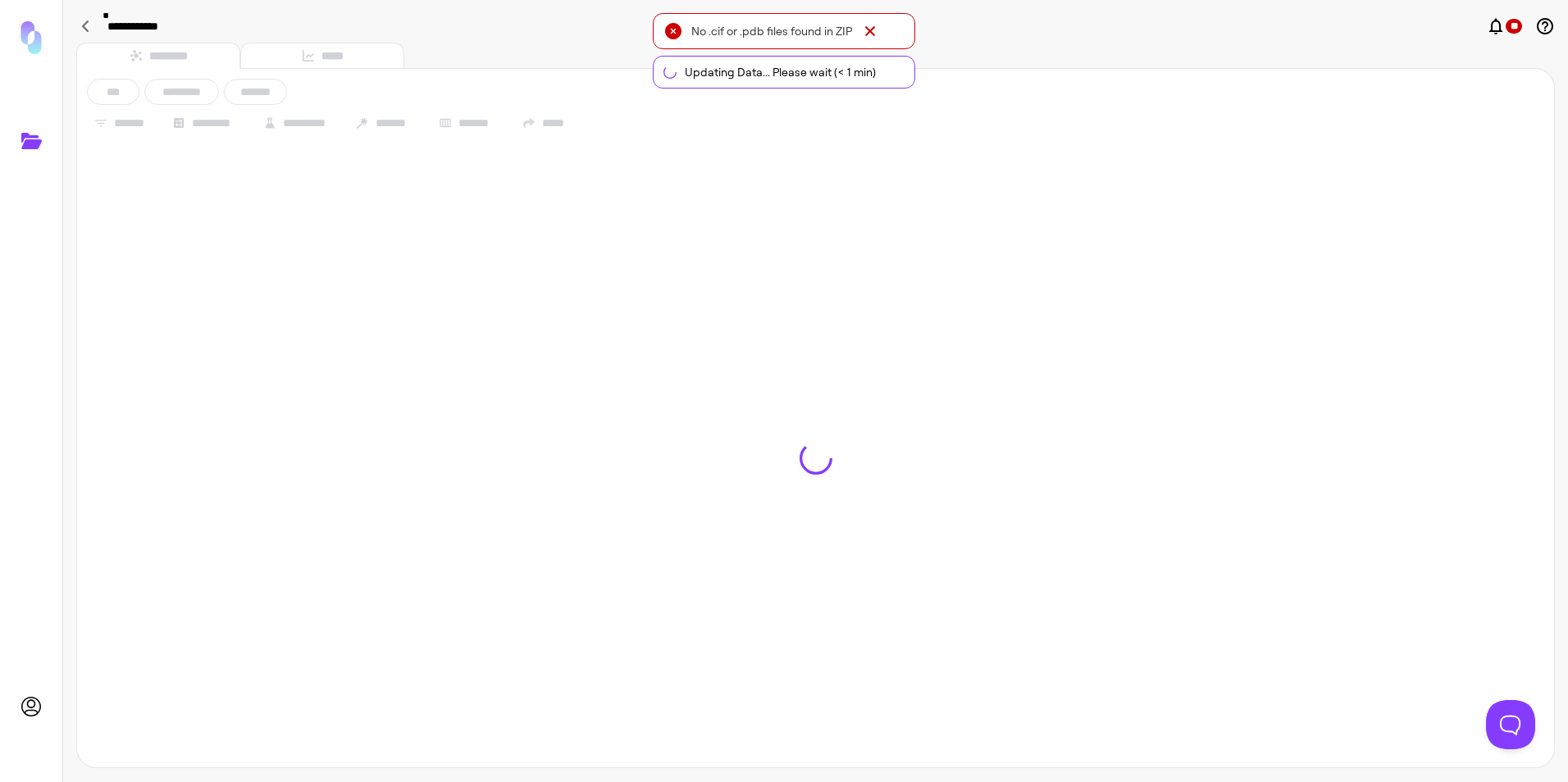 type on "**********" 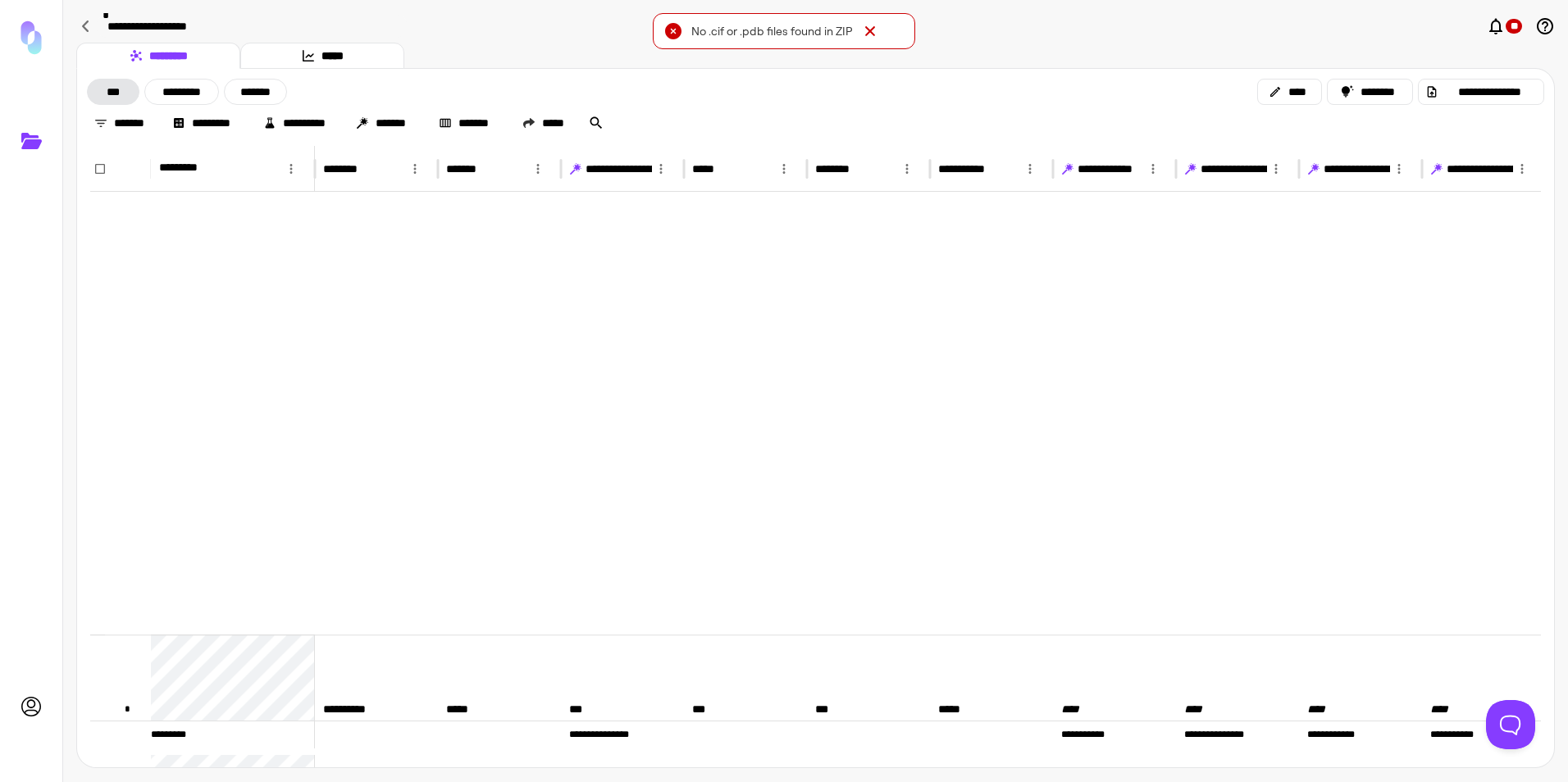 scroll, scrollTop: 656, scrollLeft: 0, axis: vertical 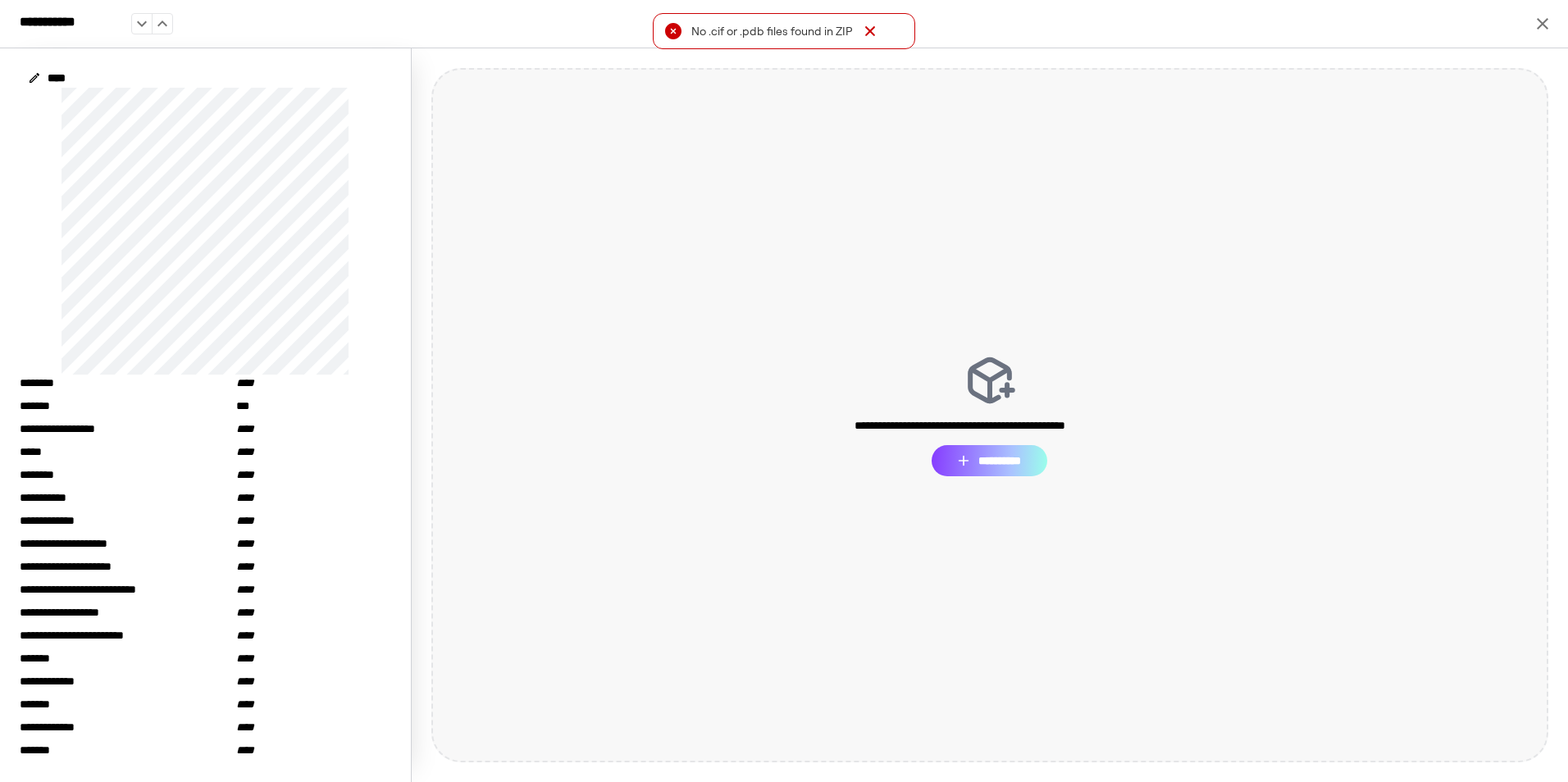 click on "**********" at bounding box center (989, 461) 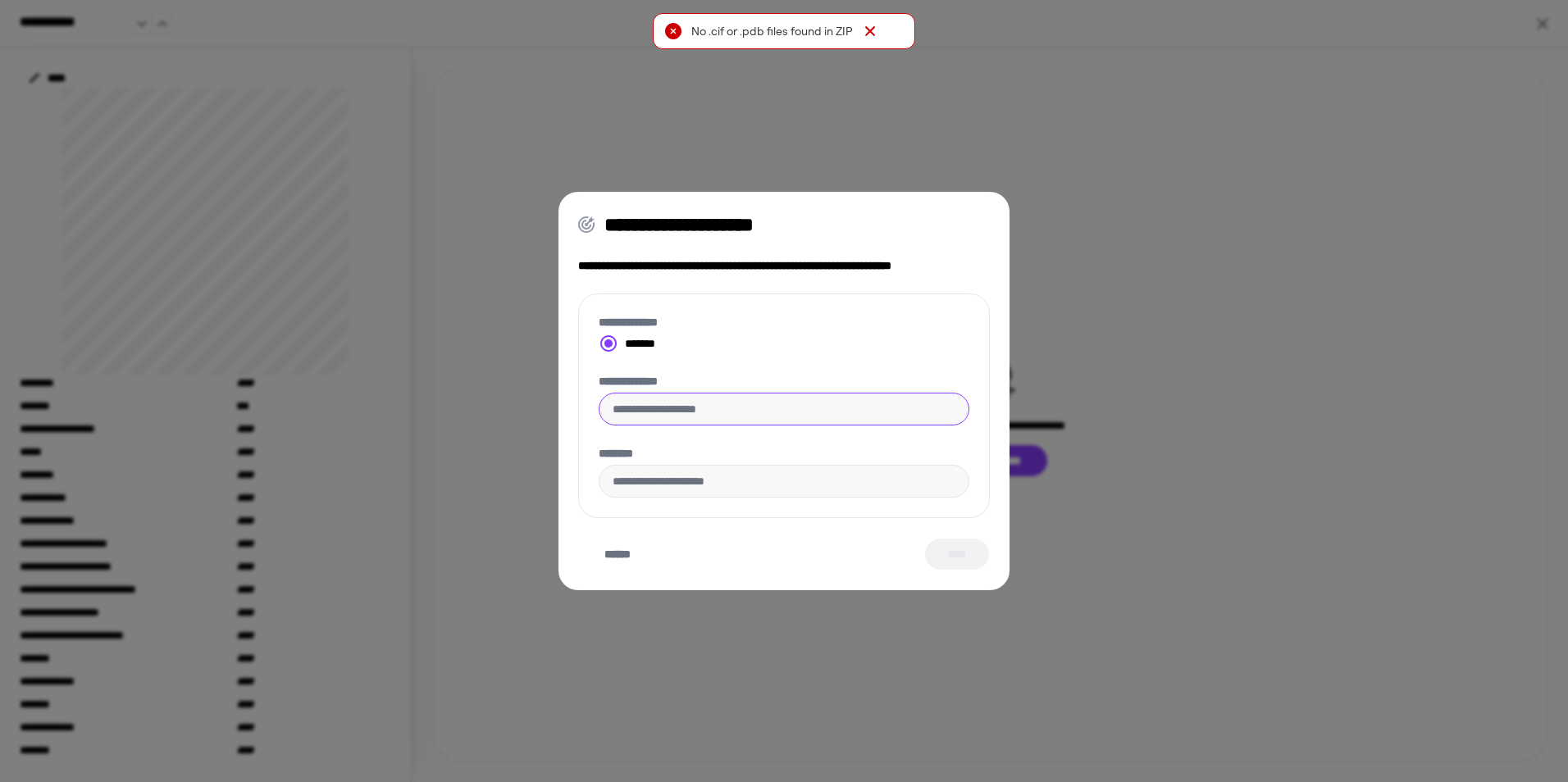 click on "**********" at bounding box center [784, 409] 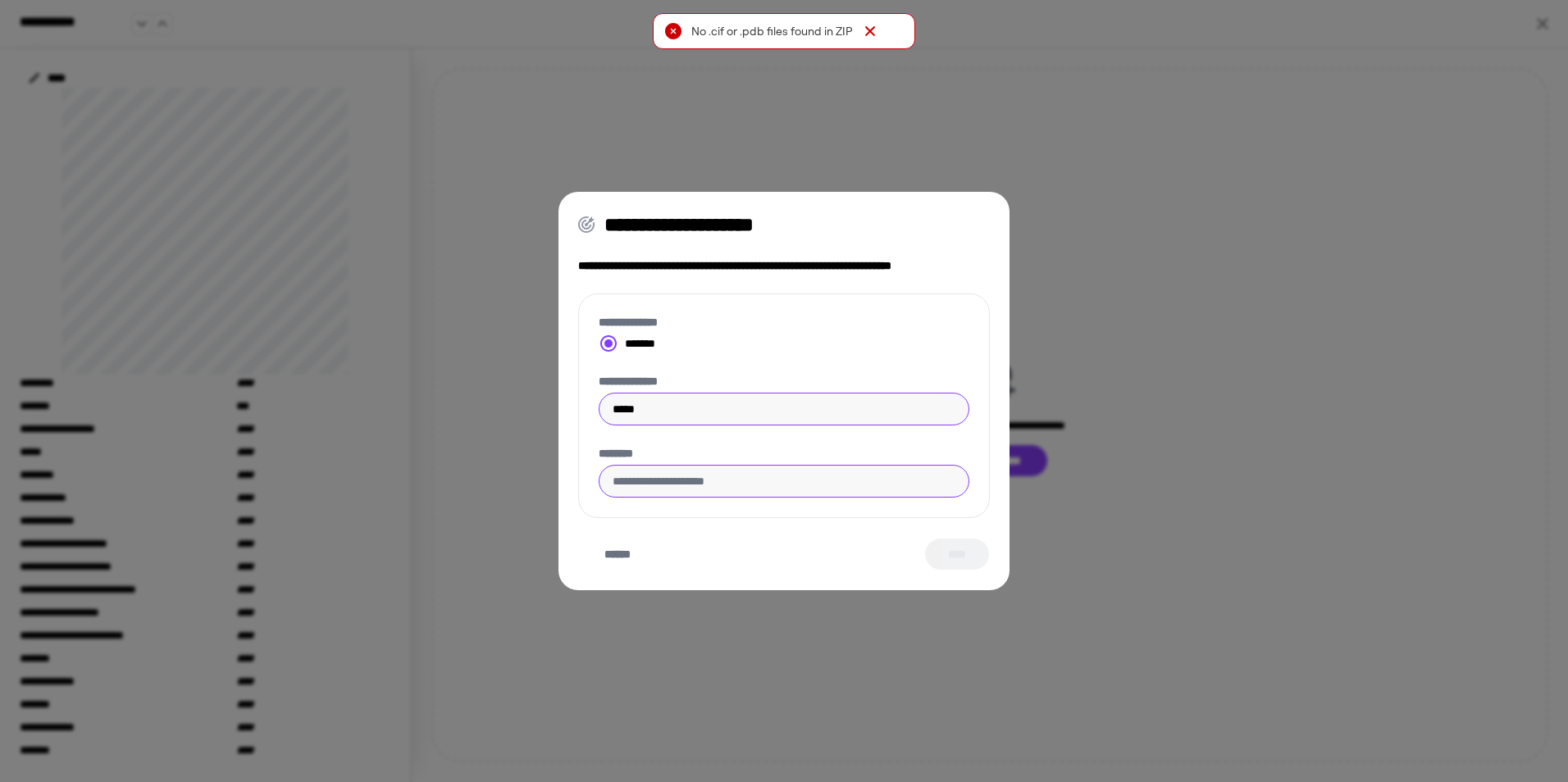 type on "*****" 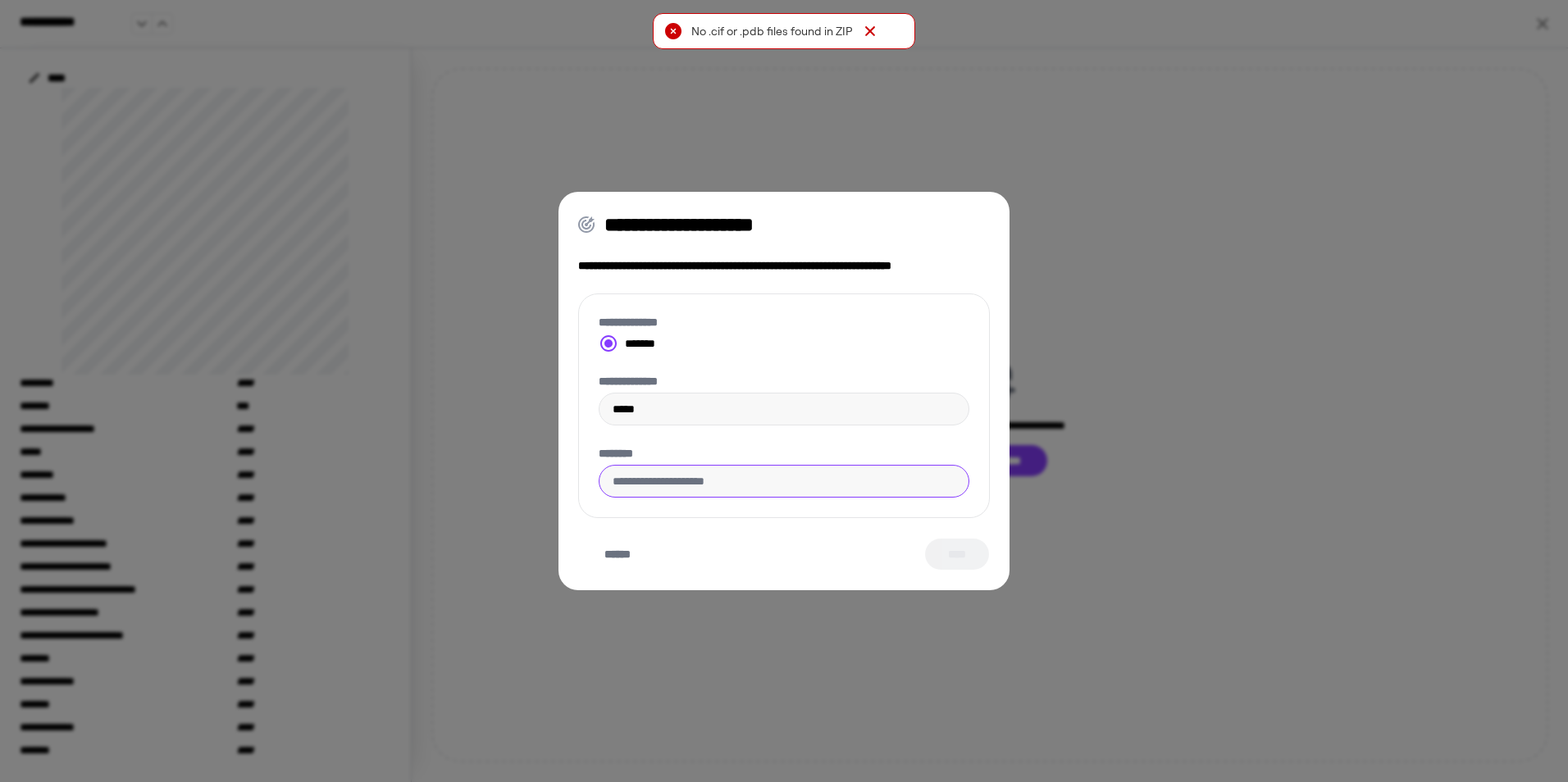 click on "********" at bounding box center (784, 481) 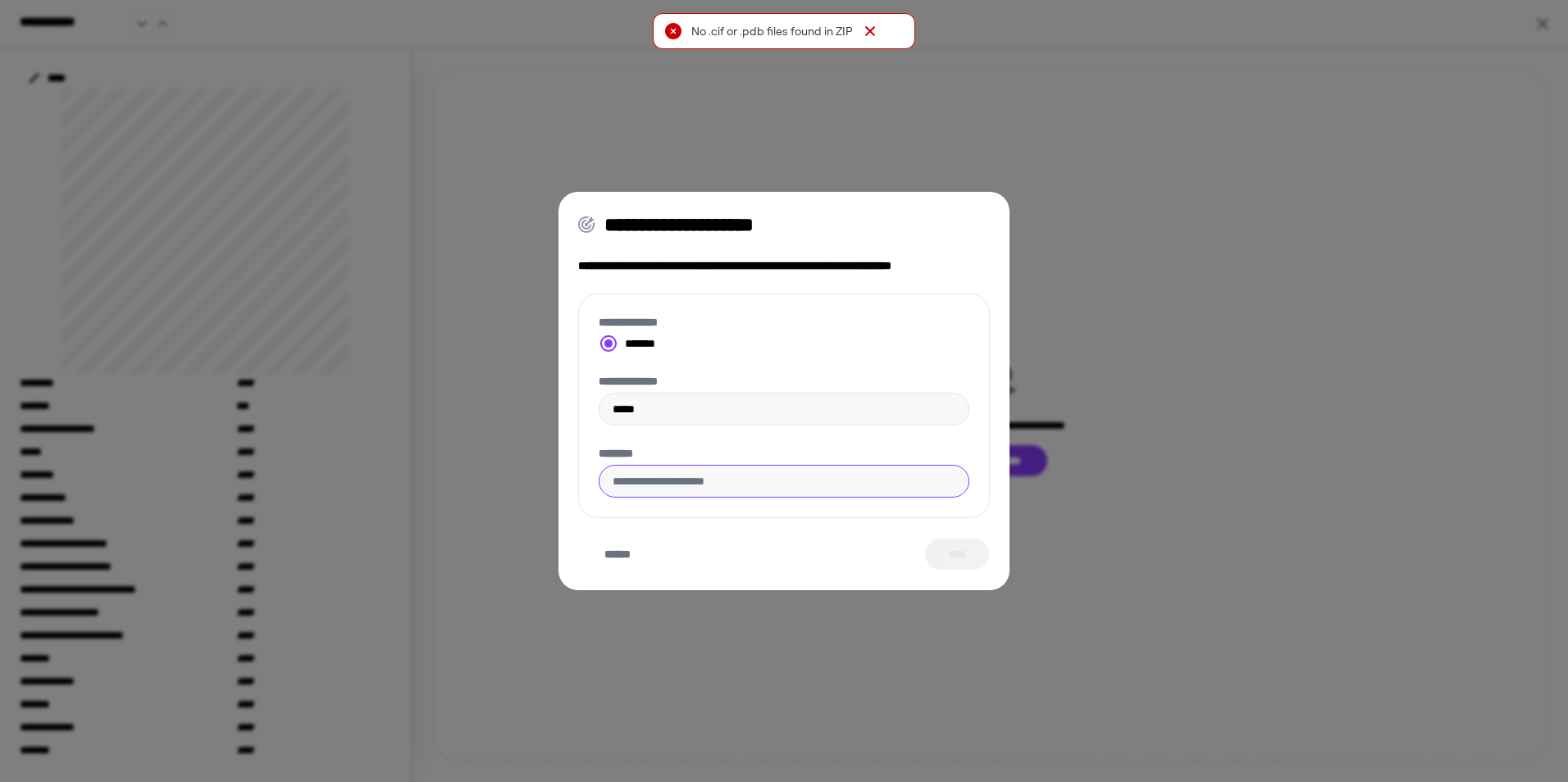 paste on "**********" 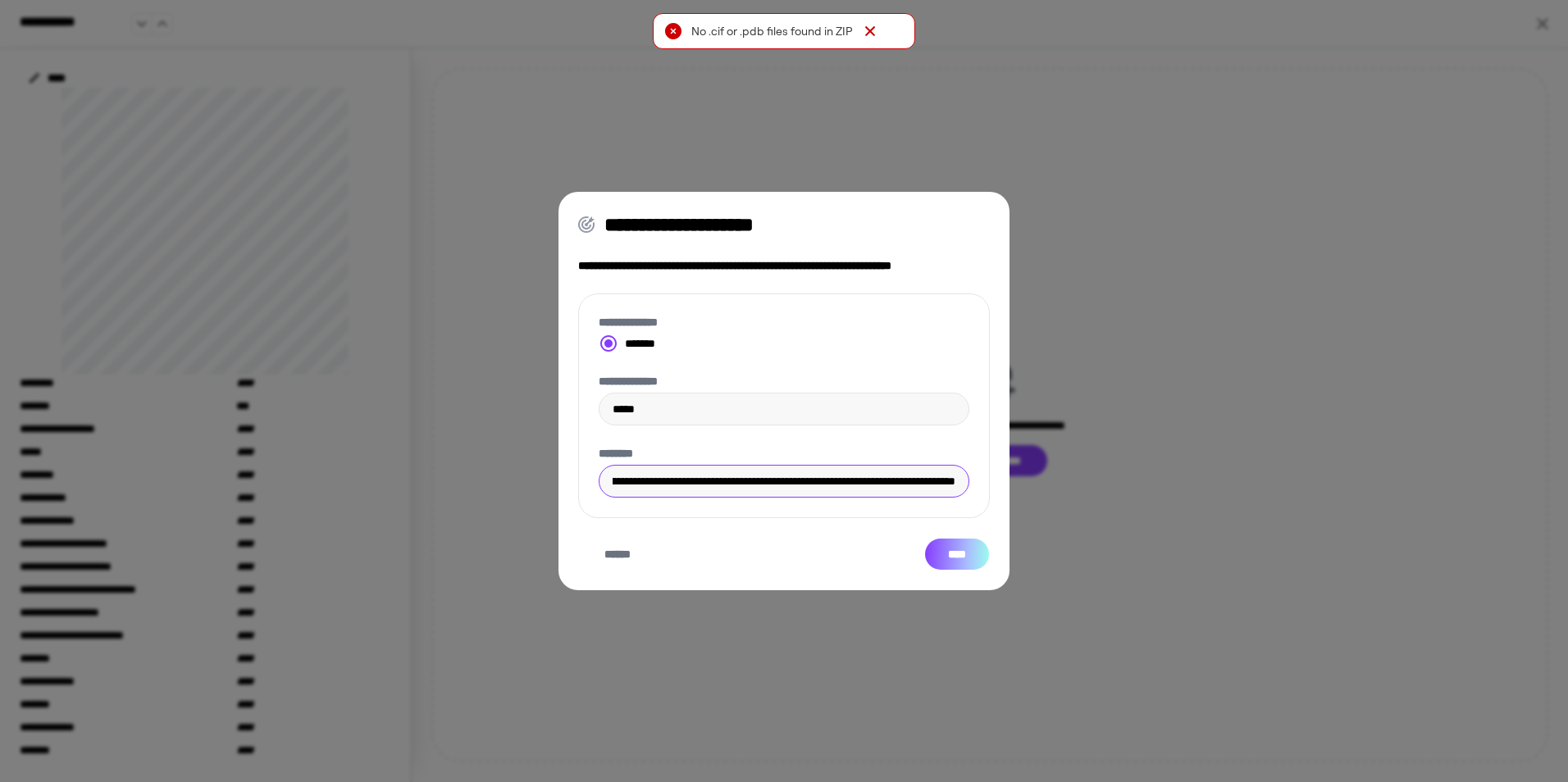 type on "**********" 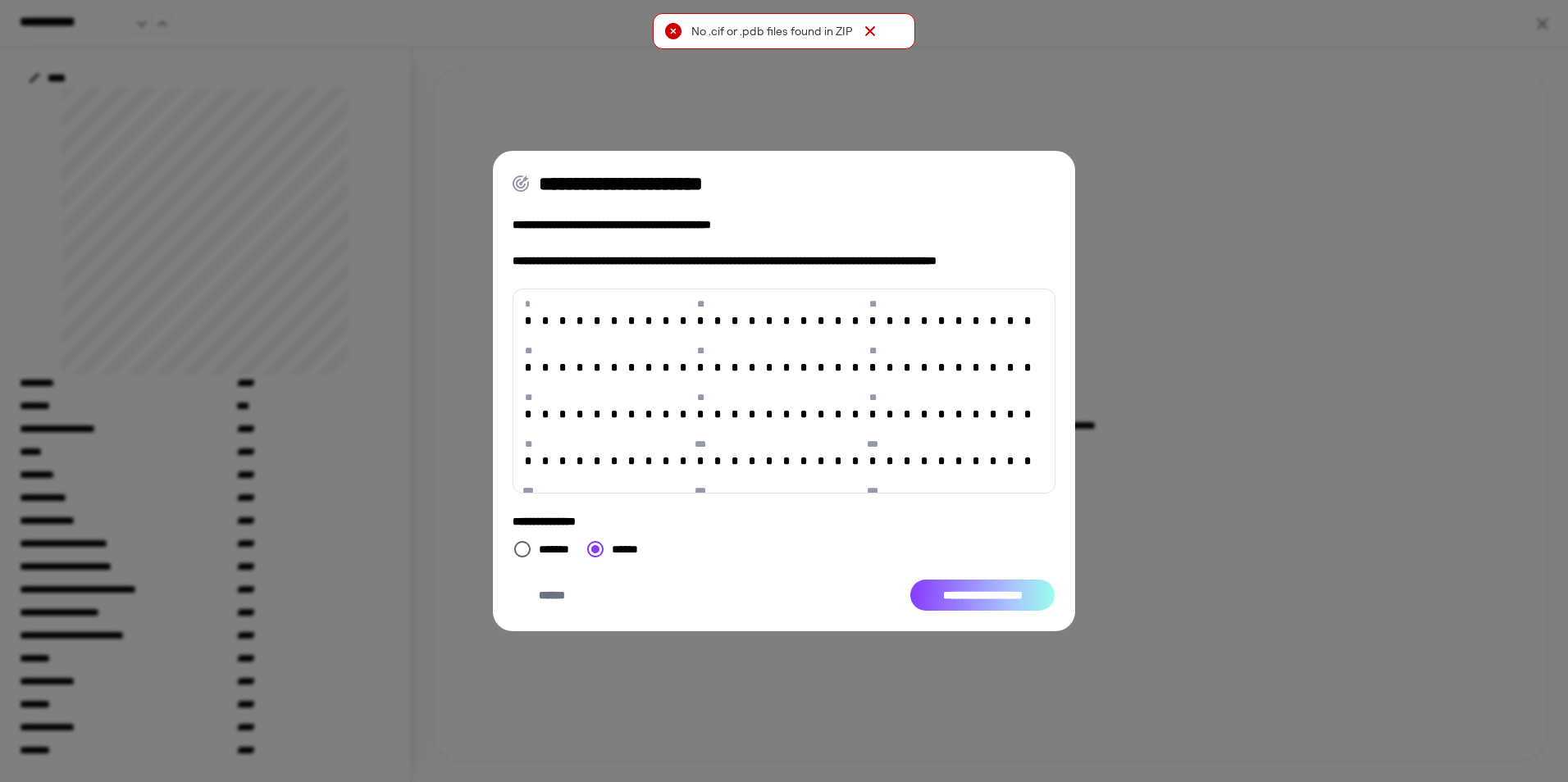 click on "**********" at bounding box center (982, 595) 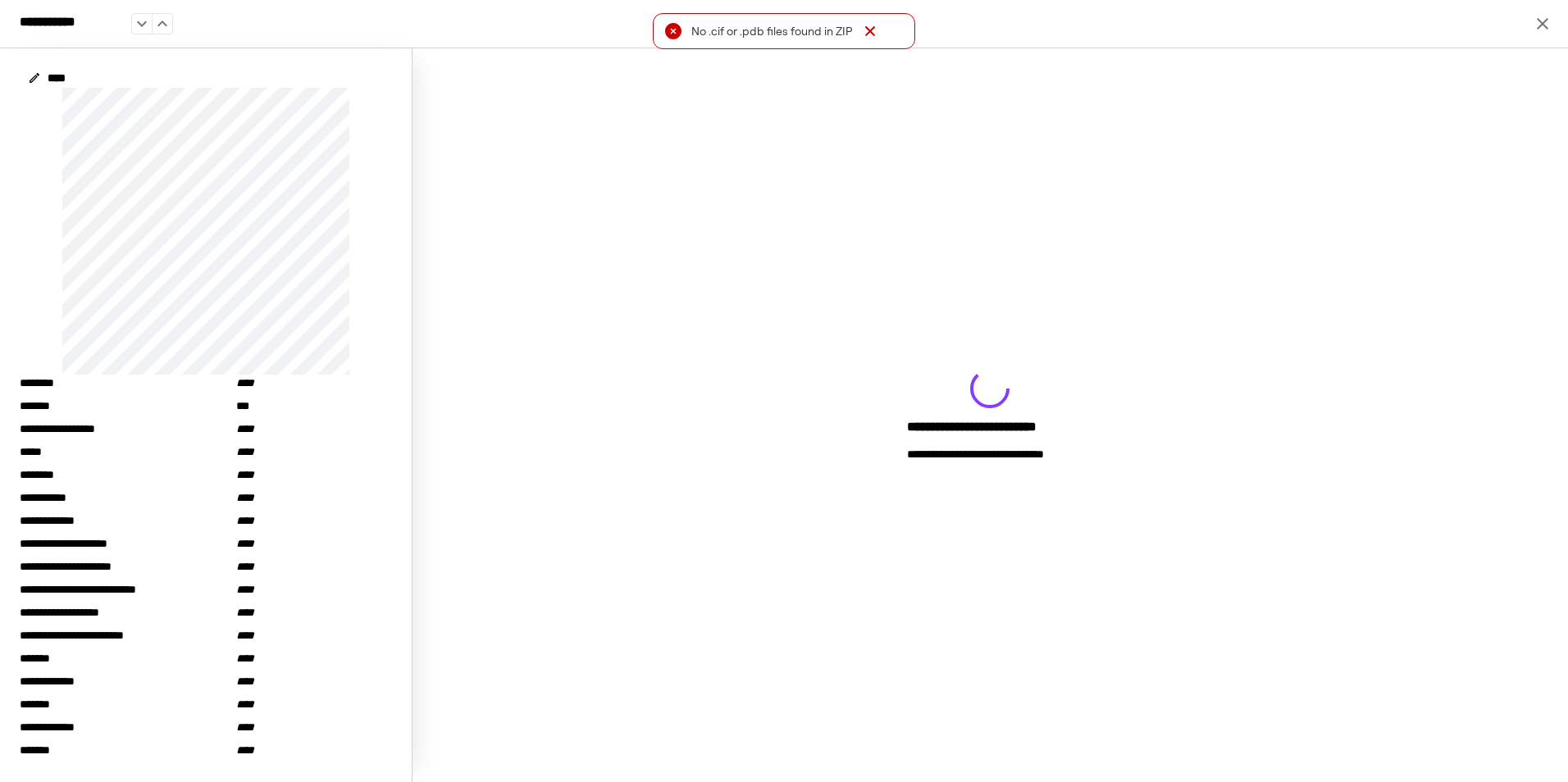 click 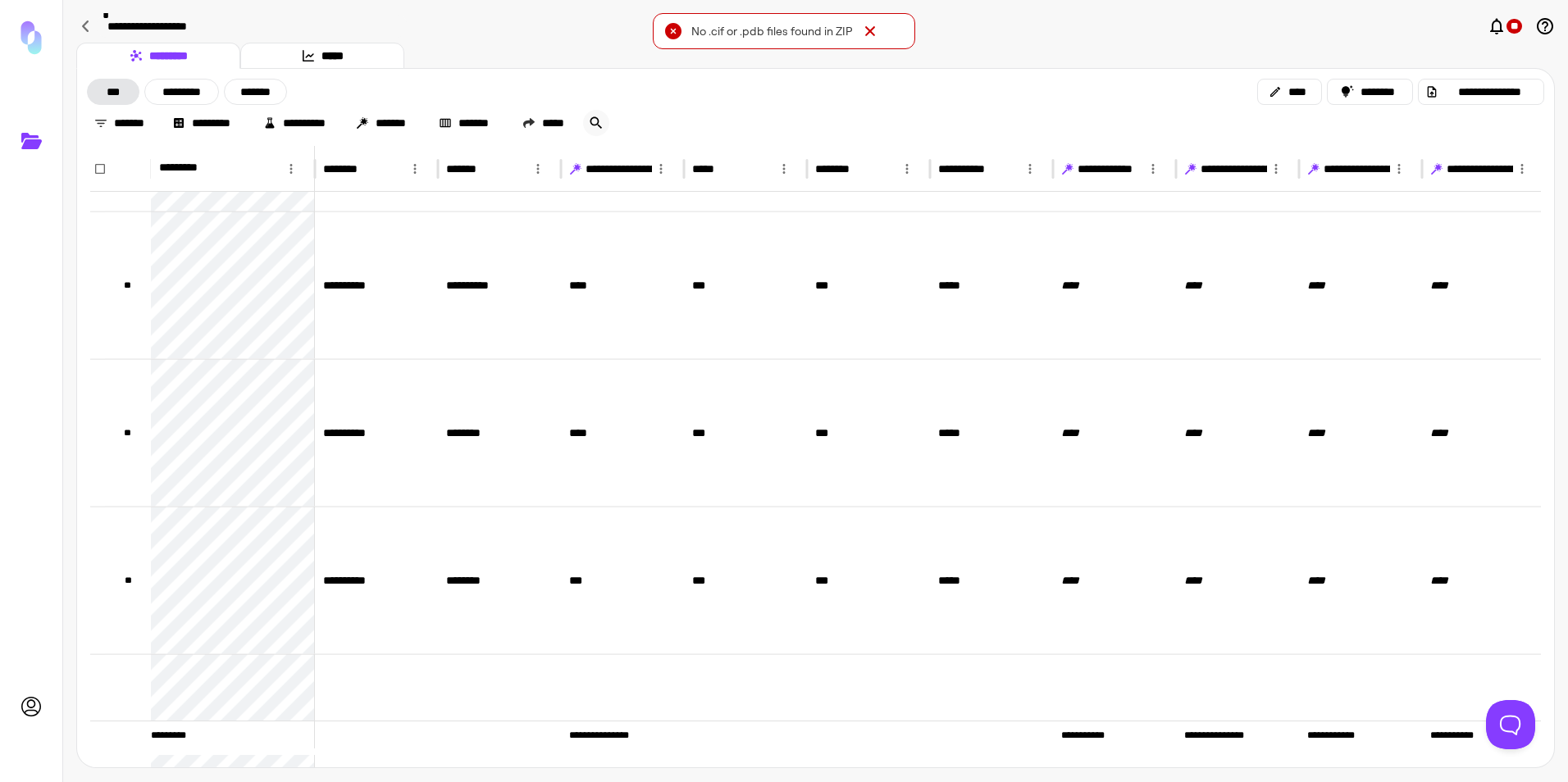 click 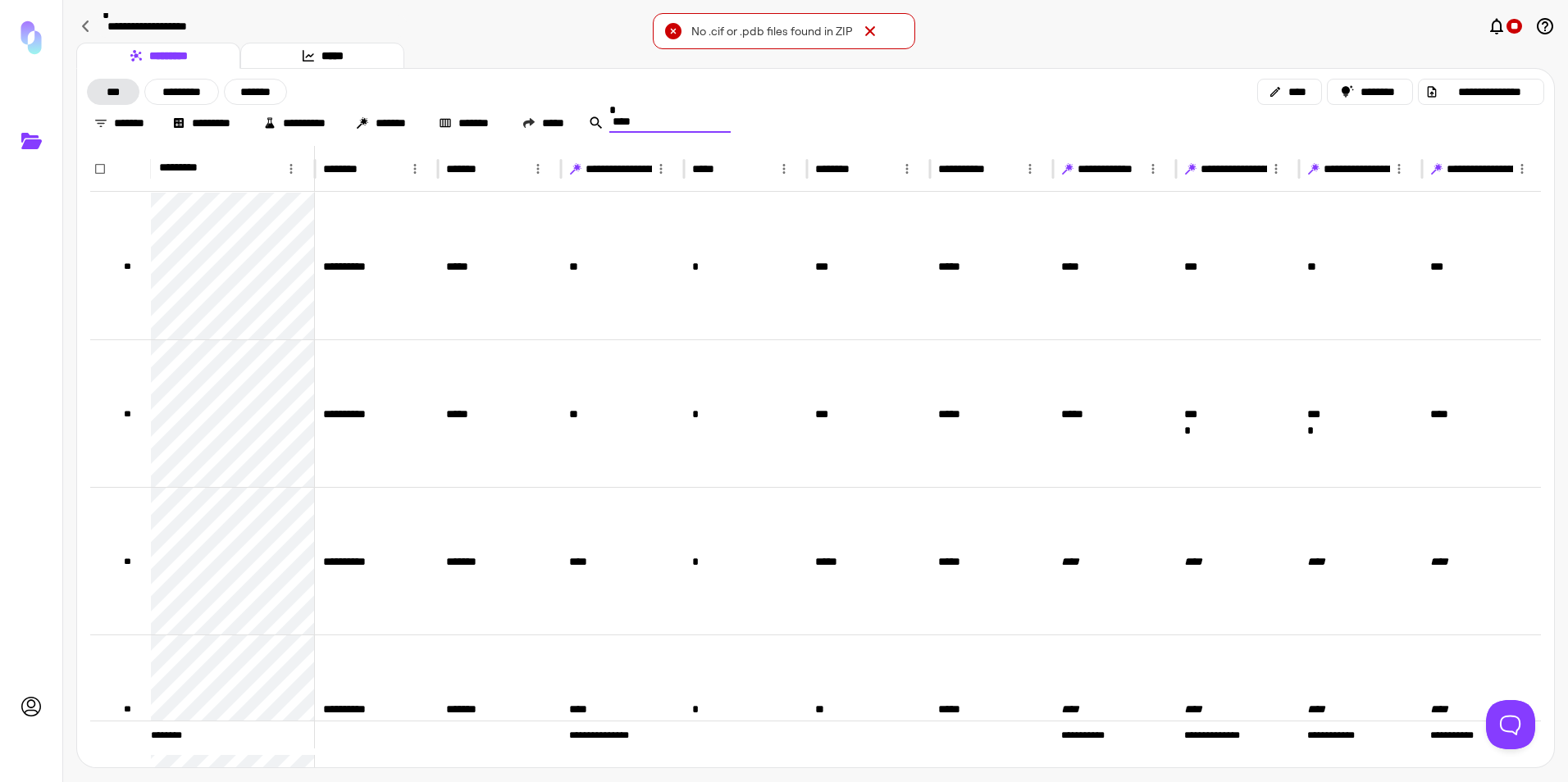 type on "*****" 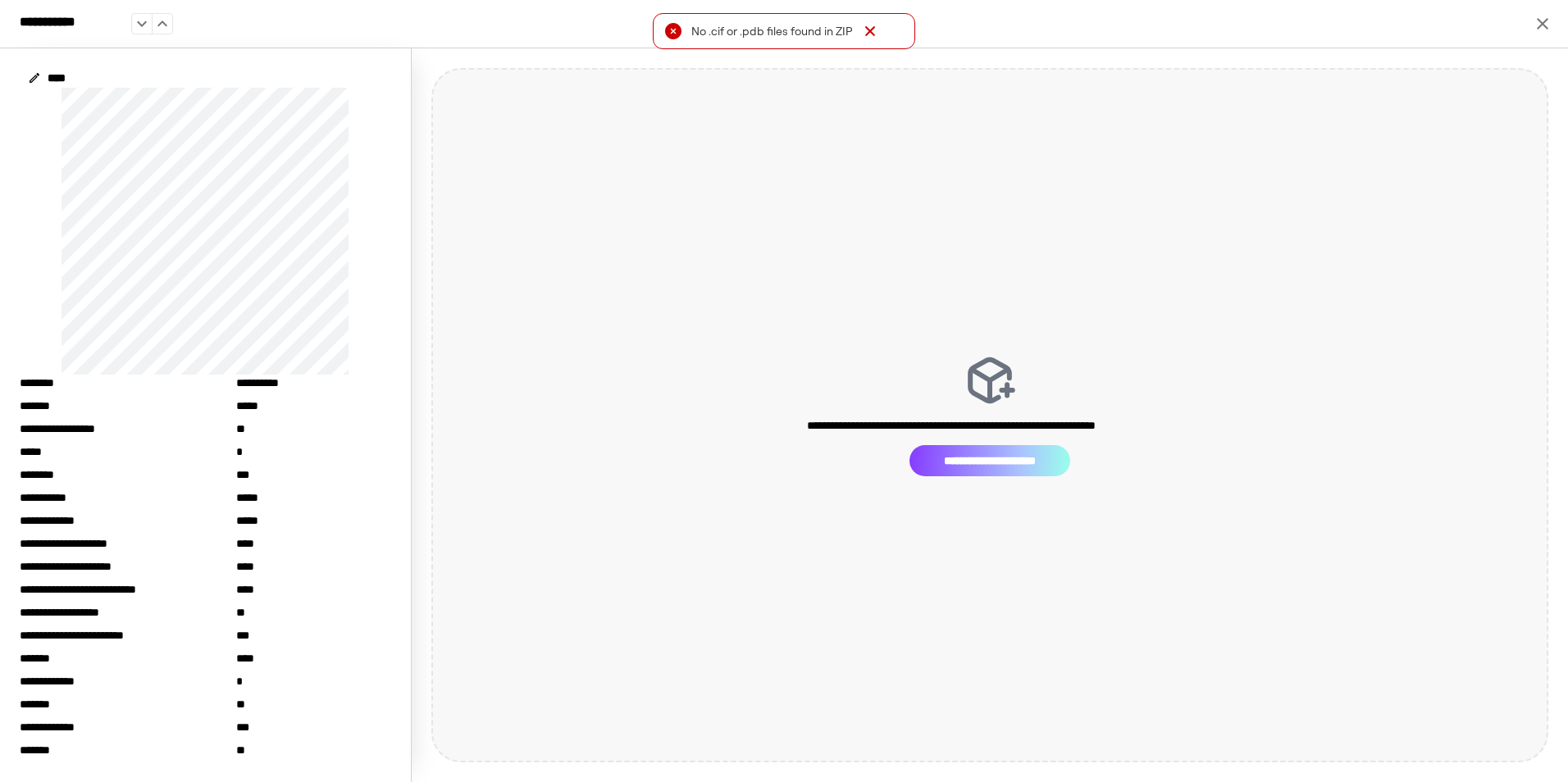 click on "**********" at bounding box center [990, 461] 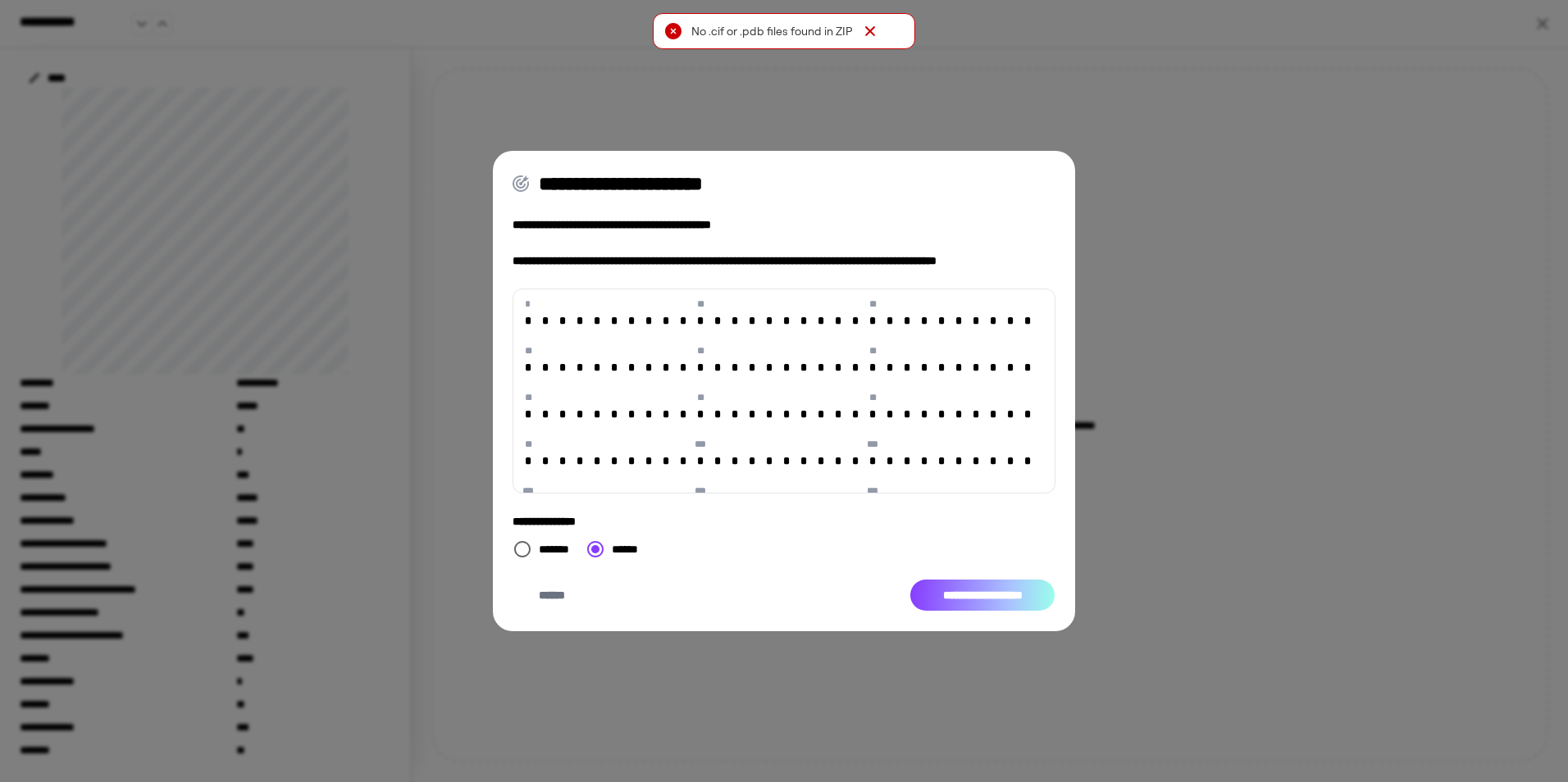 click on "**********" at bounding box center [982, 595] 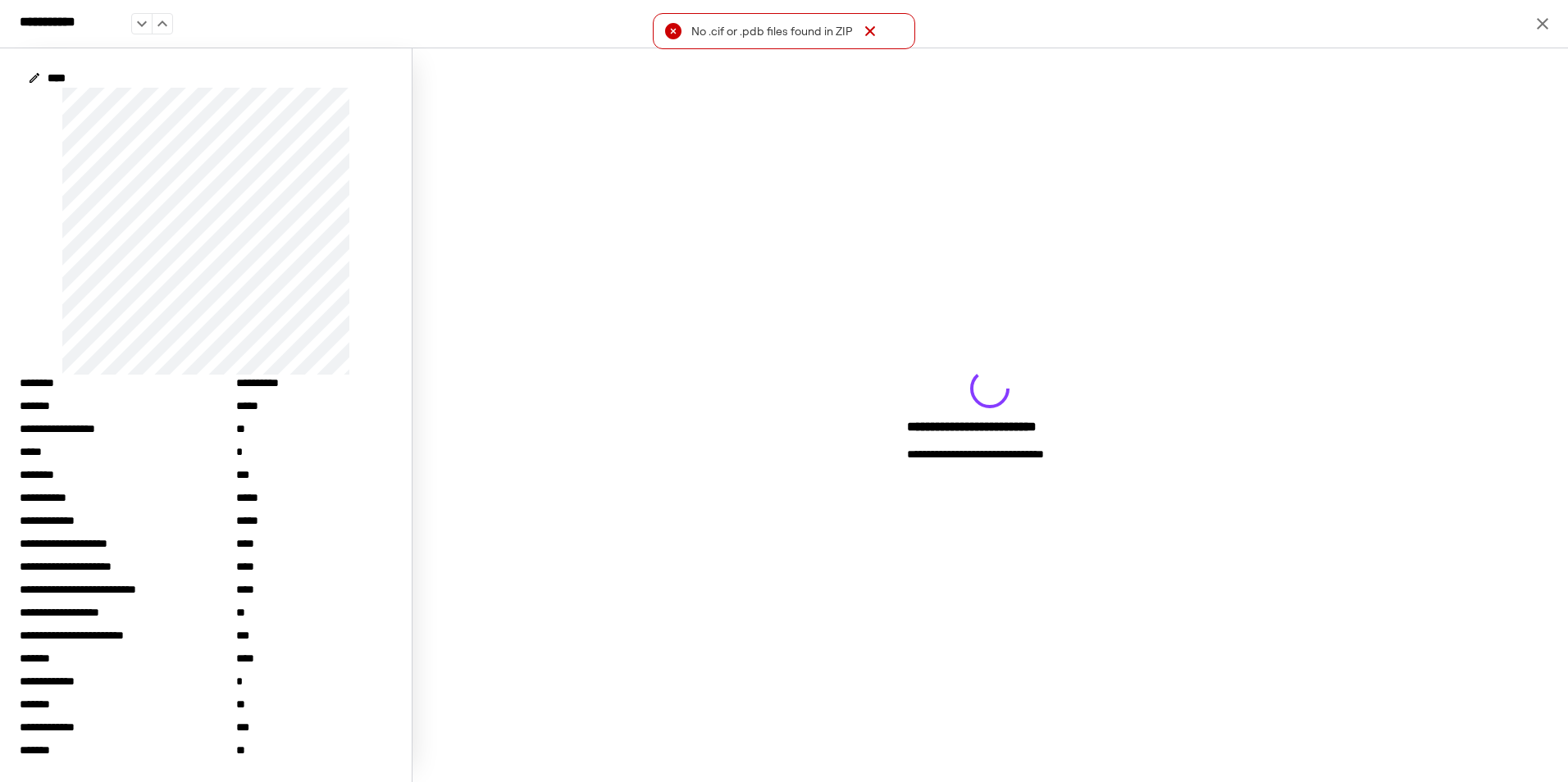 click 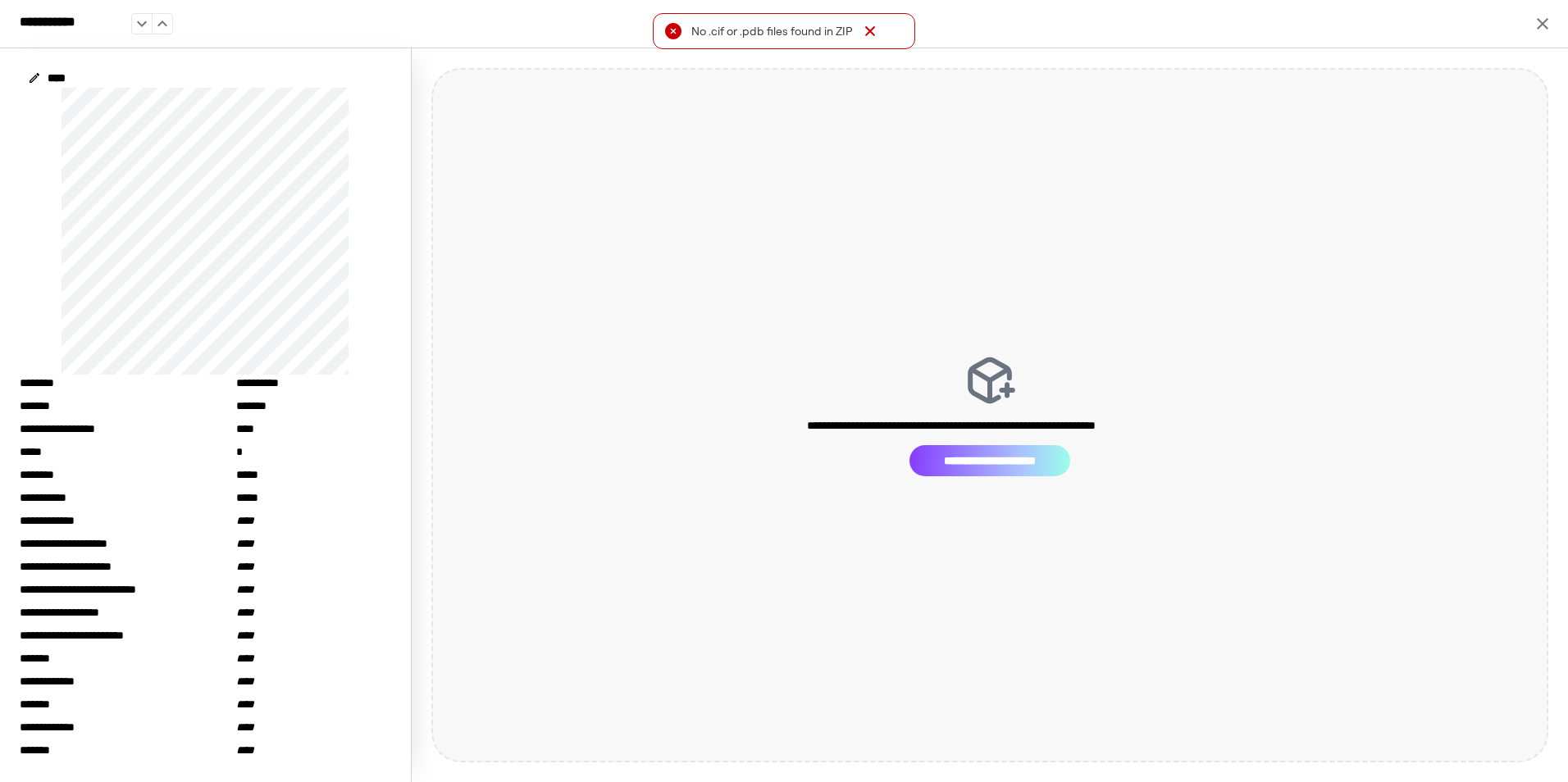 click on "**********" at bounding box center (990, 461) 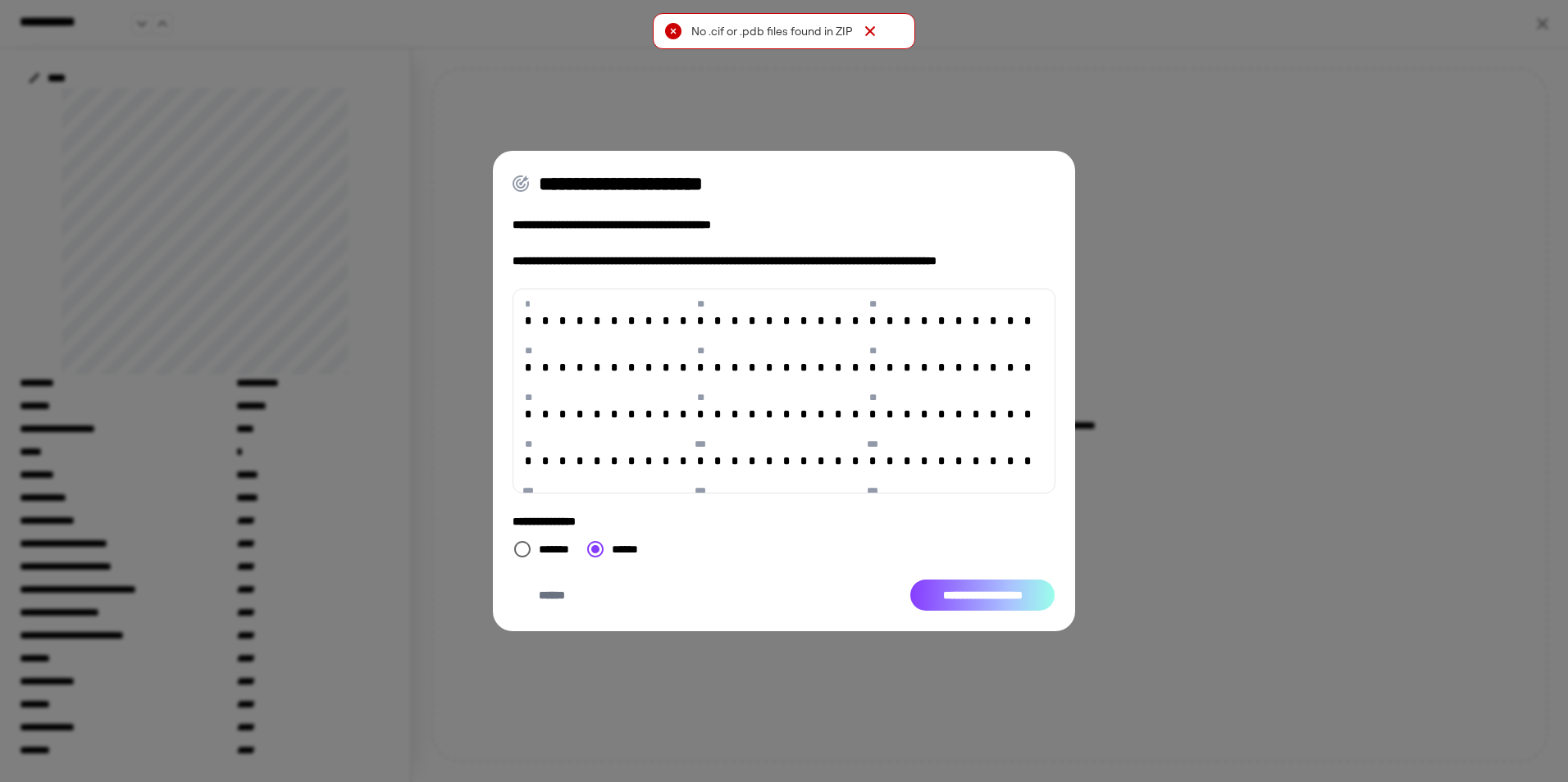 click on "**********" at bounding box center (982, 595) 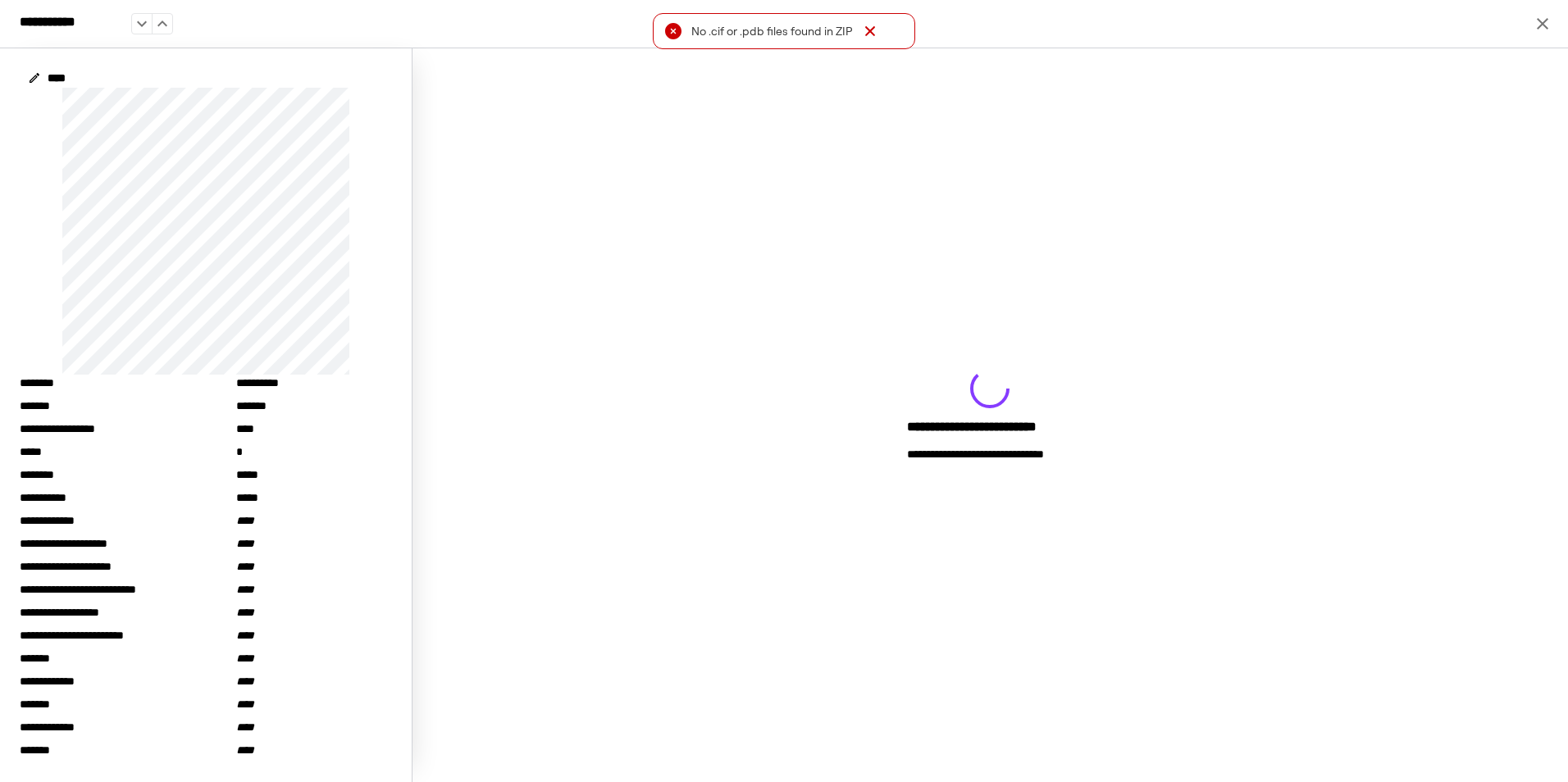 click 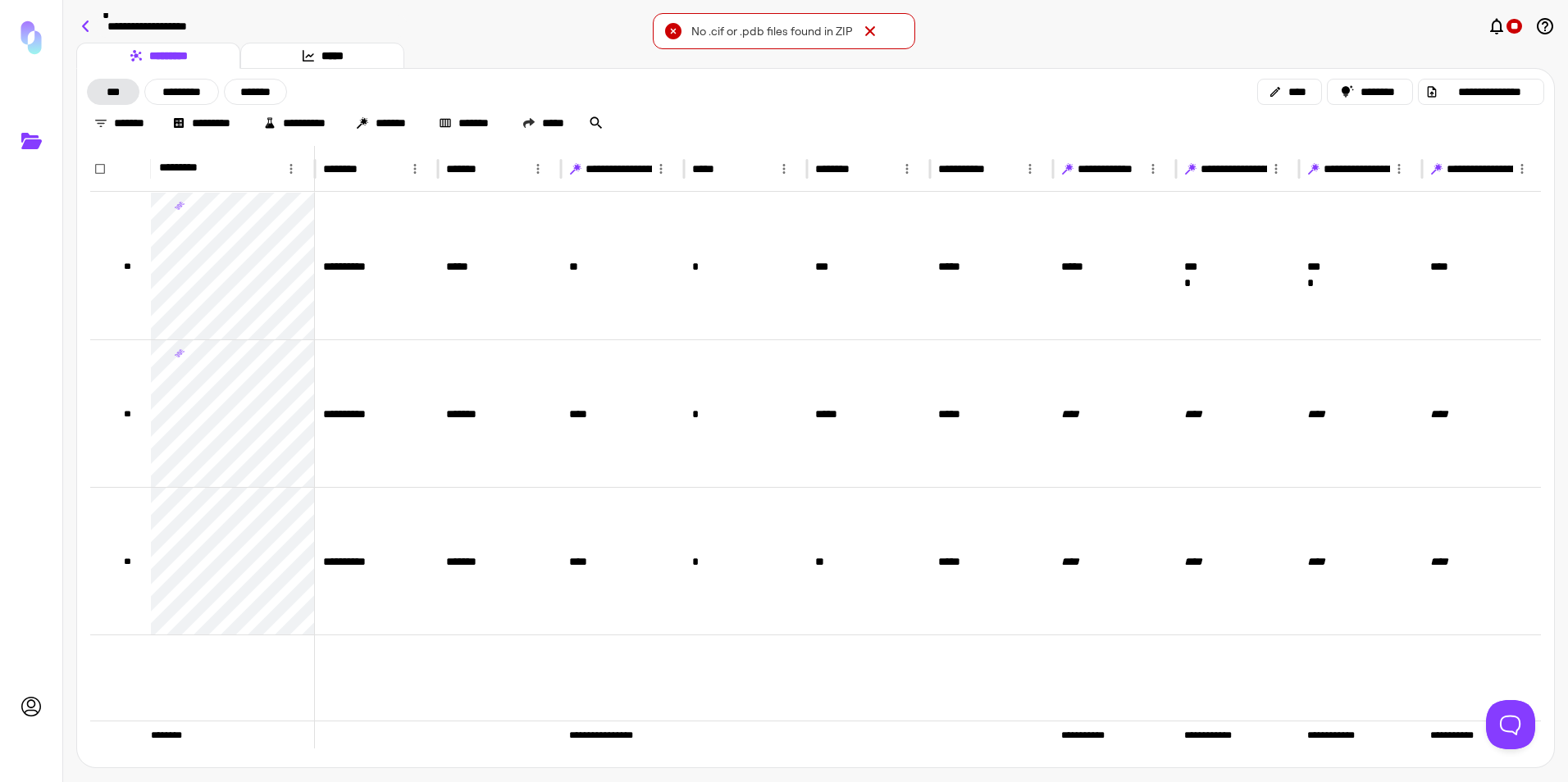 click 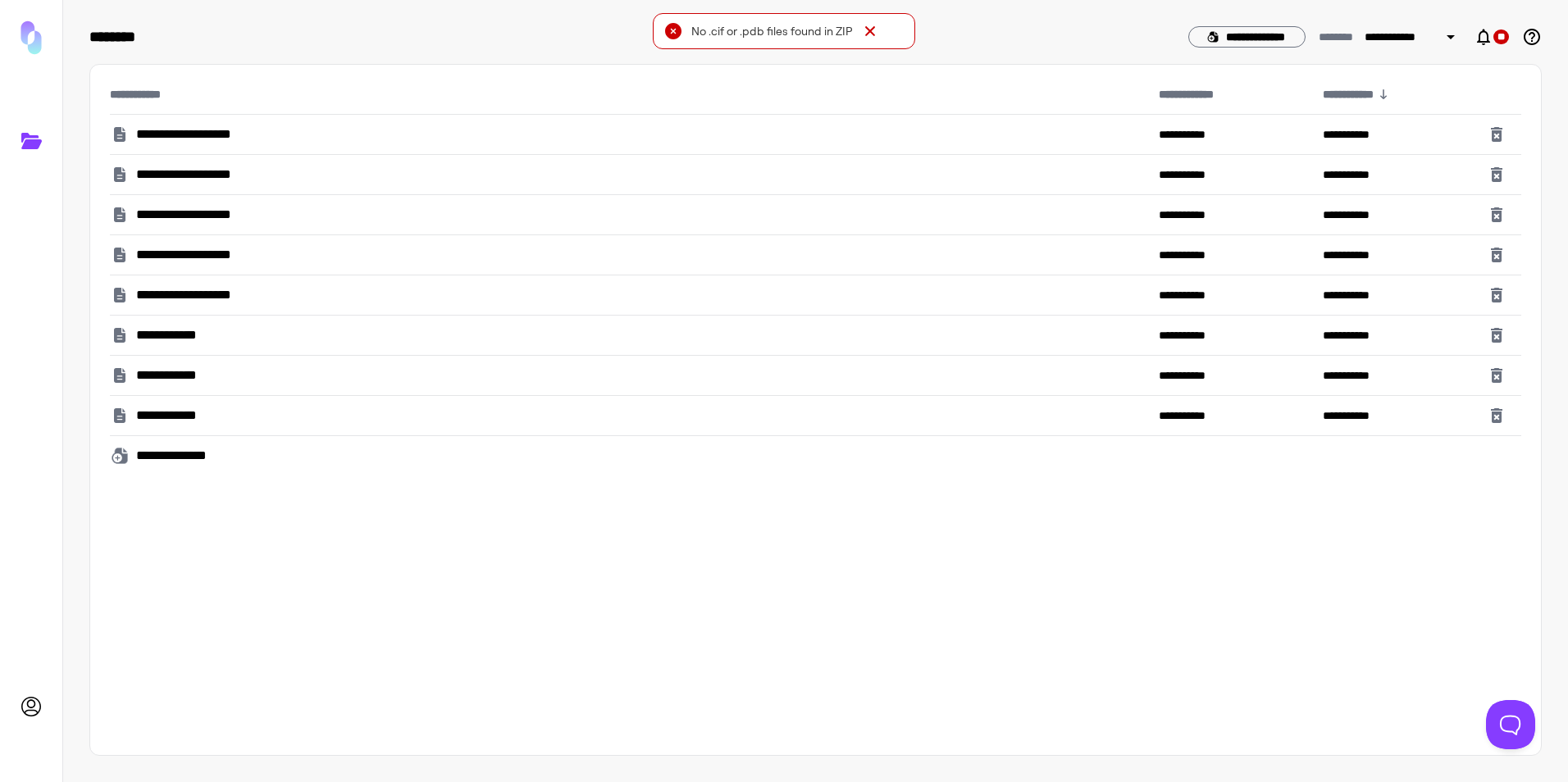 click on "**********" at bounding box center [206, 175] 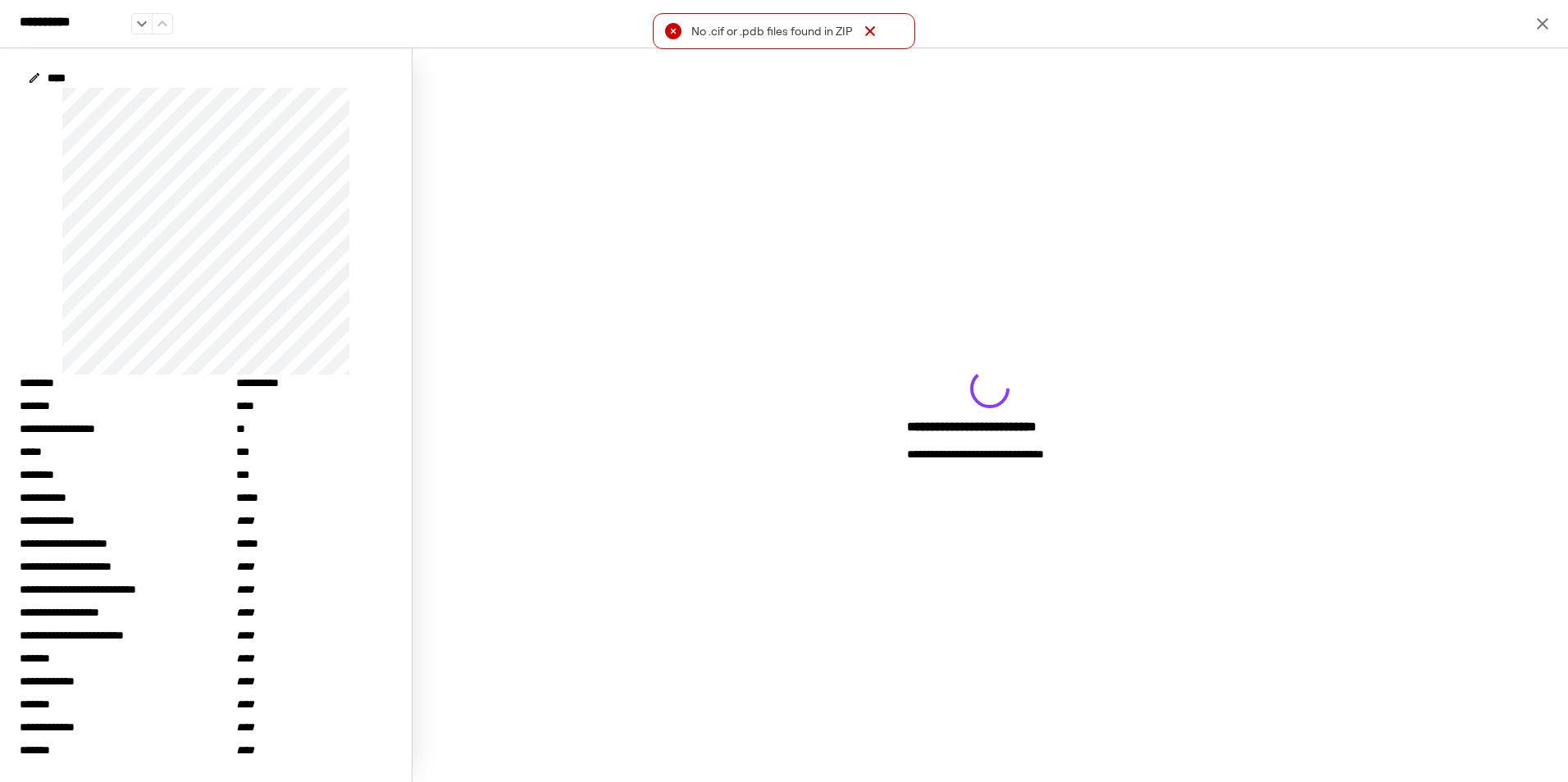 click 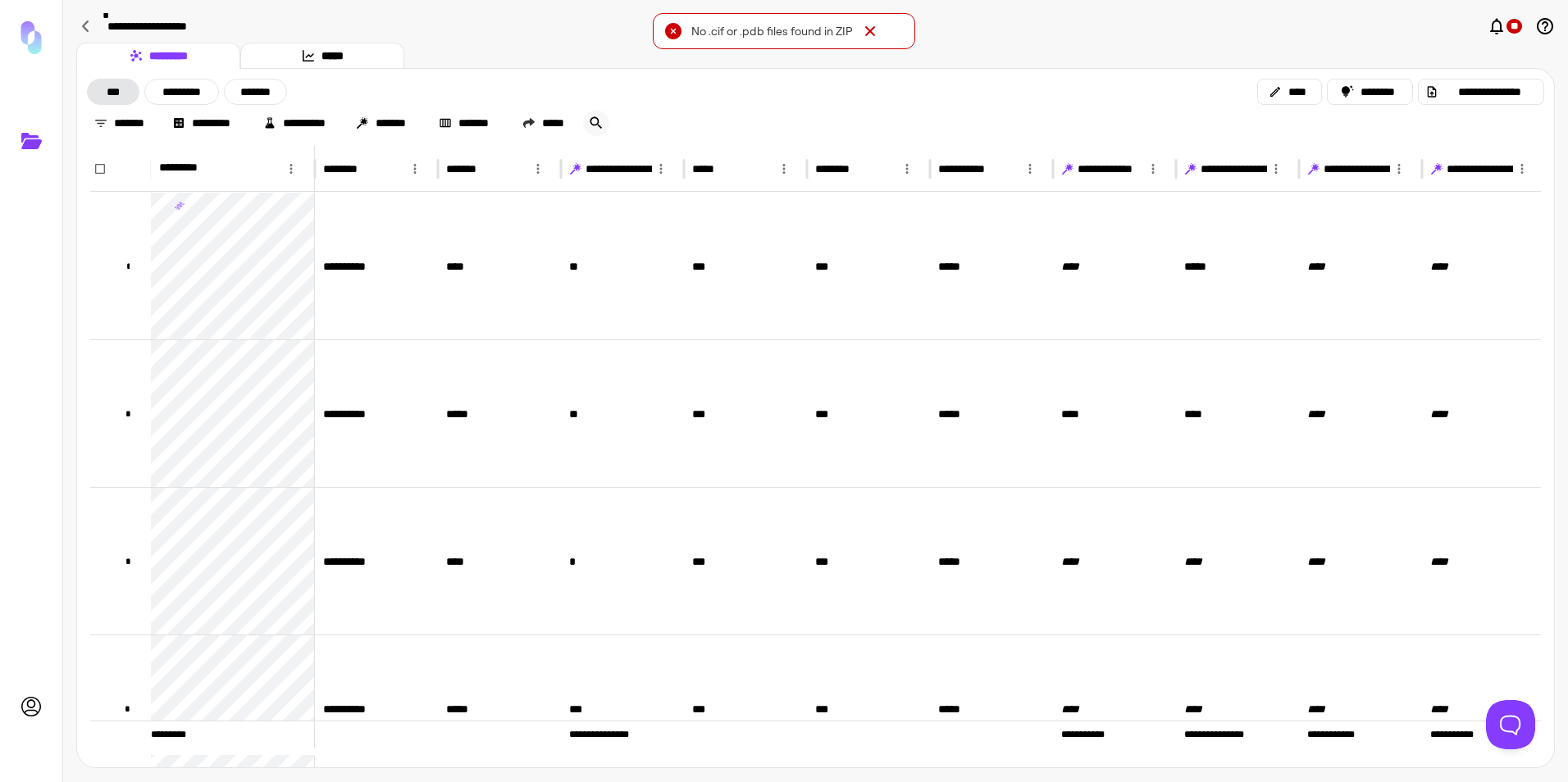 click 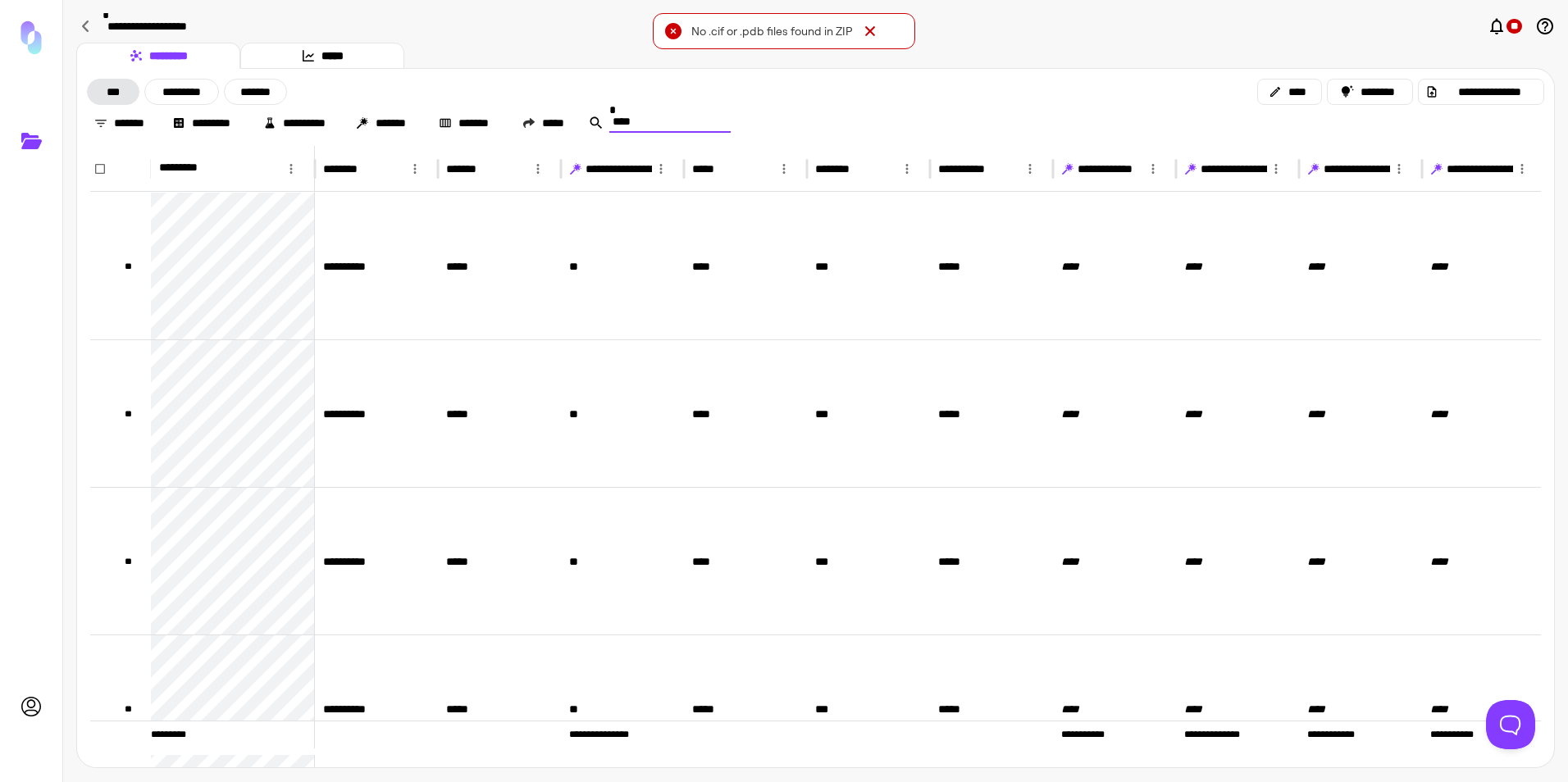 type on "*****" 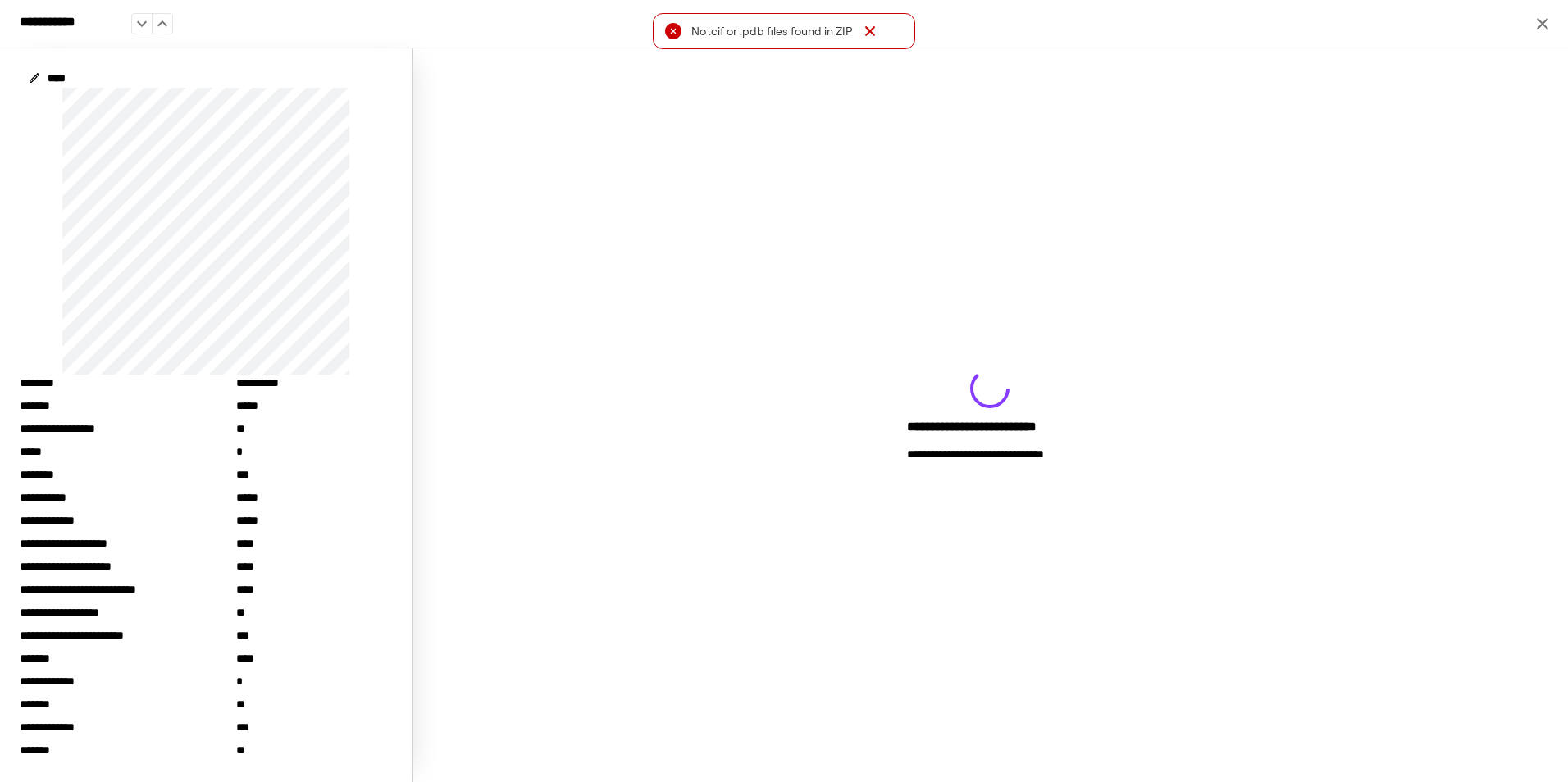 click 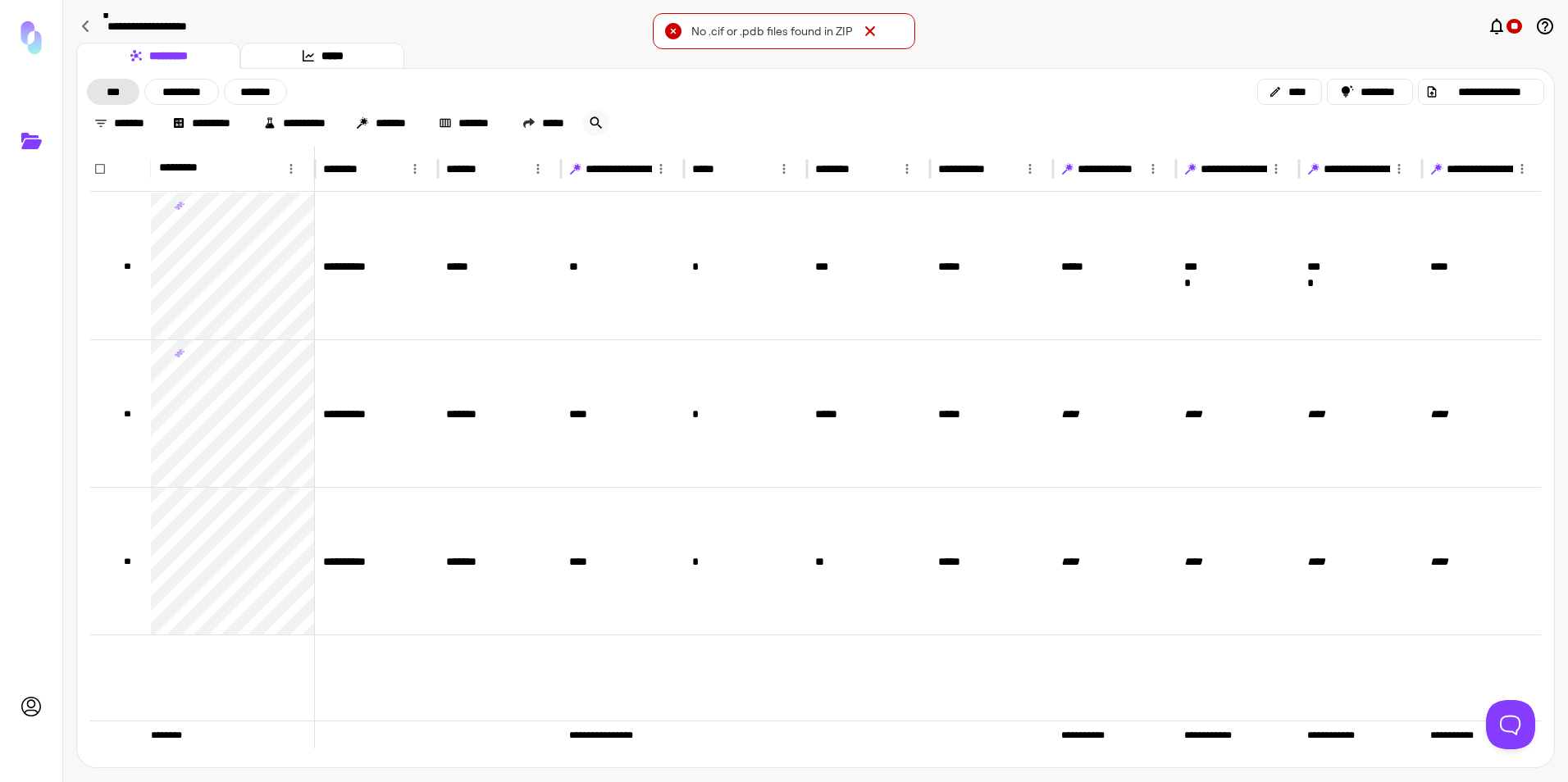 click 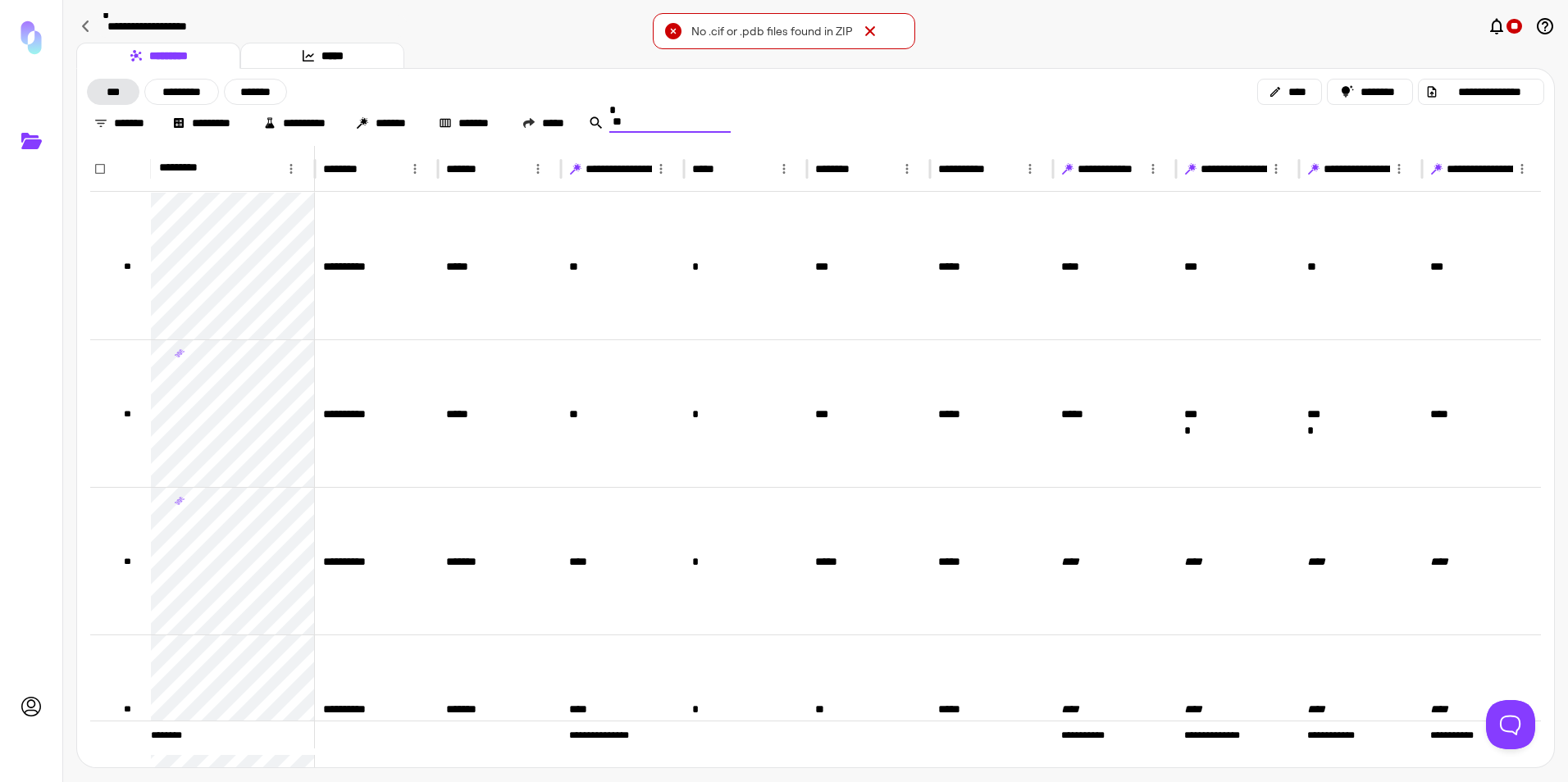 type on "*" 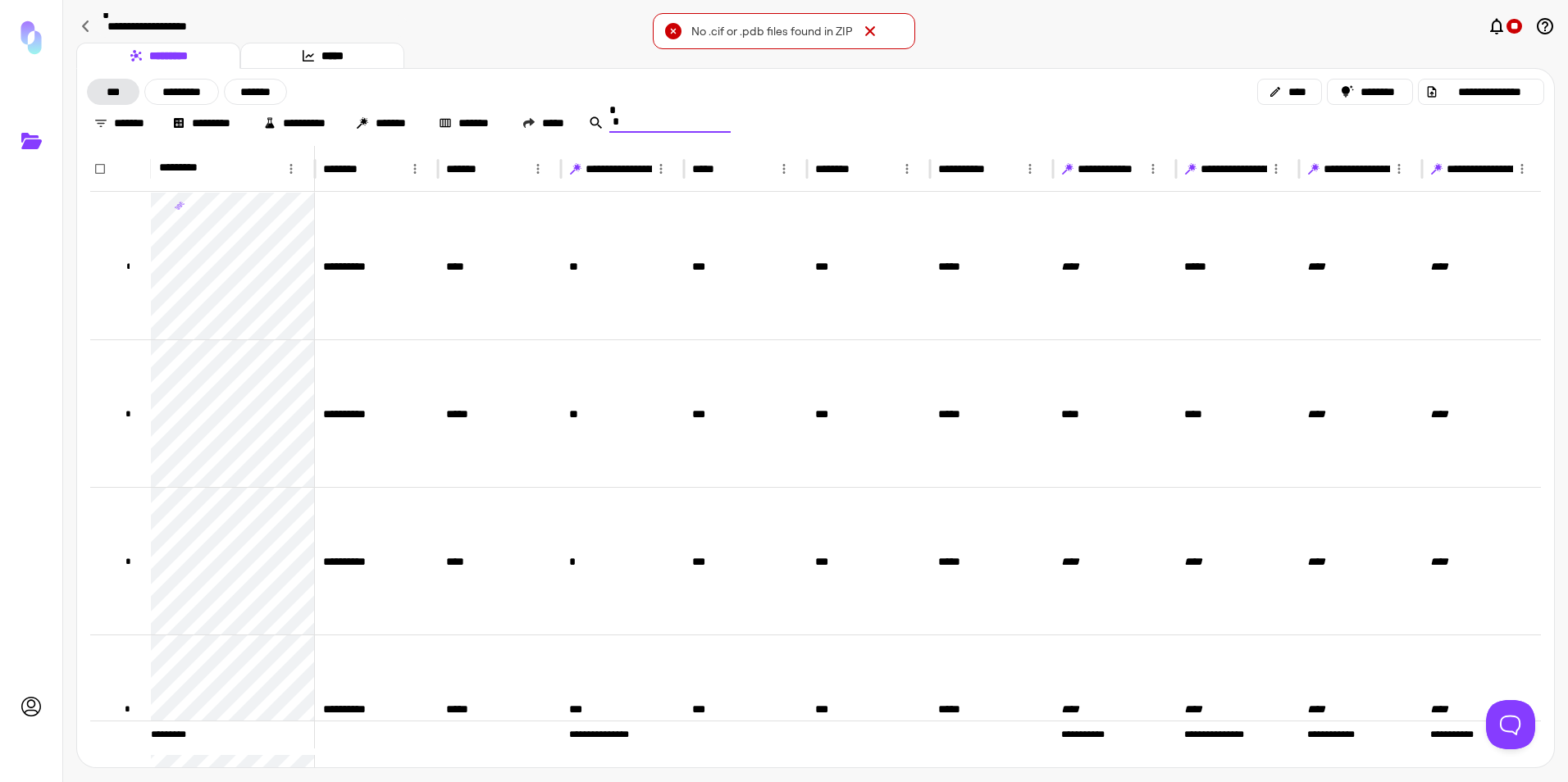 type 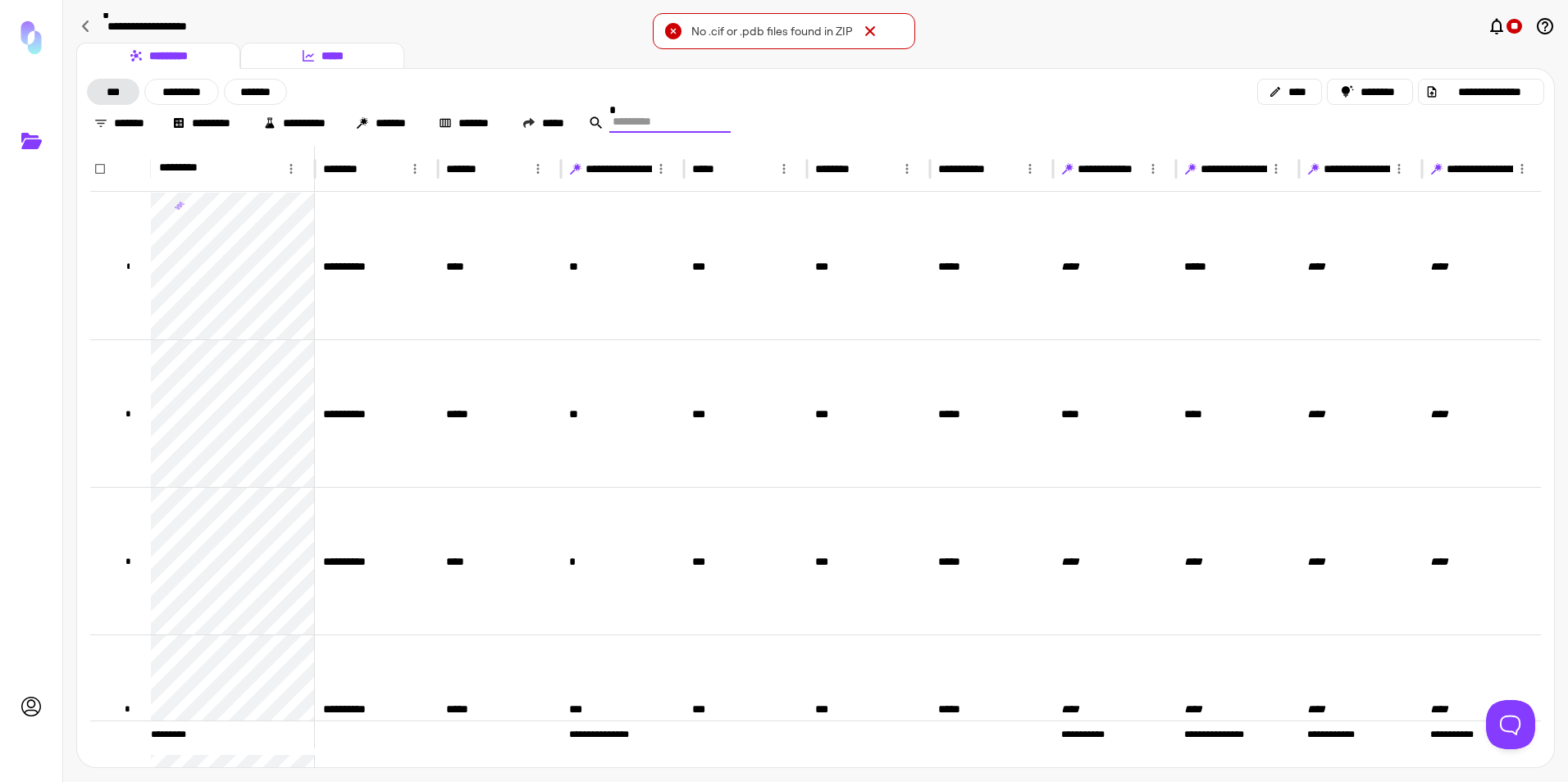 click on "*****" at bounding box center (322, 56) 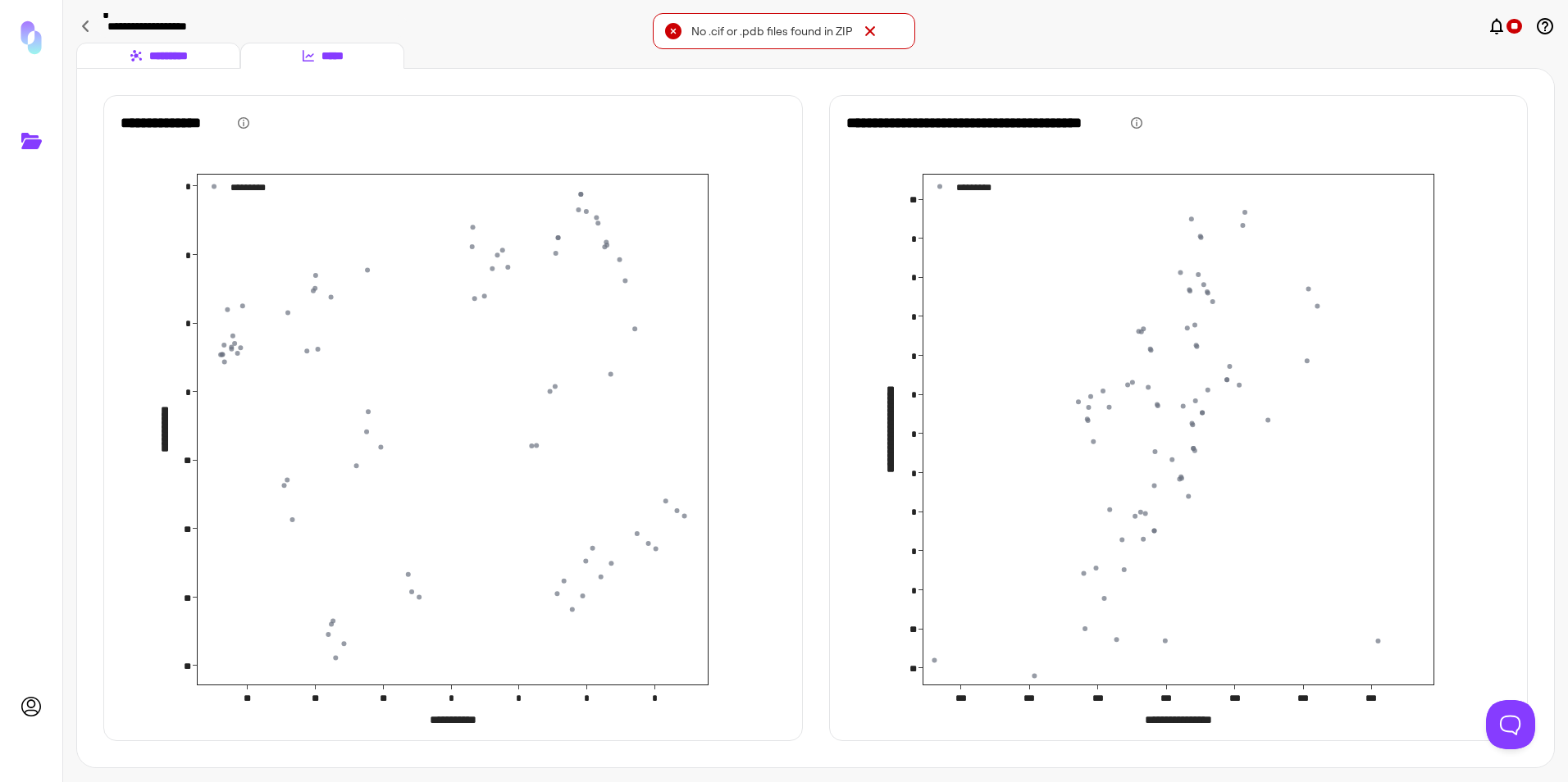 click on "*********" at bounding box center (158, 56) 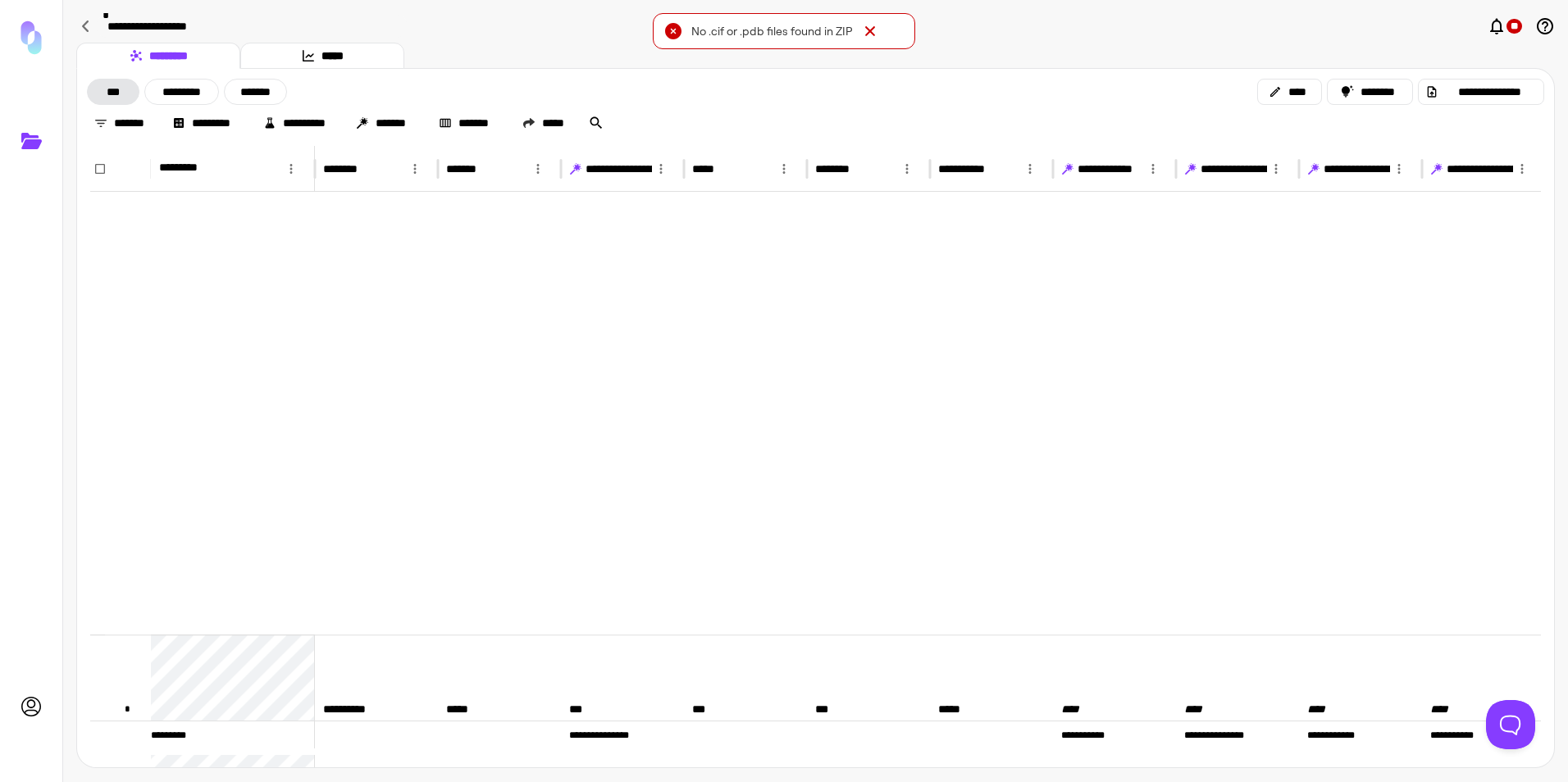 scroll, scrollTop: 574, scrollLeft: 0, axis: vertical 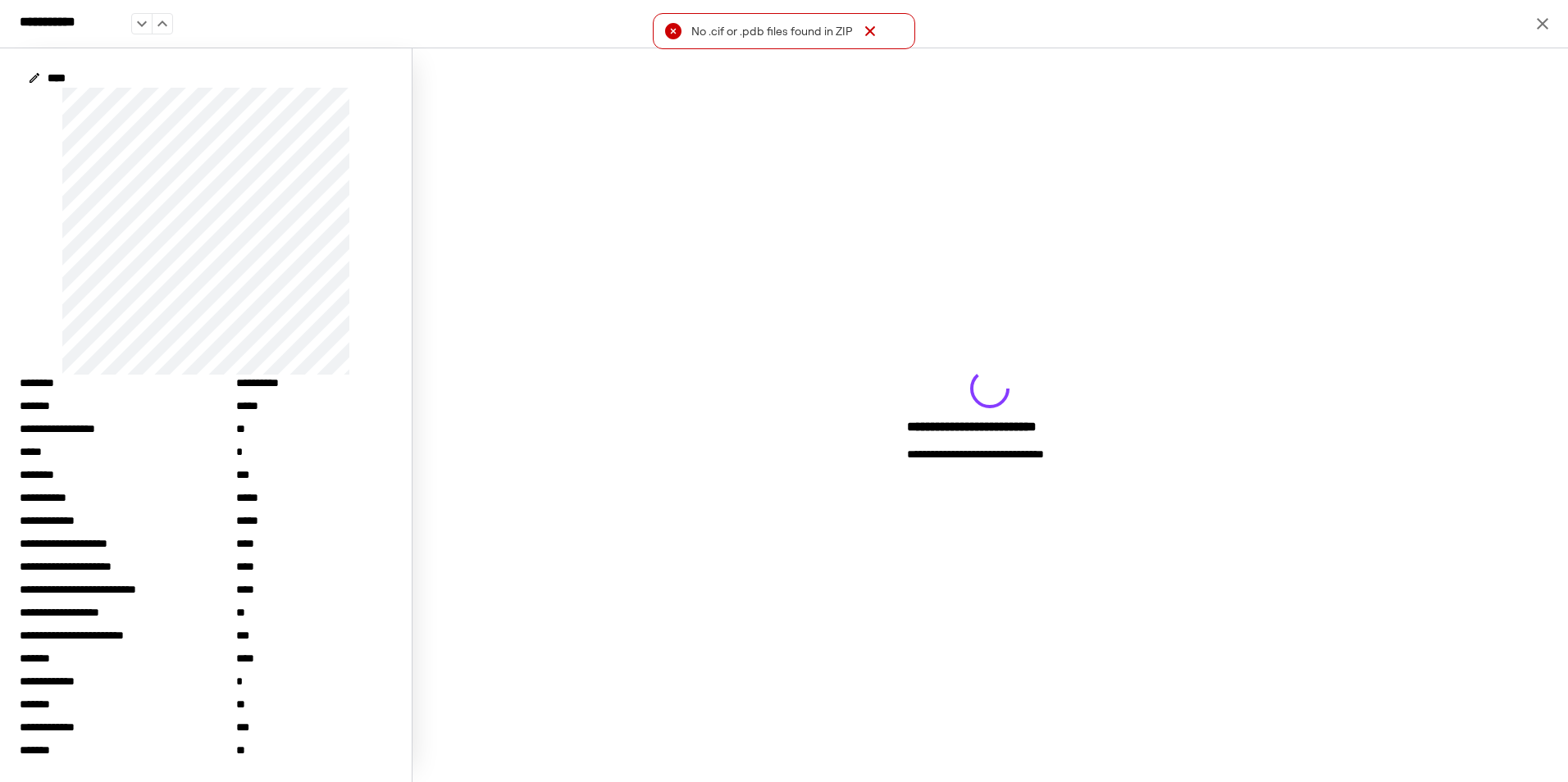 drag, startPoint x: 1526, startPoint y: 6, endPoint x: 1545, endPoint y: 20, distance: 23.600847 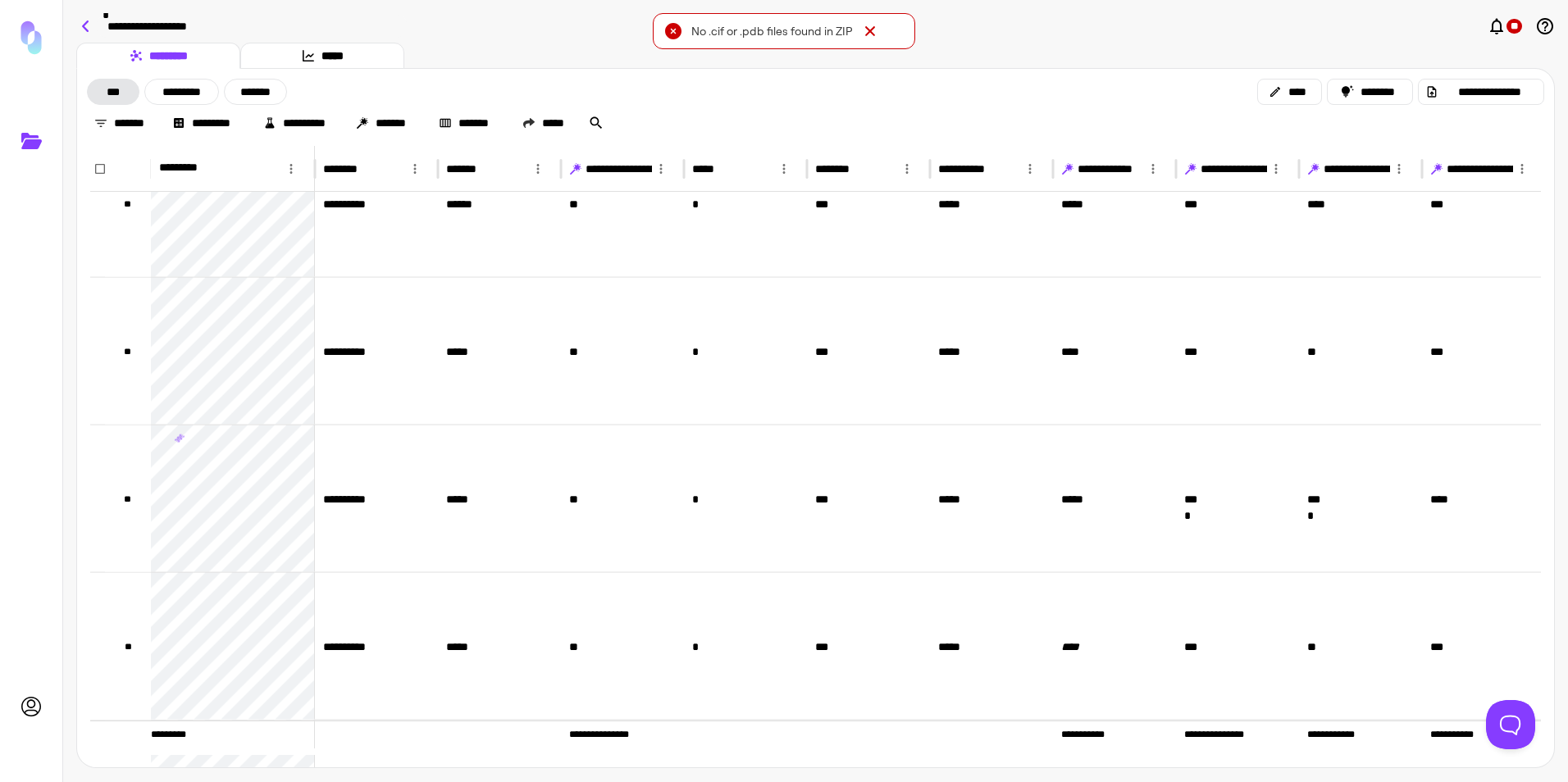 click 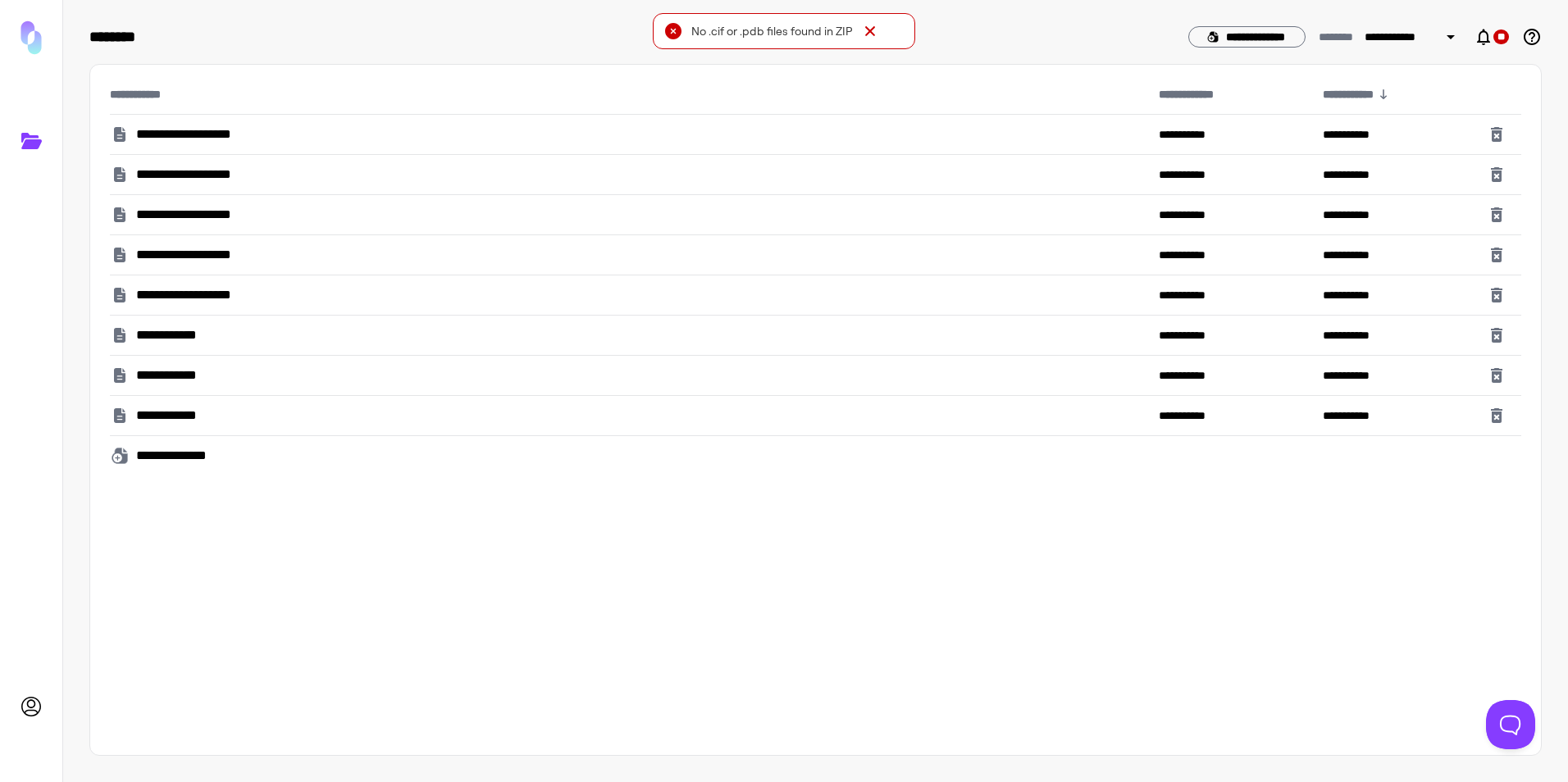 click on "**********" at bounding box center [206, 215] 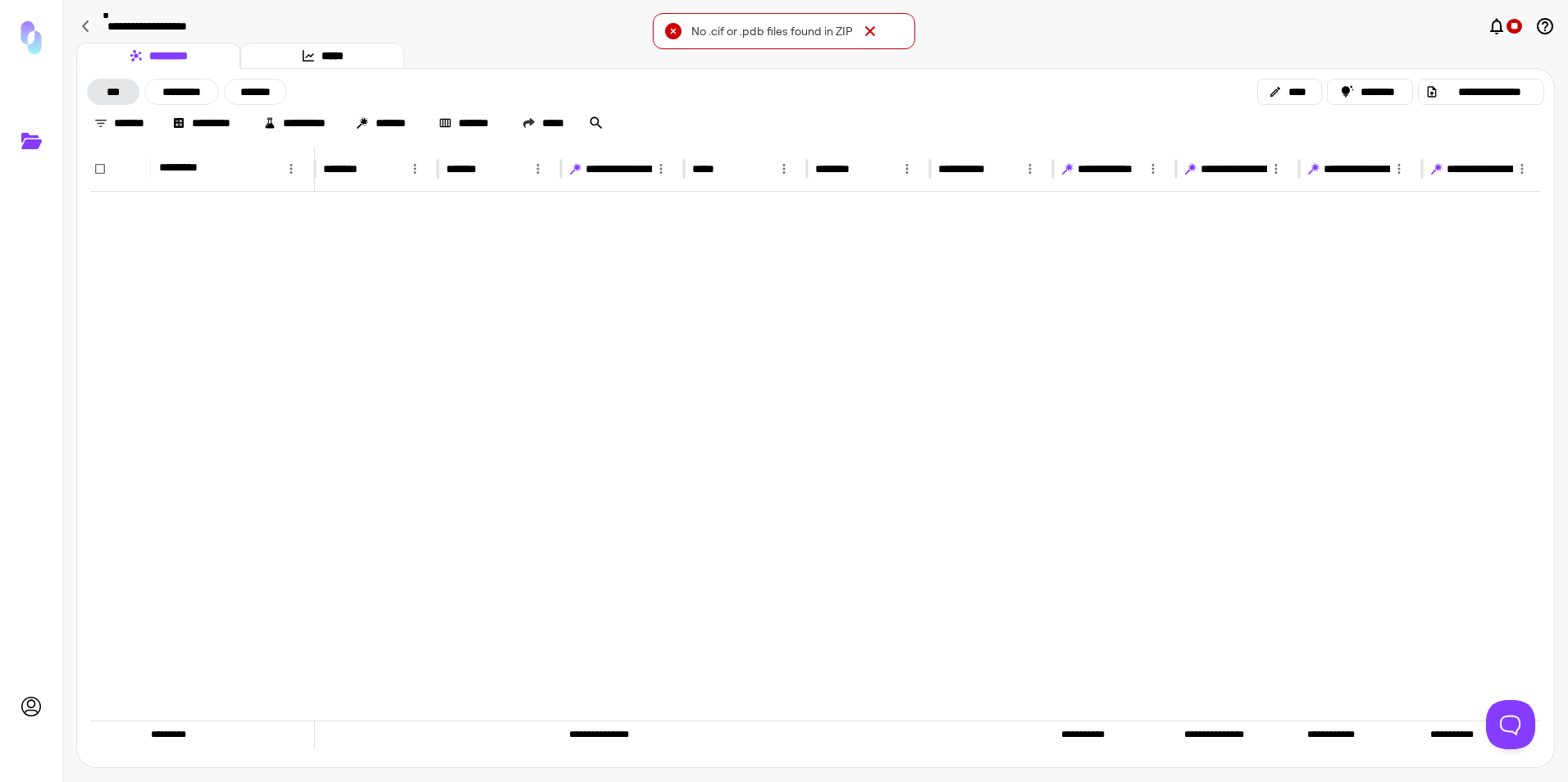 scroll, scrollTop: 9469, scrollLeft: 0, axis: vertical 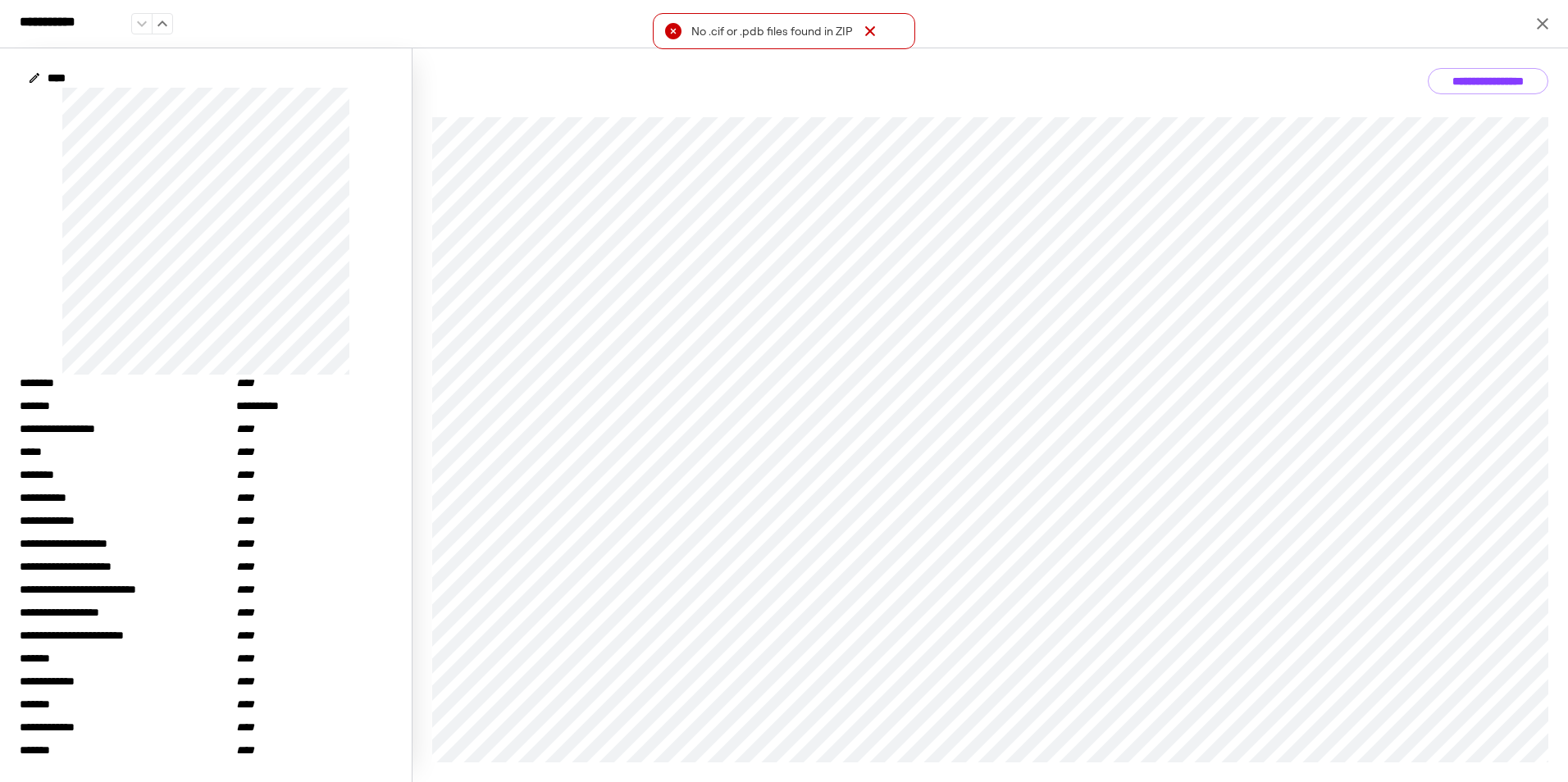 click on "[FIRST] [LAST] [NUMBER] [STREET], [CITY], [STATE] [PHONE] [SSN] [CREDIT CARD] [PASSPORT] [DRIVER LICENSE] [ADDRESS] [POSTAL CODE] [BIRTH DATE] [AGE]" at bounding box center (784, 391) 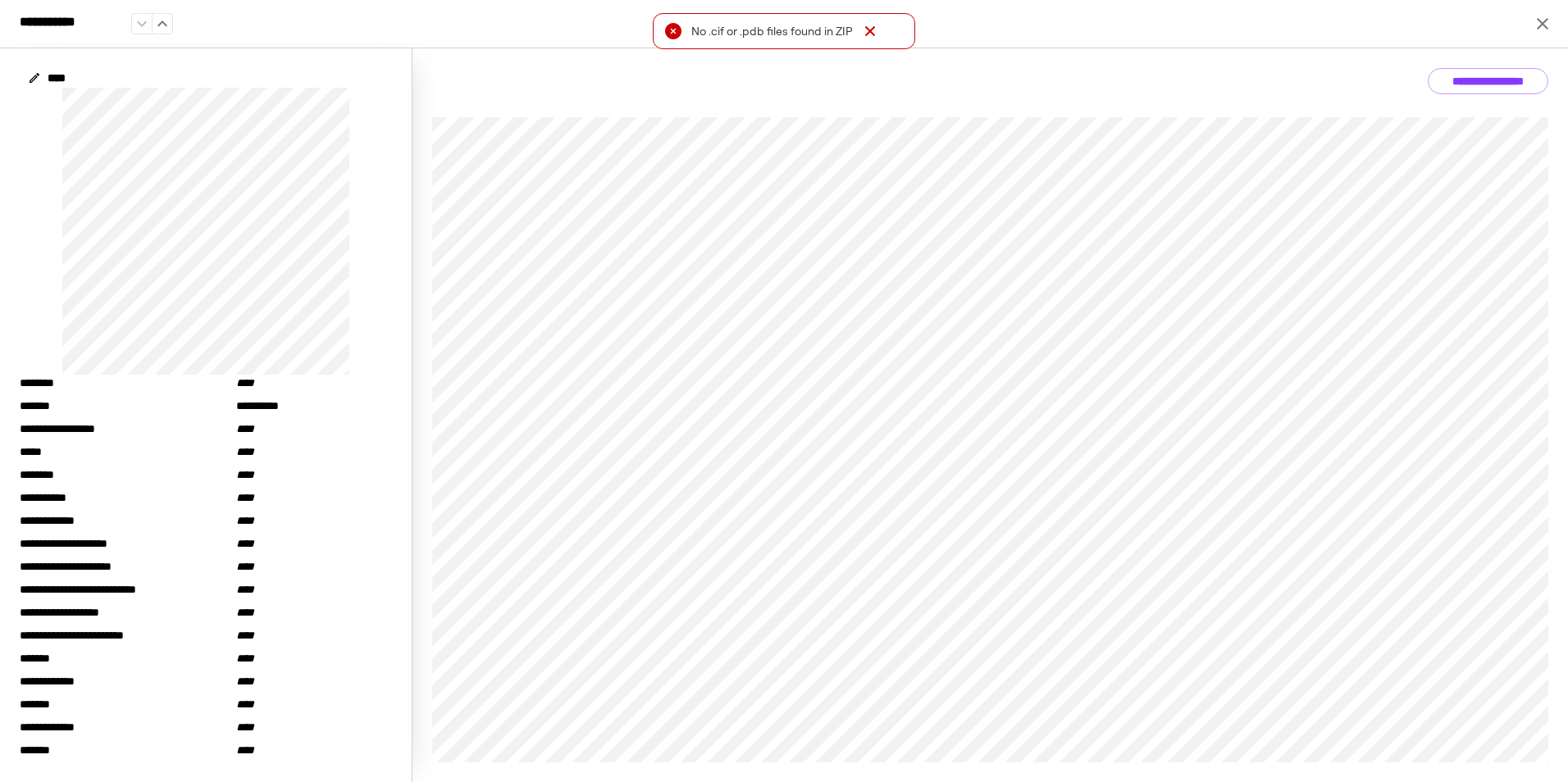 click 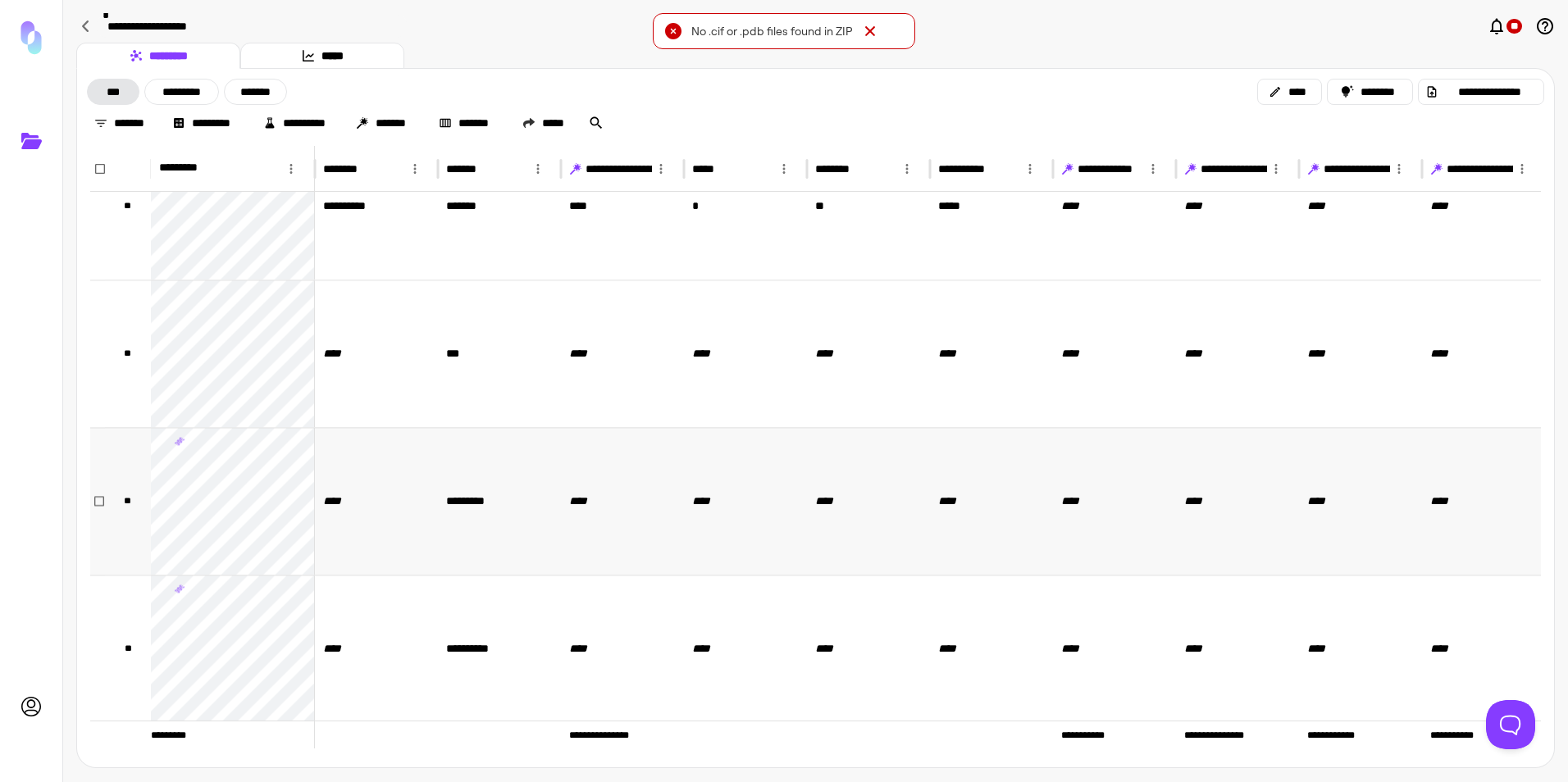 scroll, scrollTop: 10887, scrollLeft: 0, axis: vertical 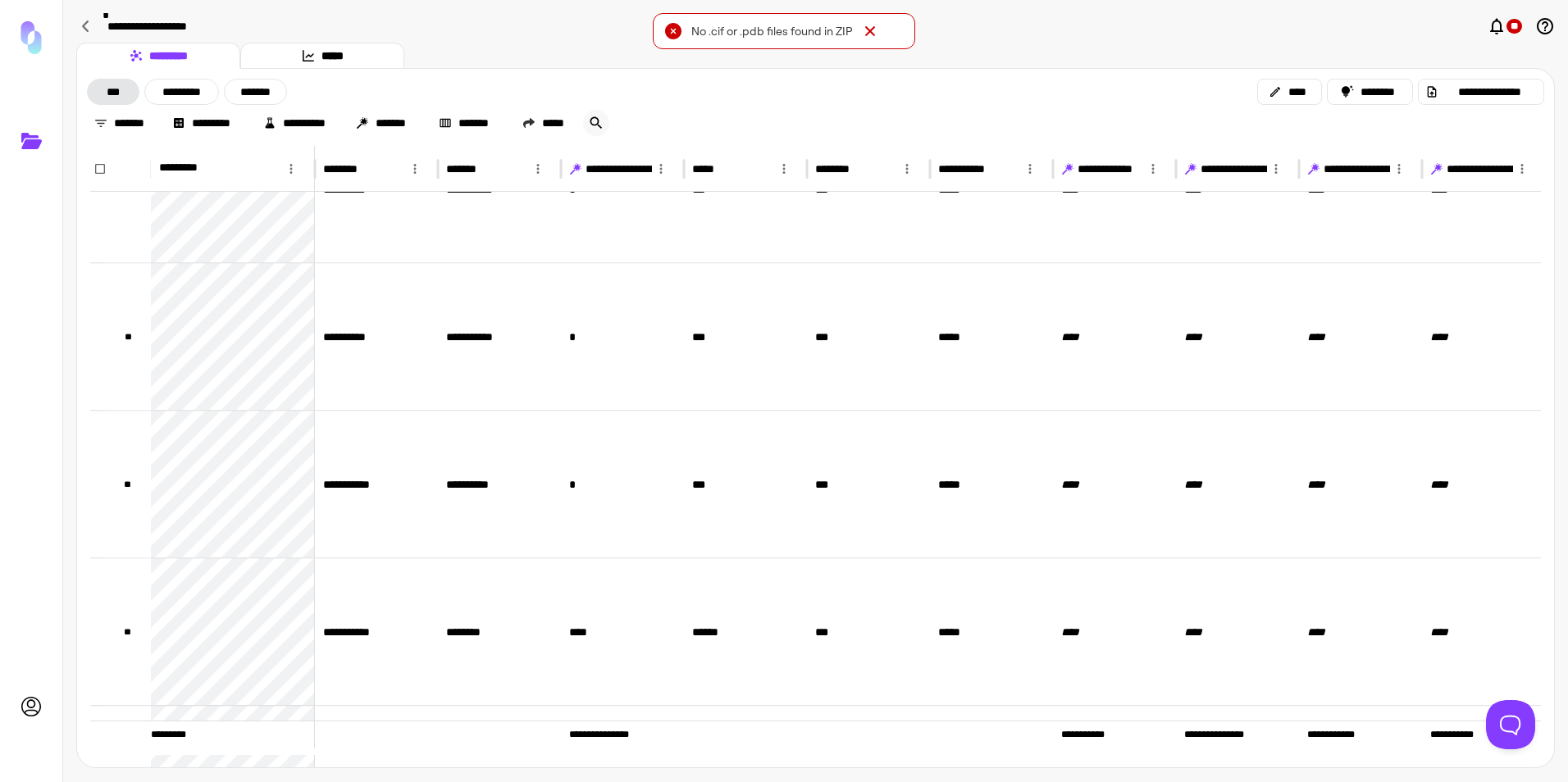 click 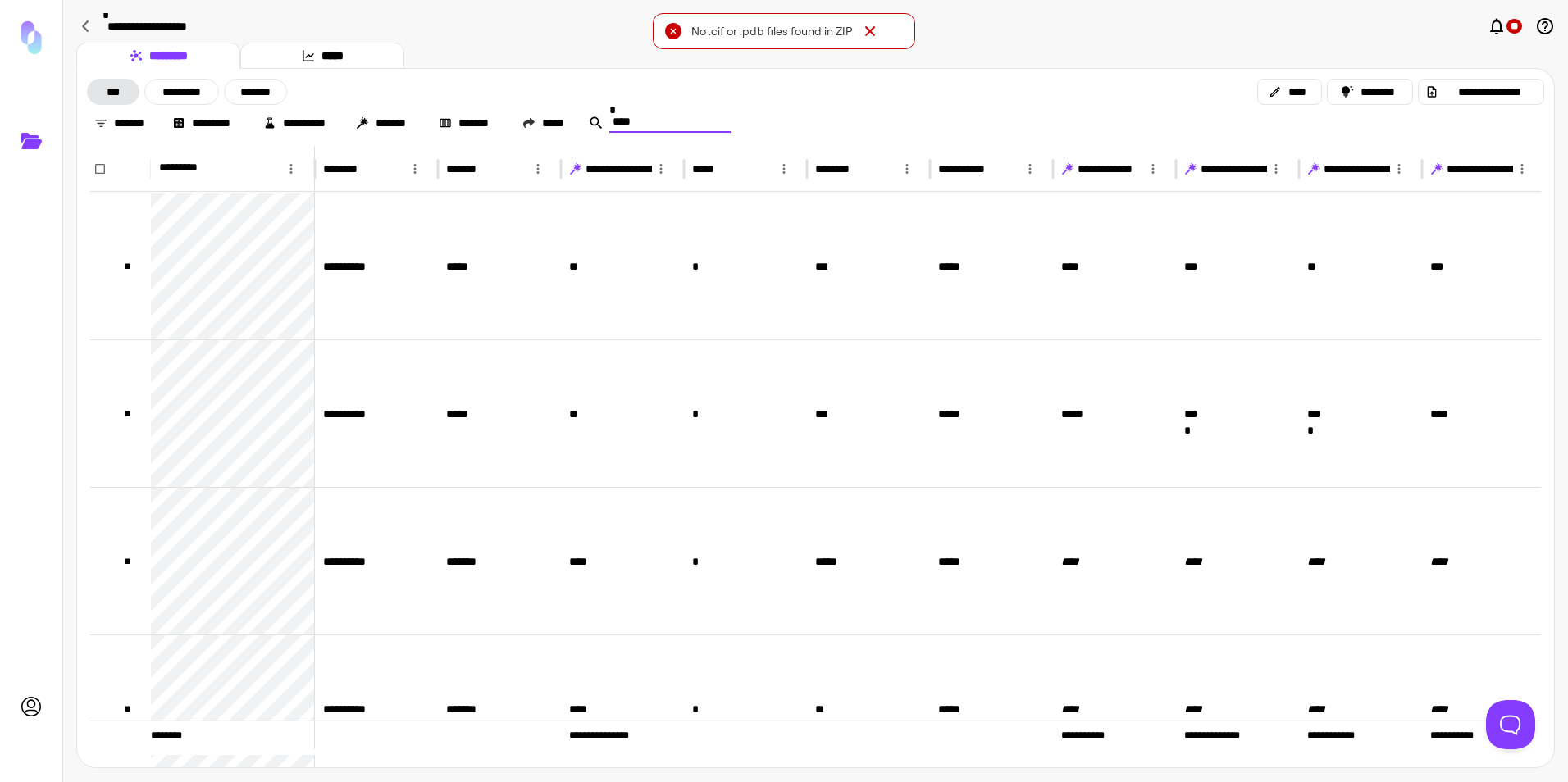 type on "*****" 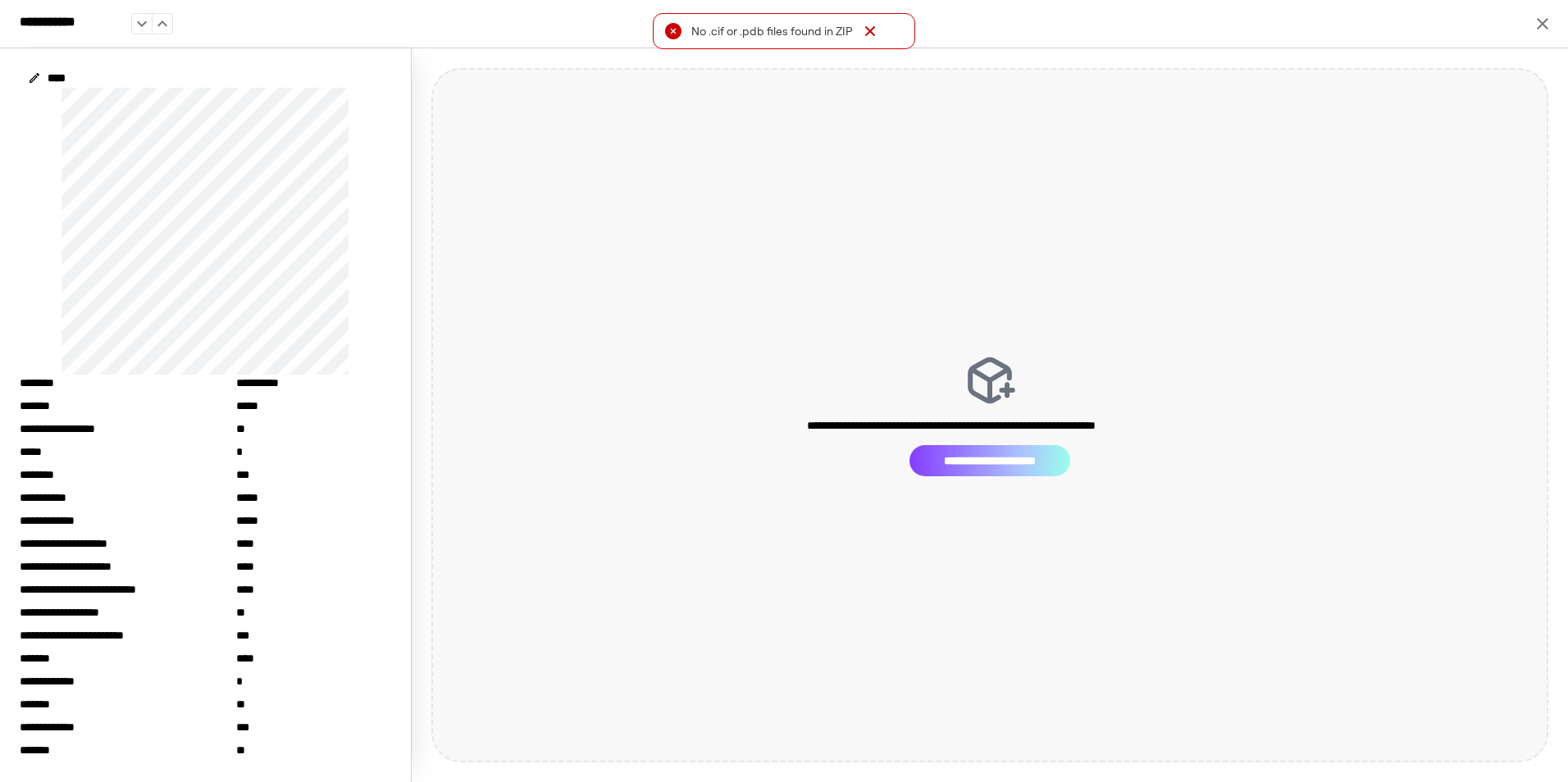 click on "**********" at bounding box center (990, 461) 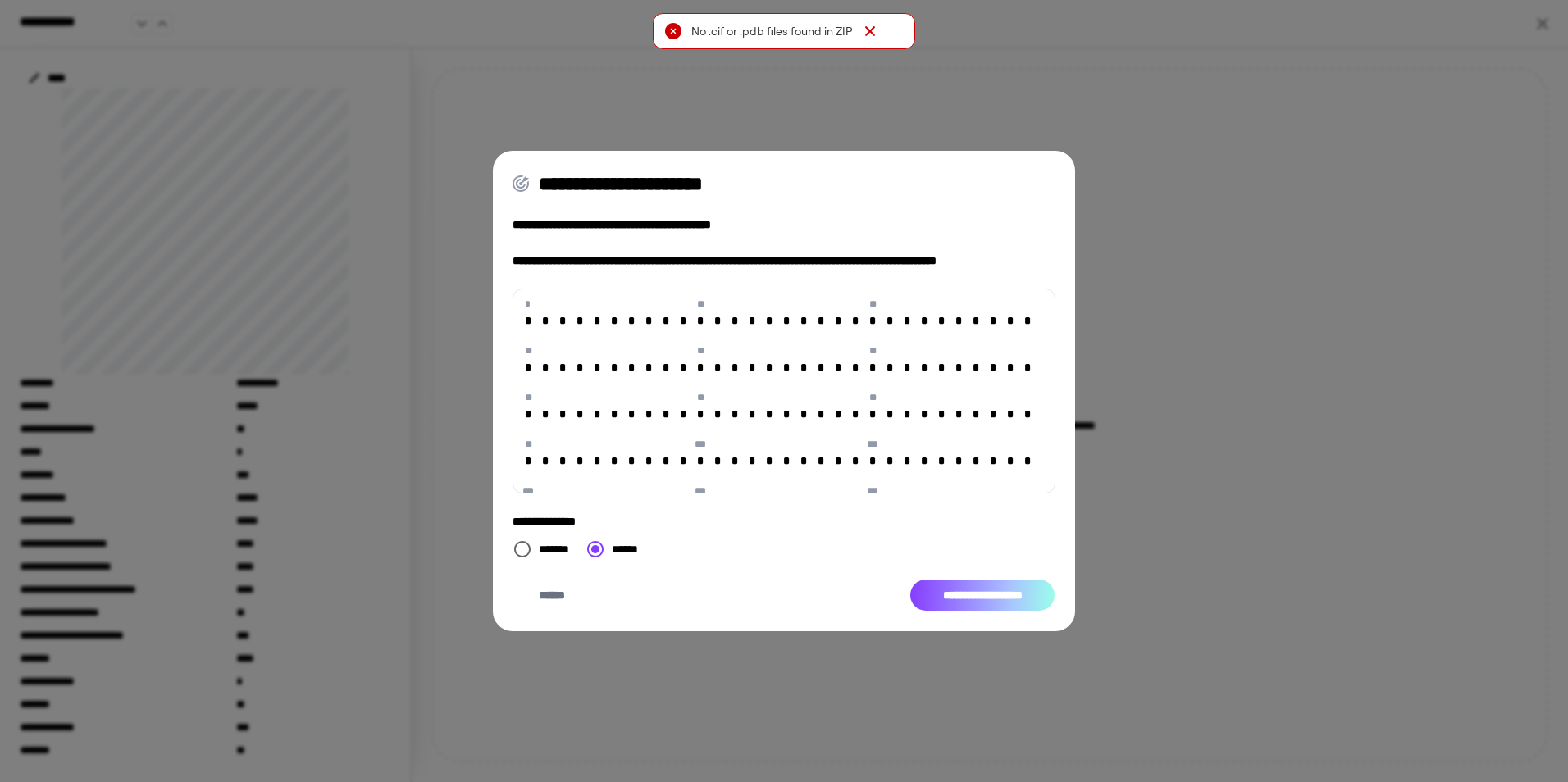 click on "**********" at bounding box center [982, 595] 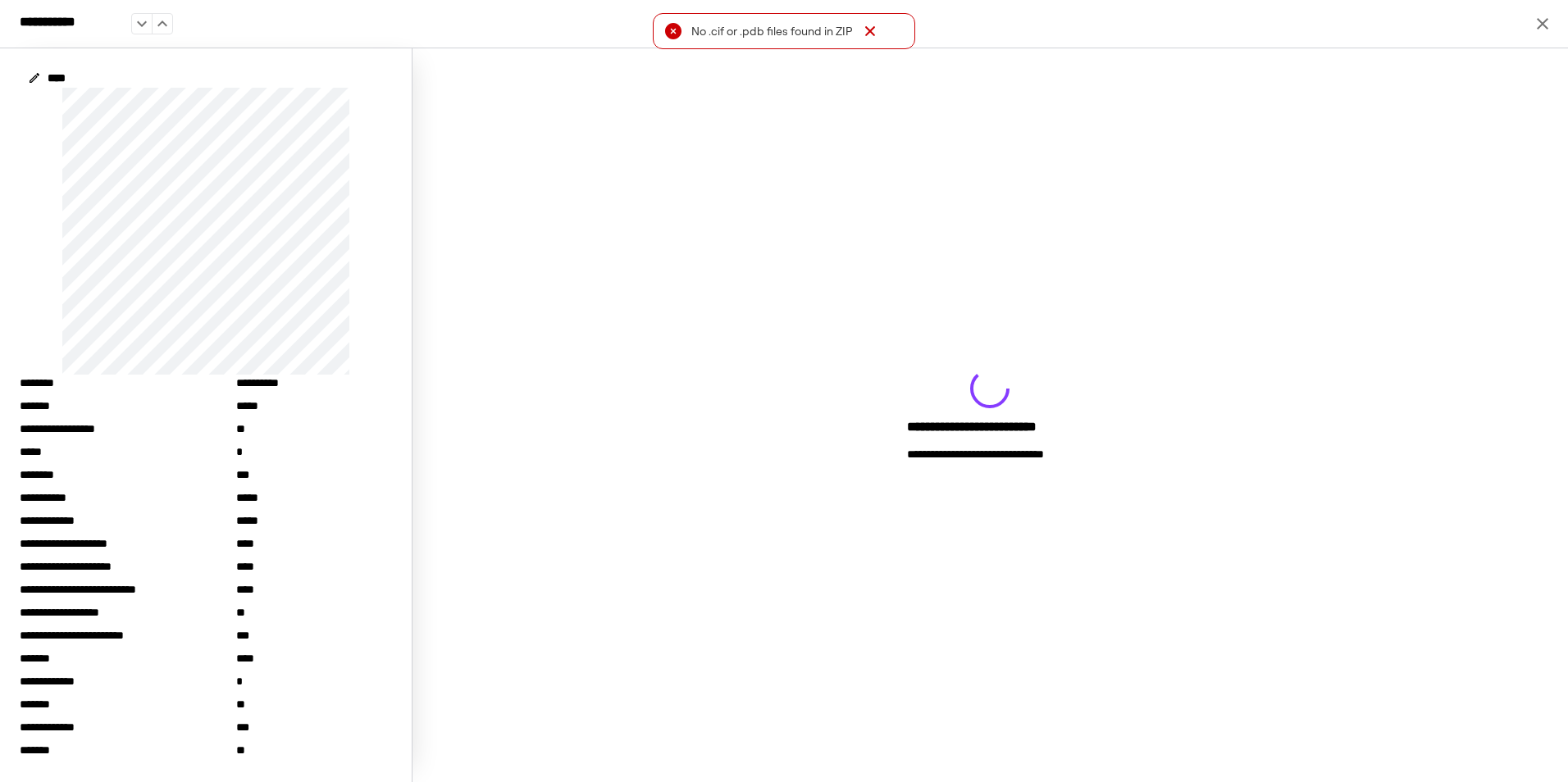 click 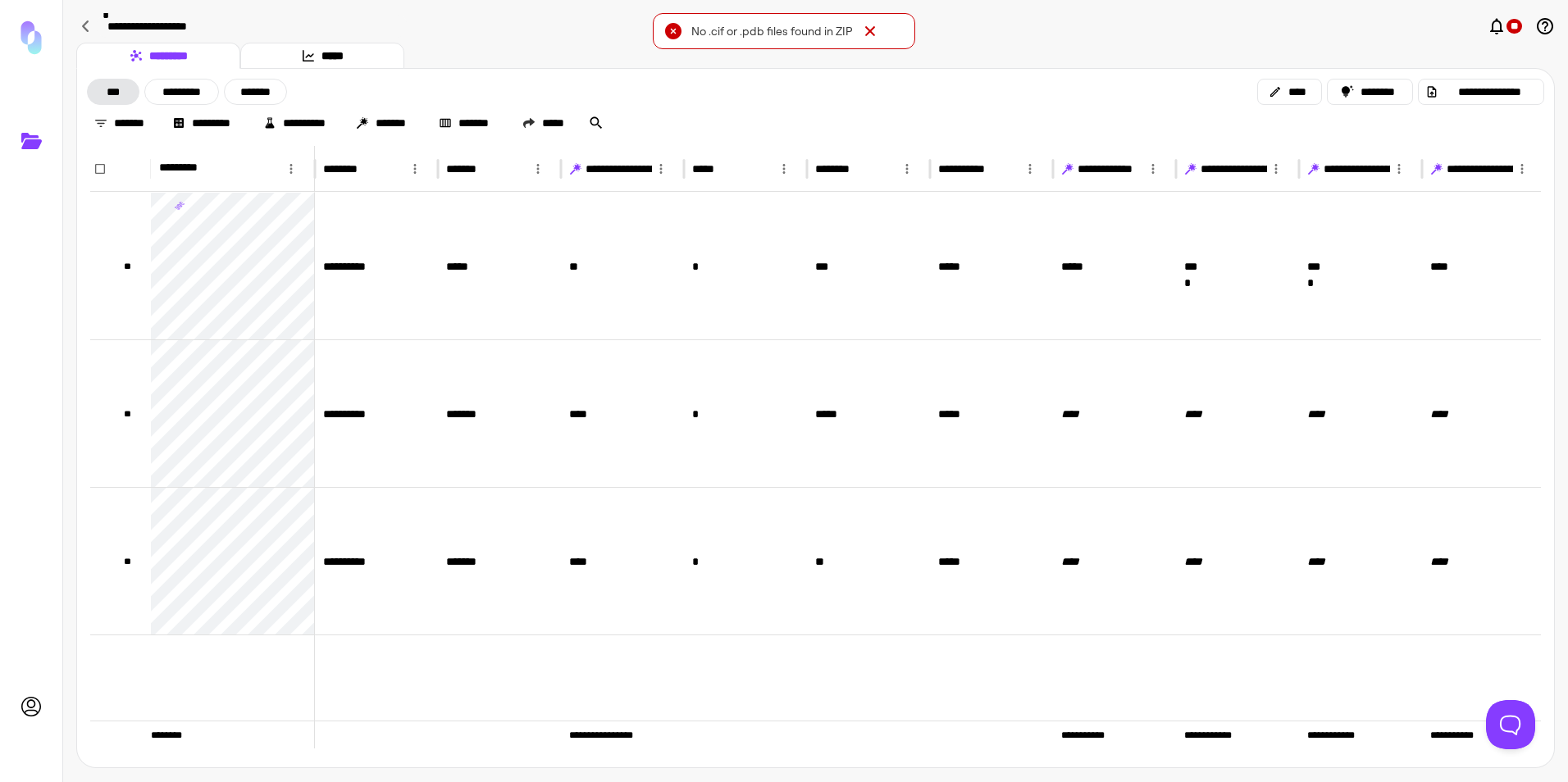 click on "[FIRST] [LAST] [NUMBER] [STREET], [CITY], [STATE] [PHONE] [SSN] [CREDIT CARD] [PASSPORT] [DRIVER LICENSE] [ADDRESS] [POSTAL CODE] [BIRTH DATE] [AGE]" at bounding box center (815, 391) 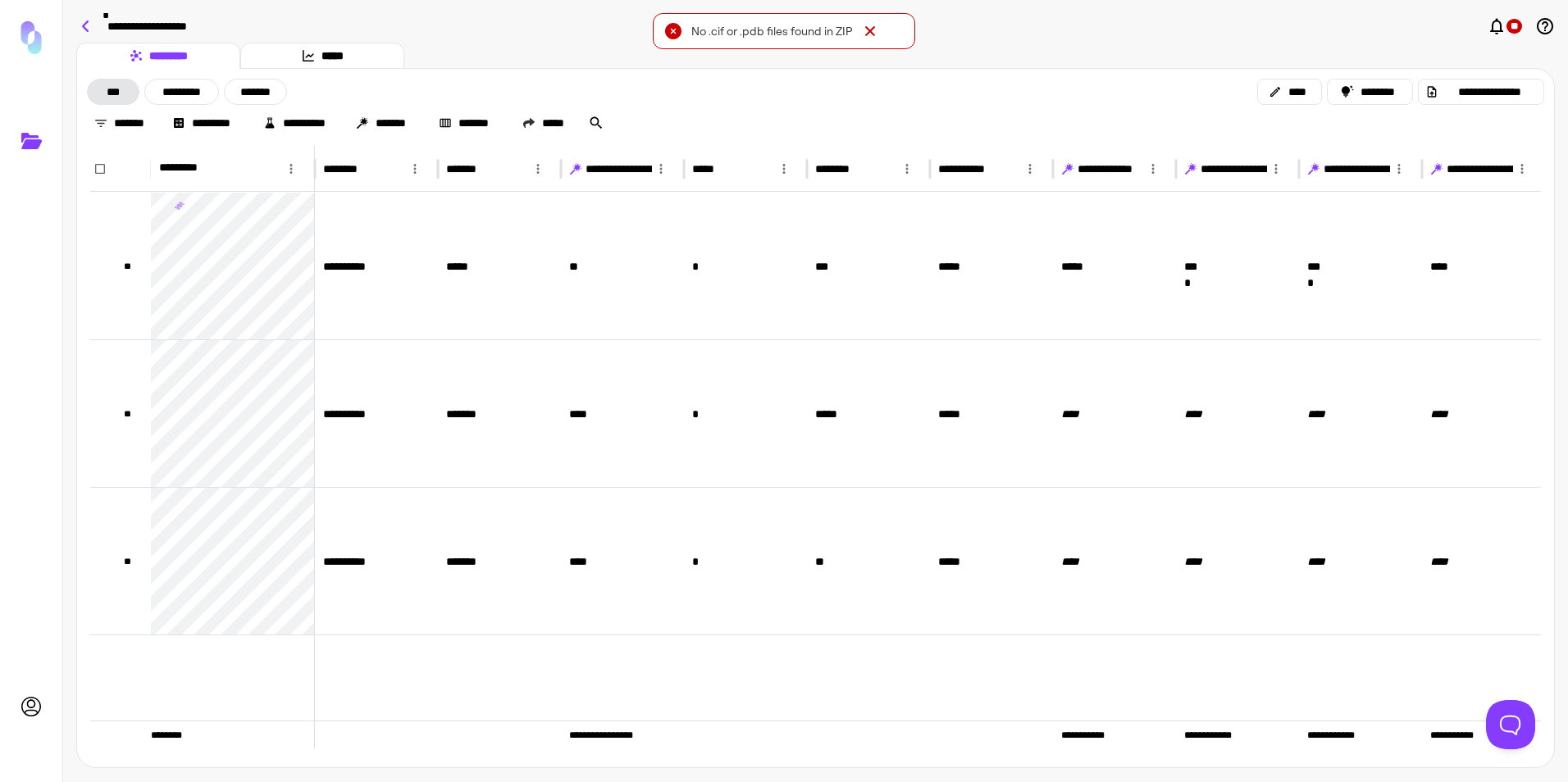 click 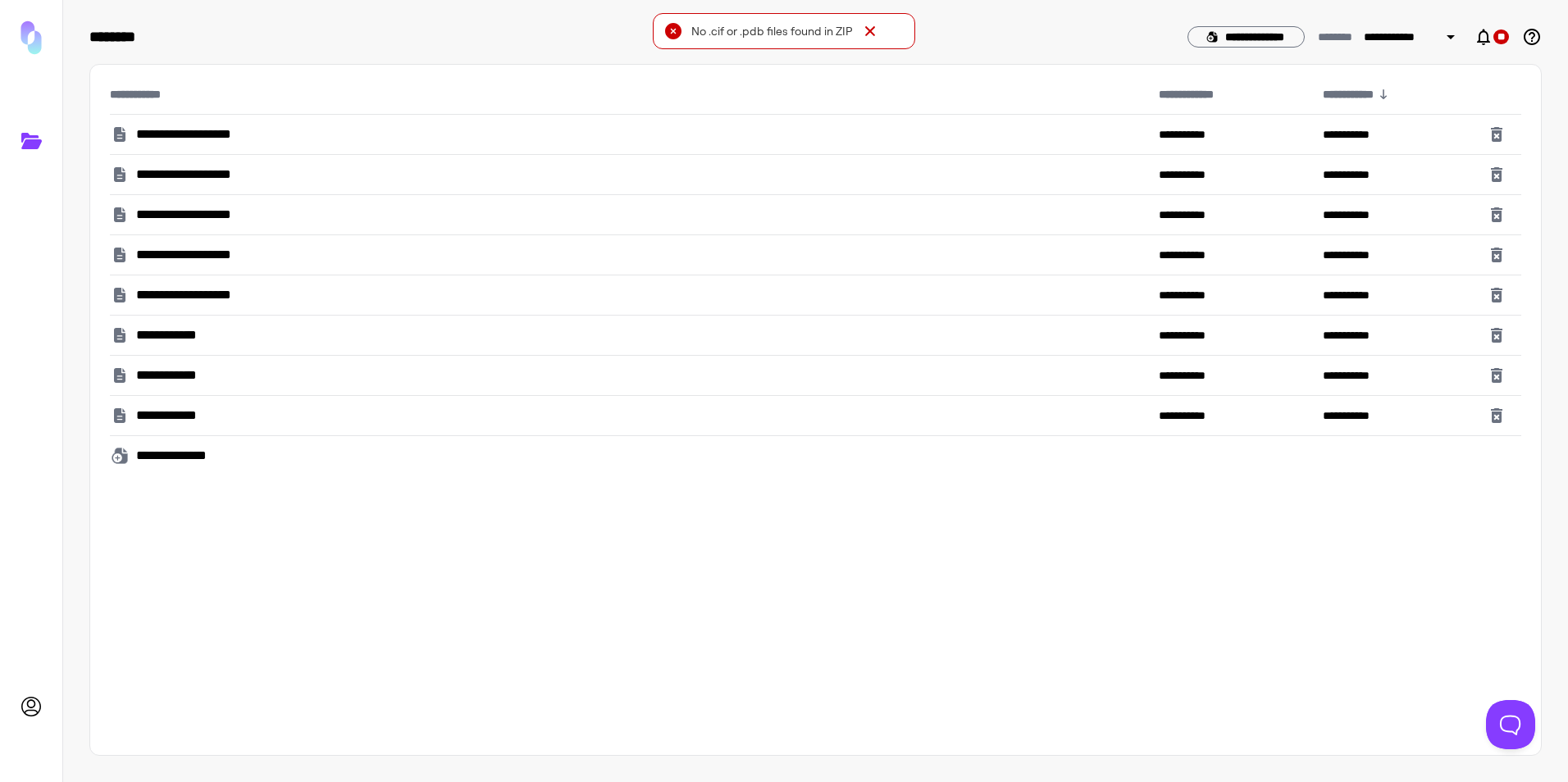 click on "**********" at bounding box center (206, 295) 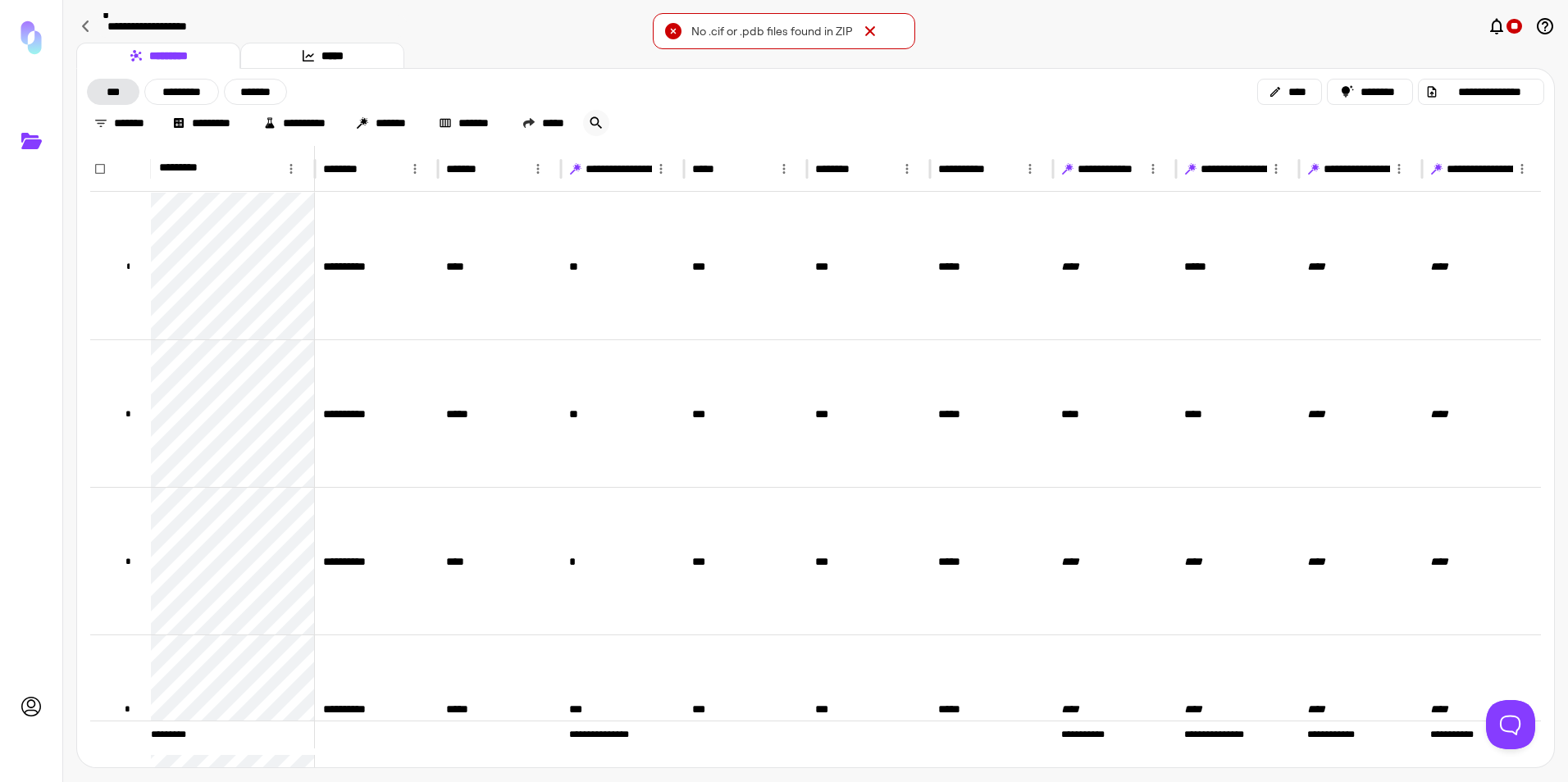 click 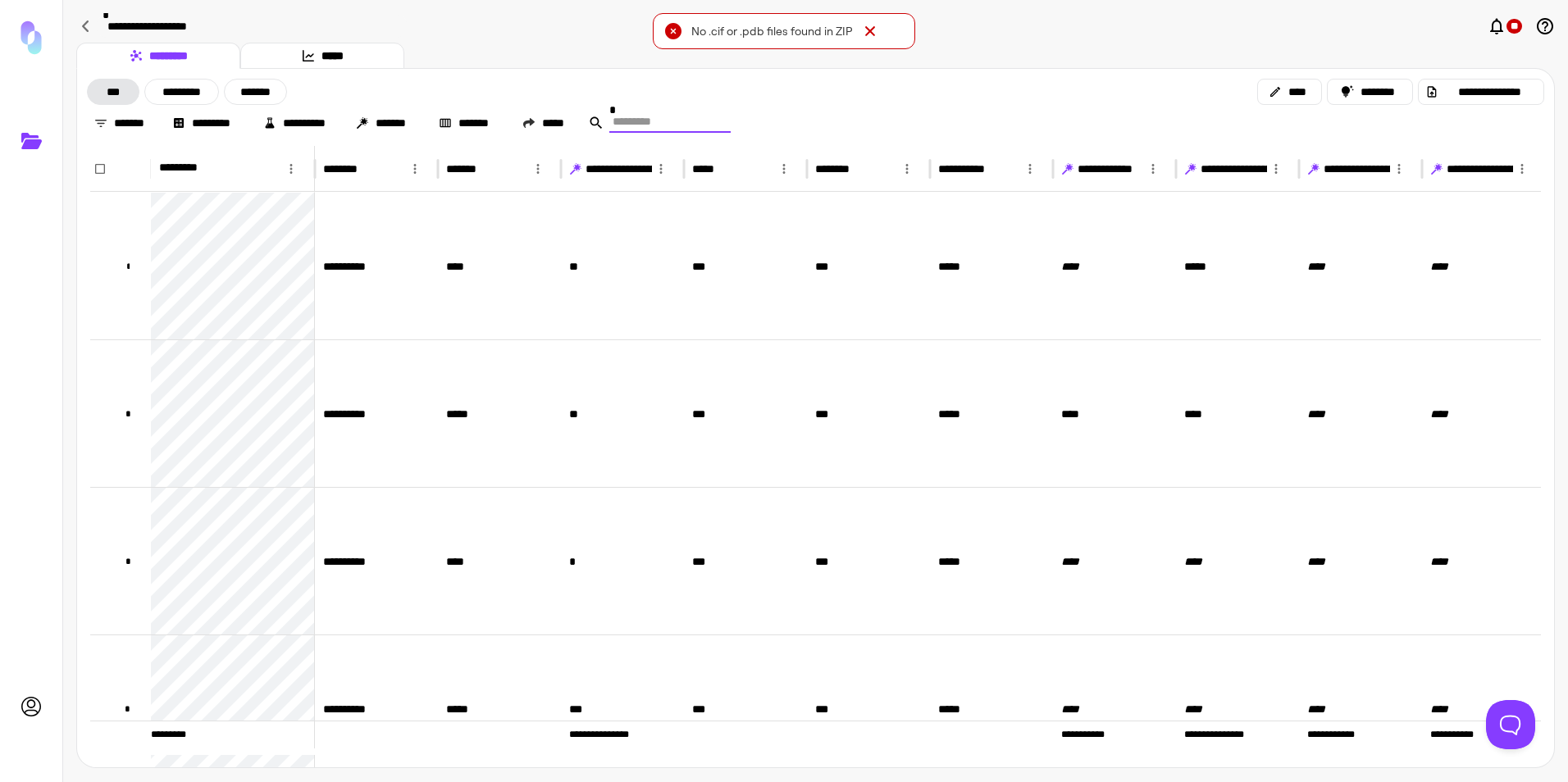 type on "*" 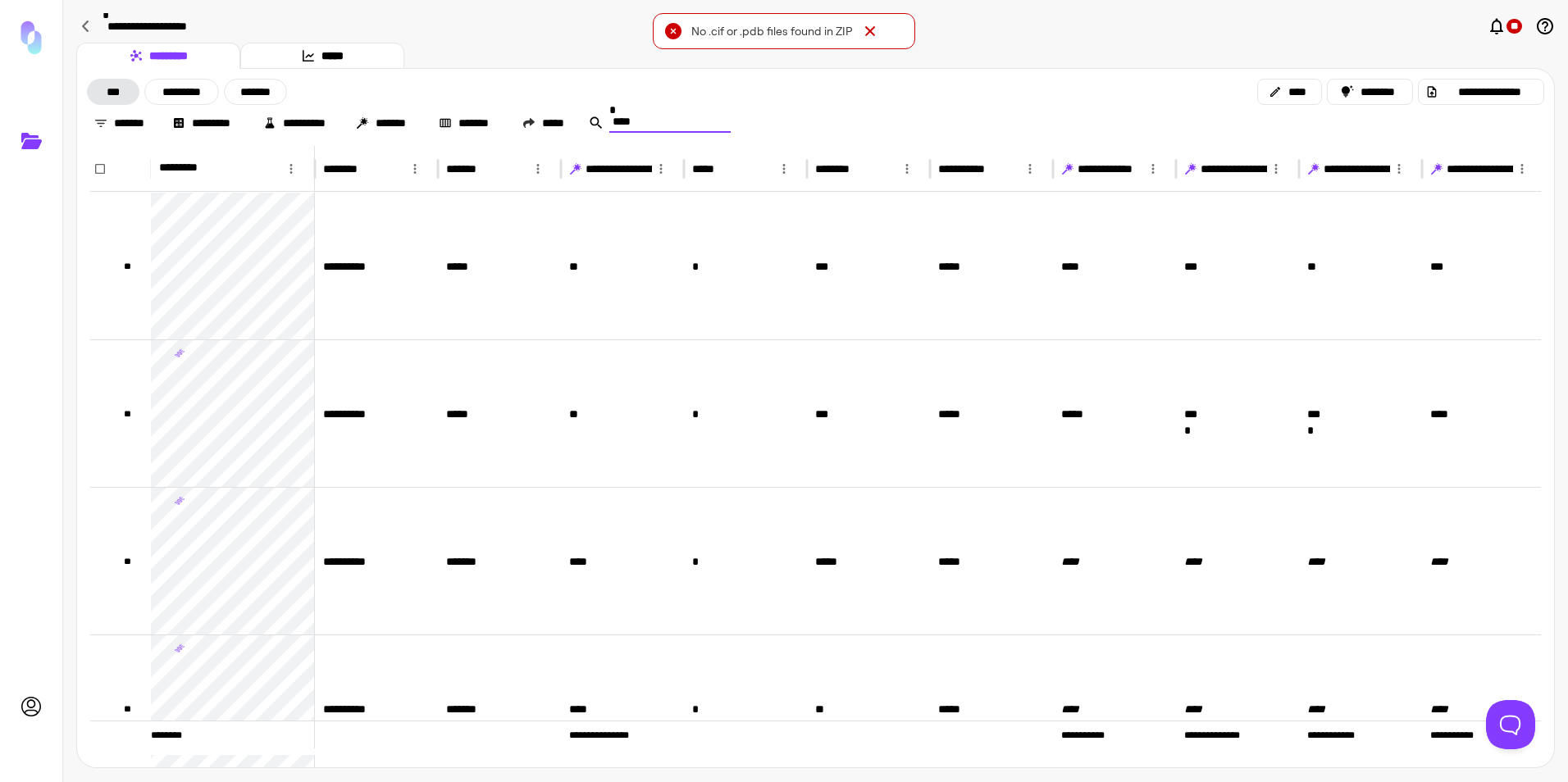 type on "*****" 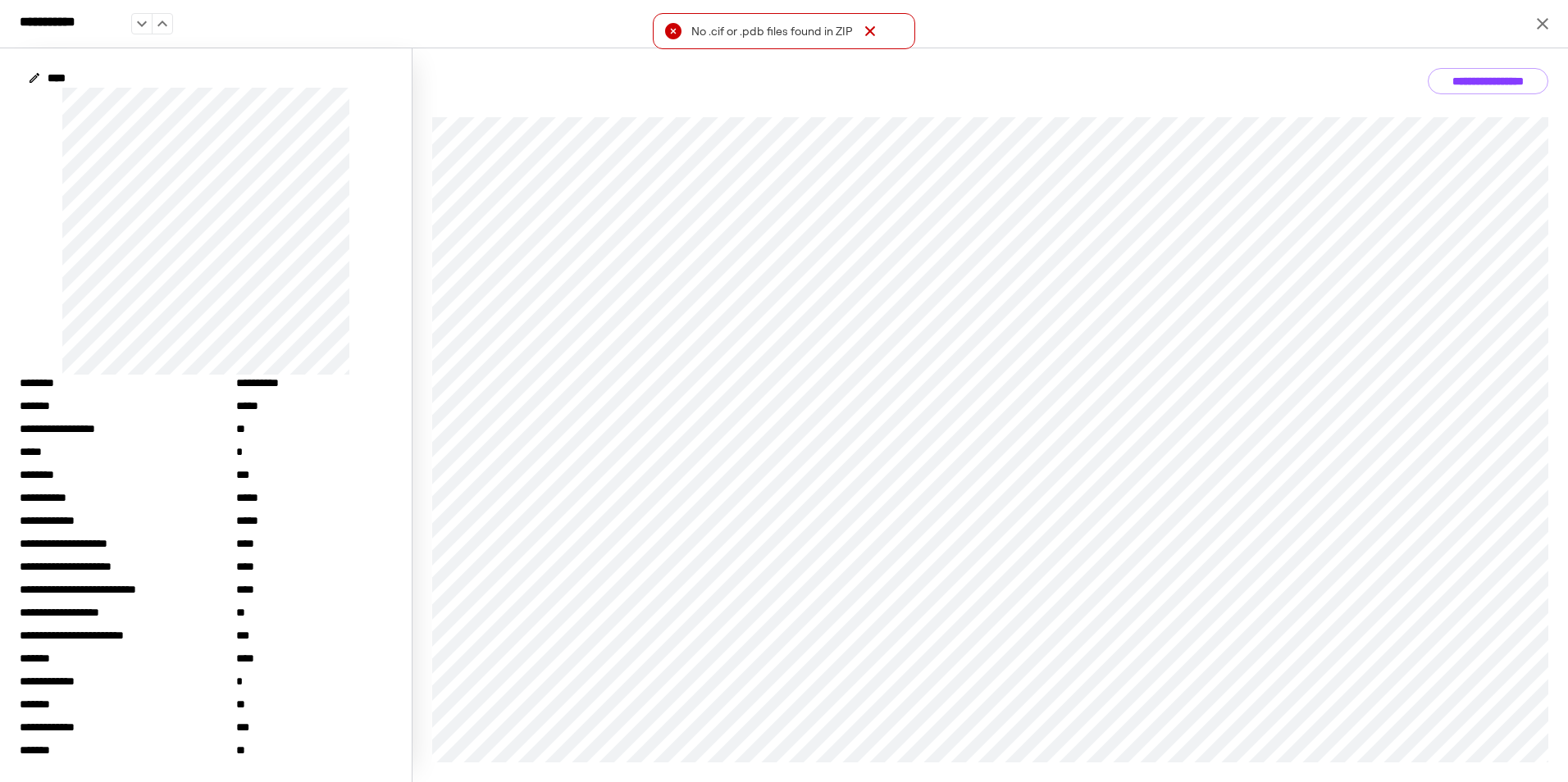 click 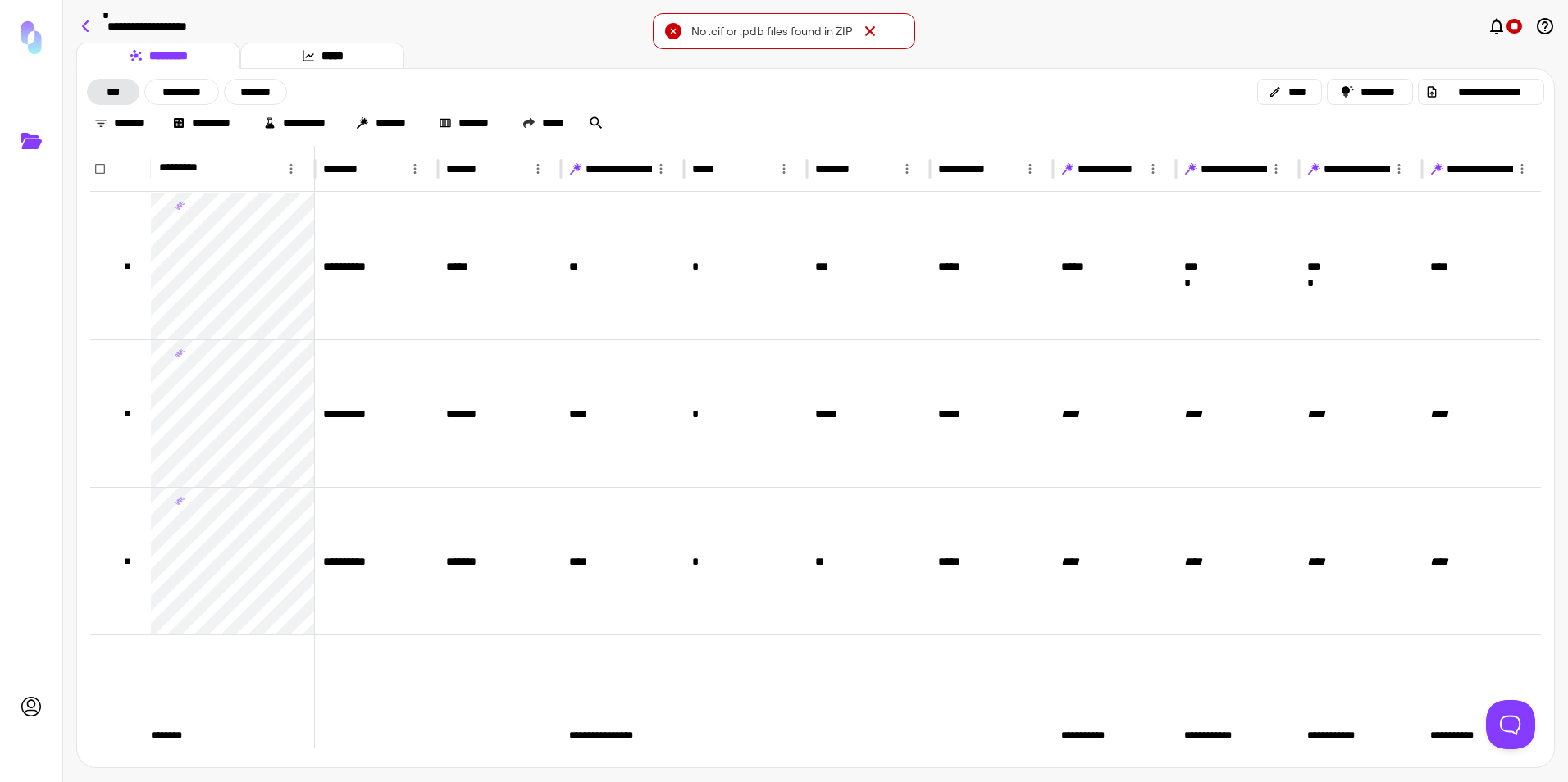 click 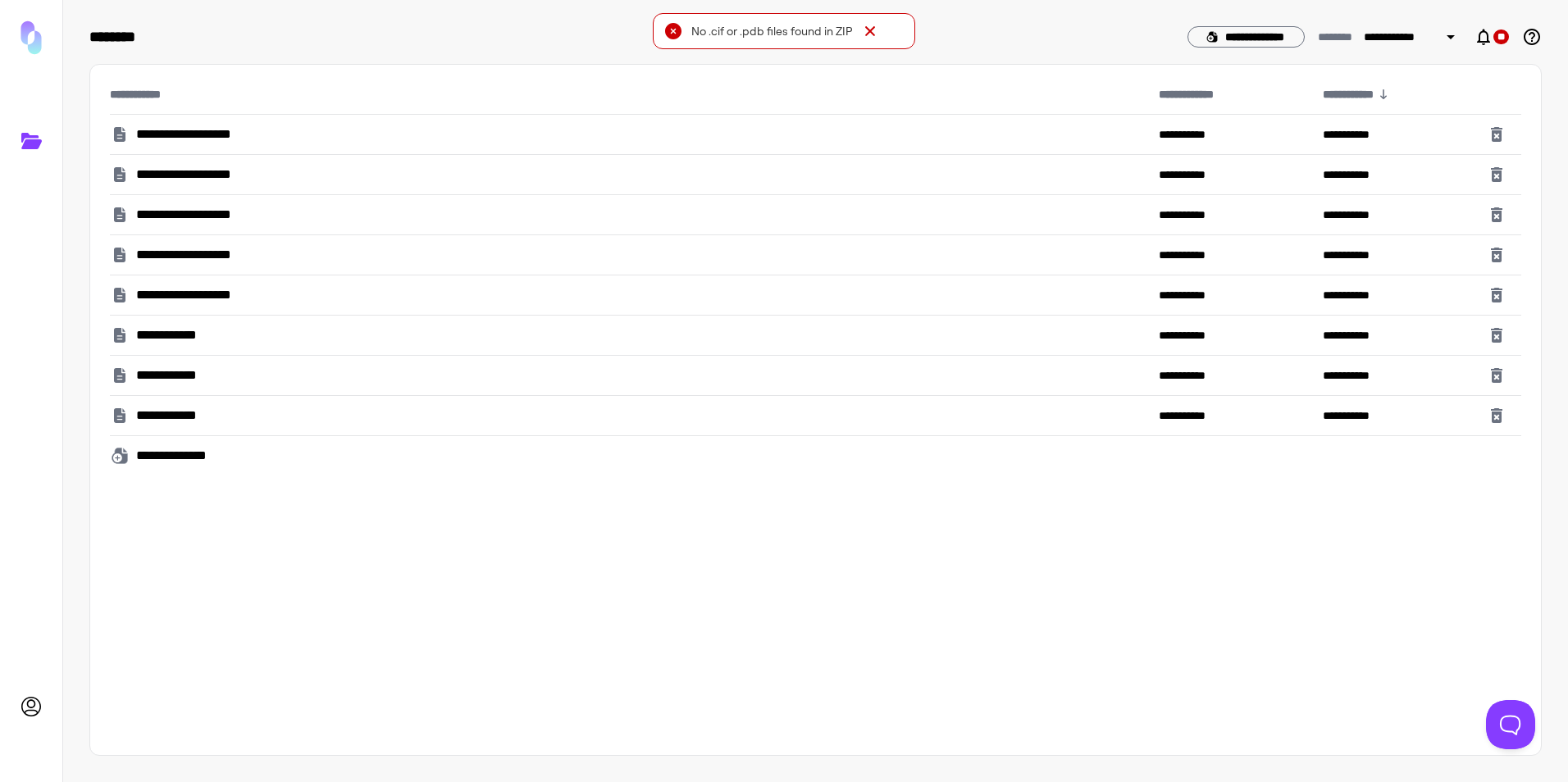 click on "**********" at bounding box center (206, 175) 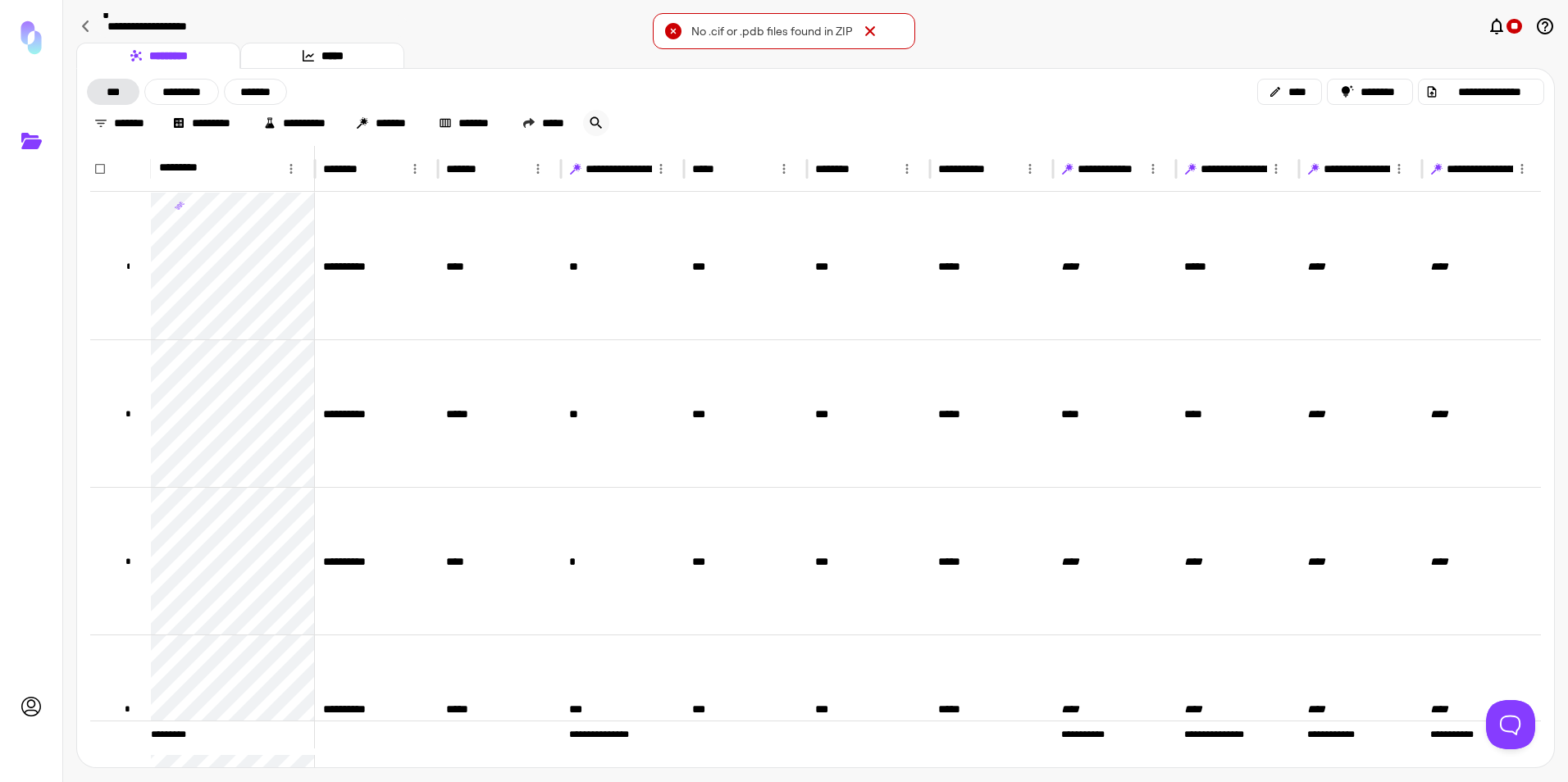 click 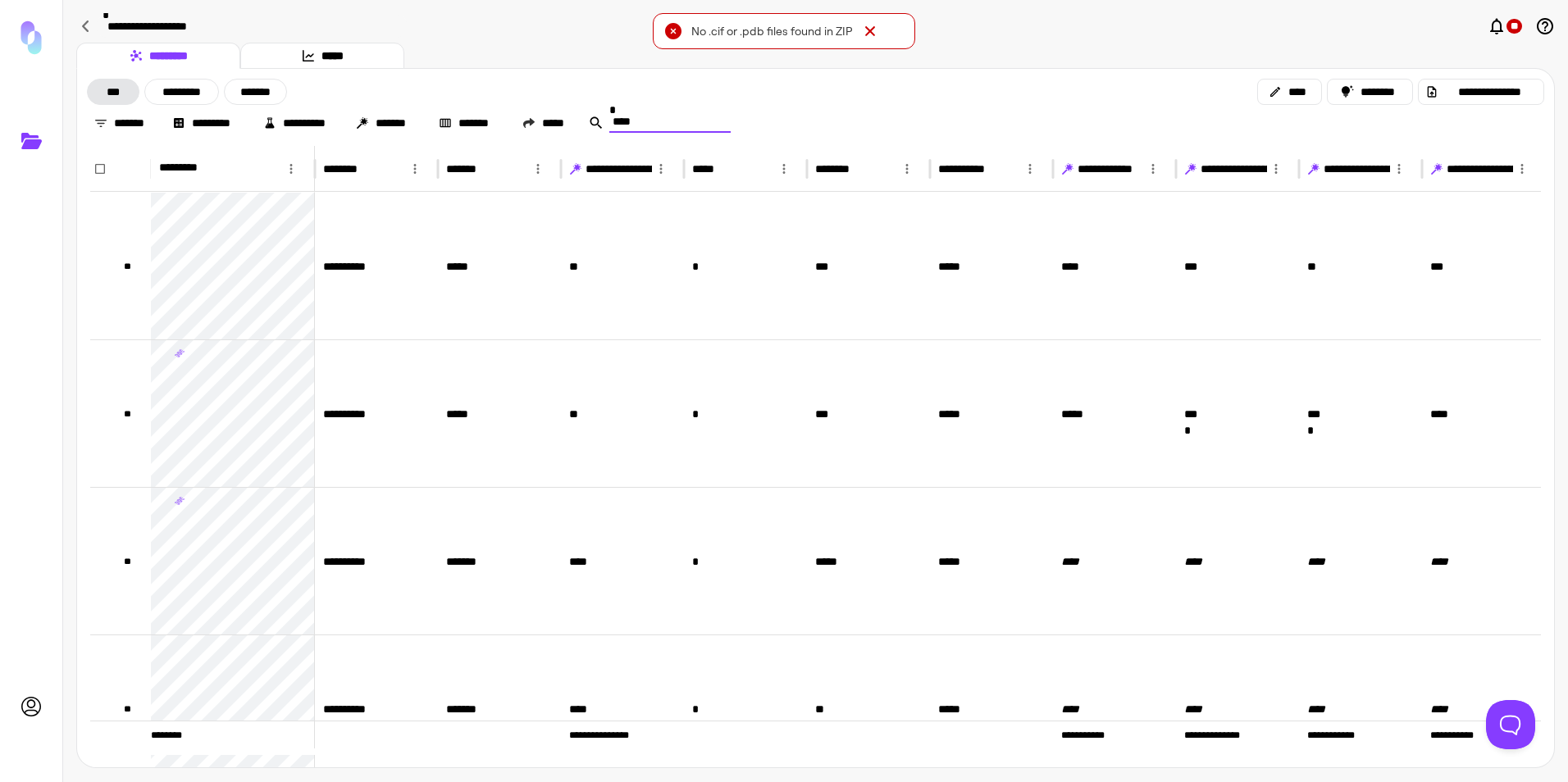 type on "*****" 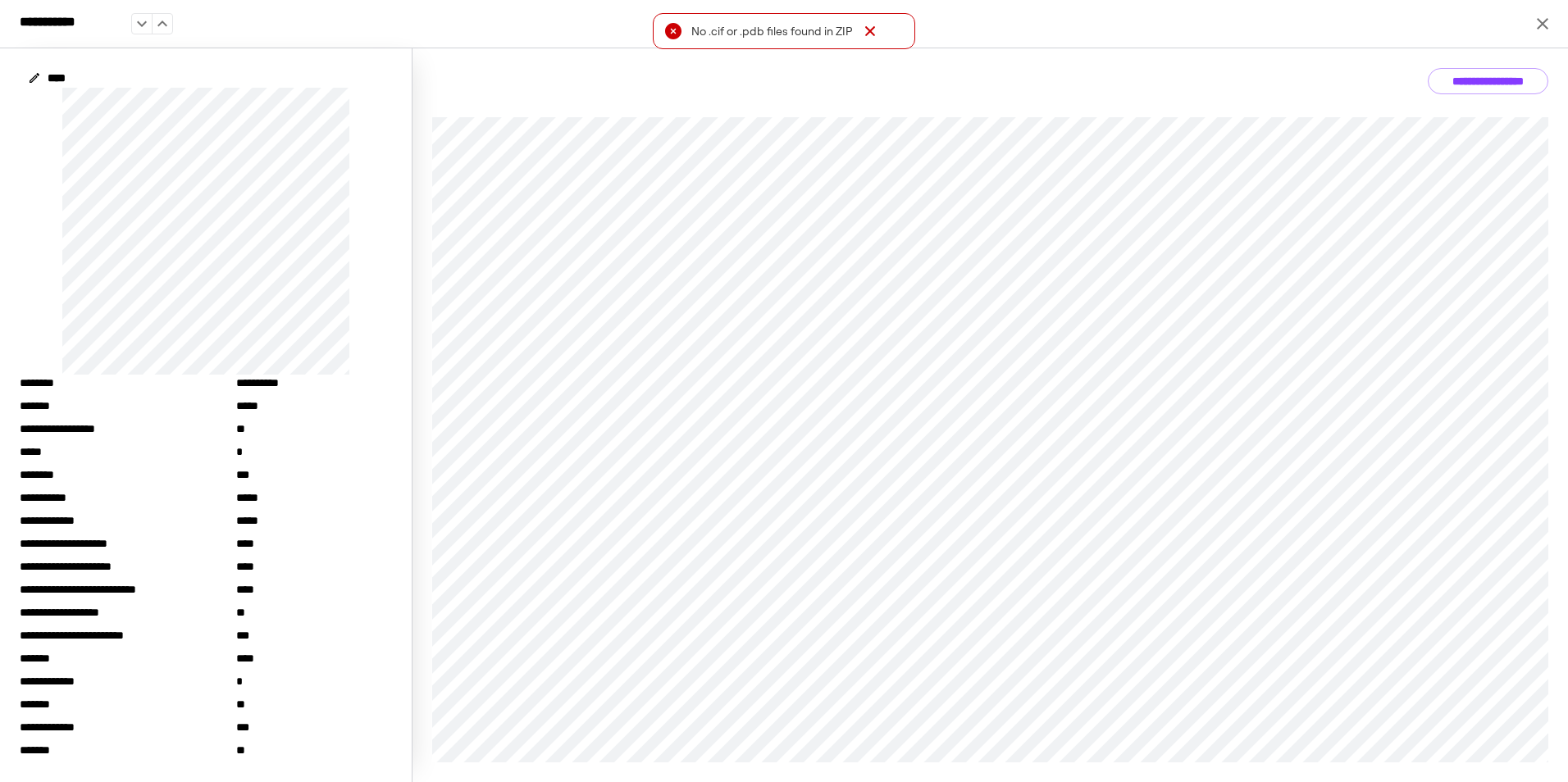 click on "[FIRST] [LAST] [NUMBER] [STREET], [CITY], [STATE] [PHONE] [SSN] [CREDIT CARD] [PASSPORT] [DRIVER LICENSE] [ADDRESS] [POSTAL CODE] [BIRTH DATE] [AGE]" at bounding box center (784, 415) 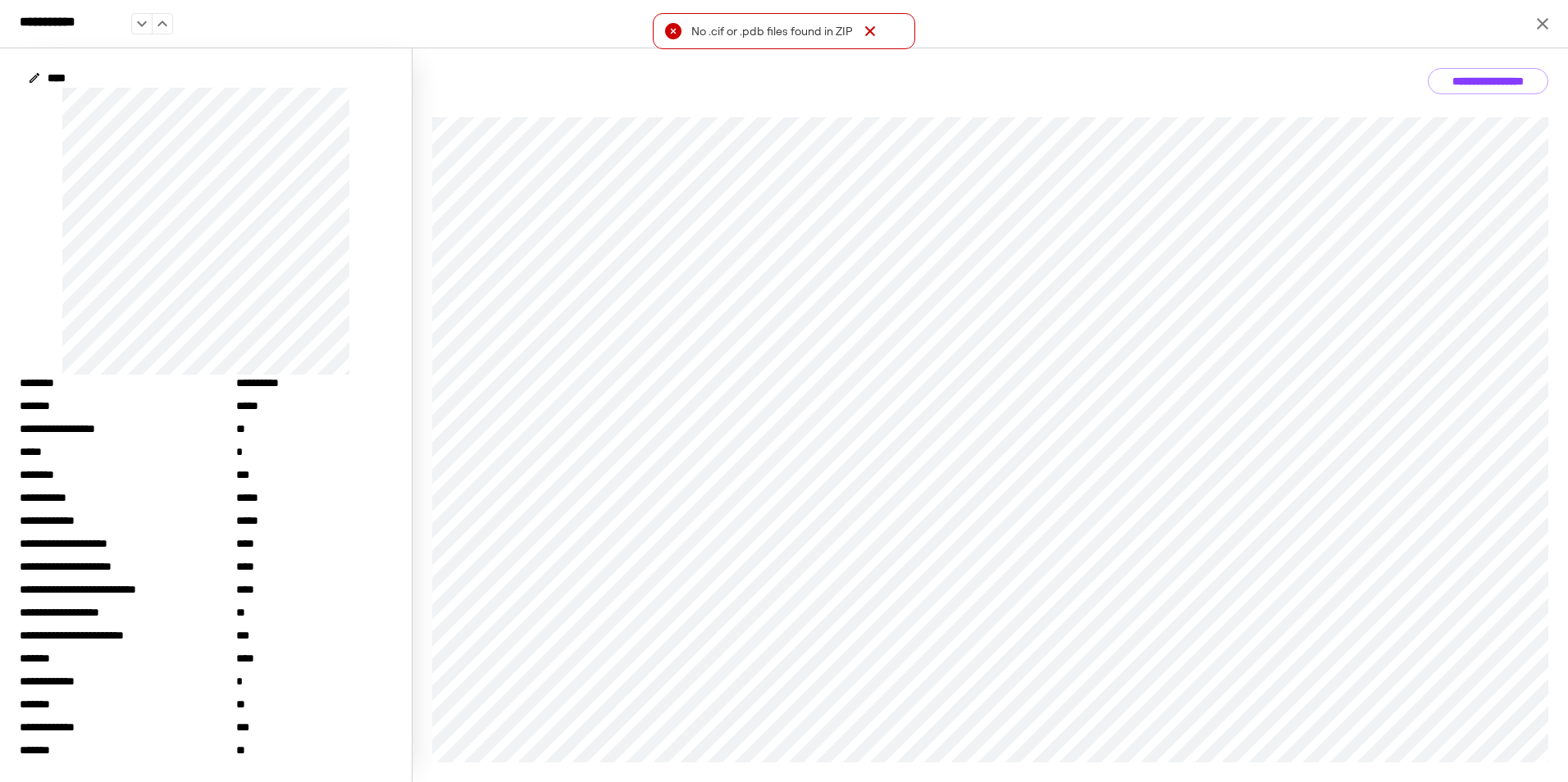click 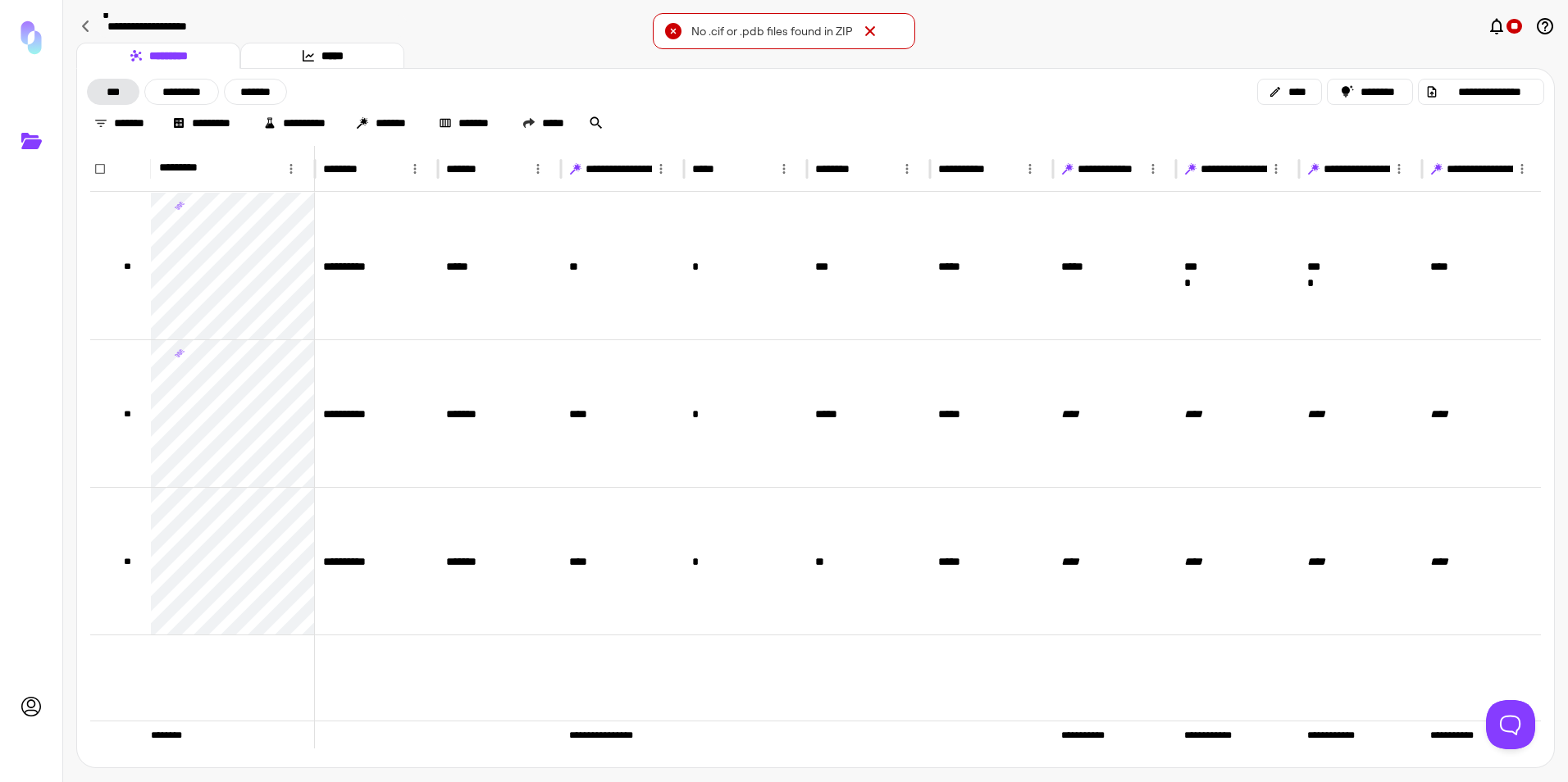 click on "**********" at bounding box center (252, 26) 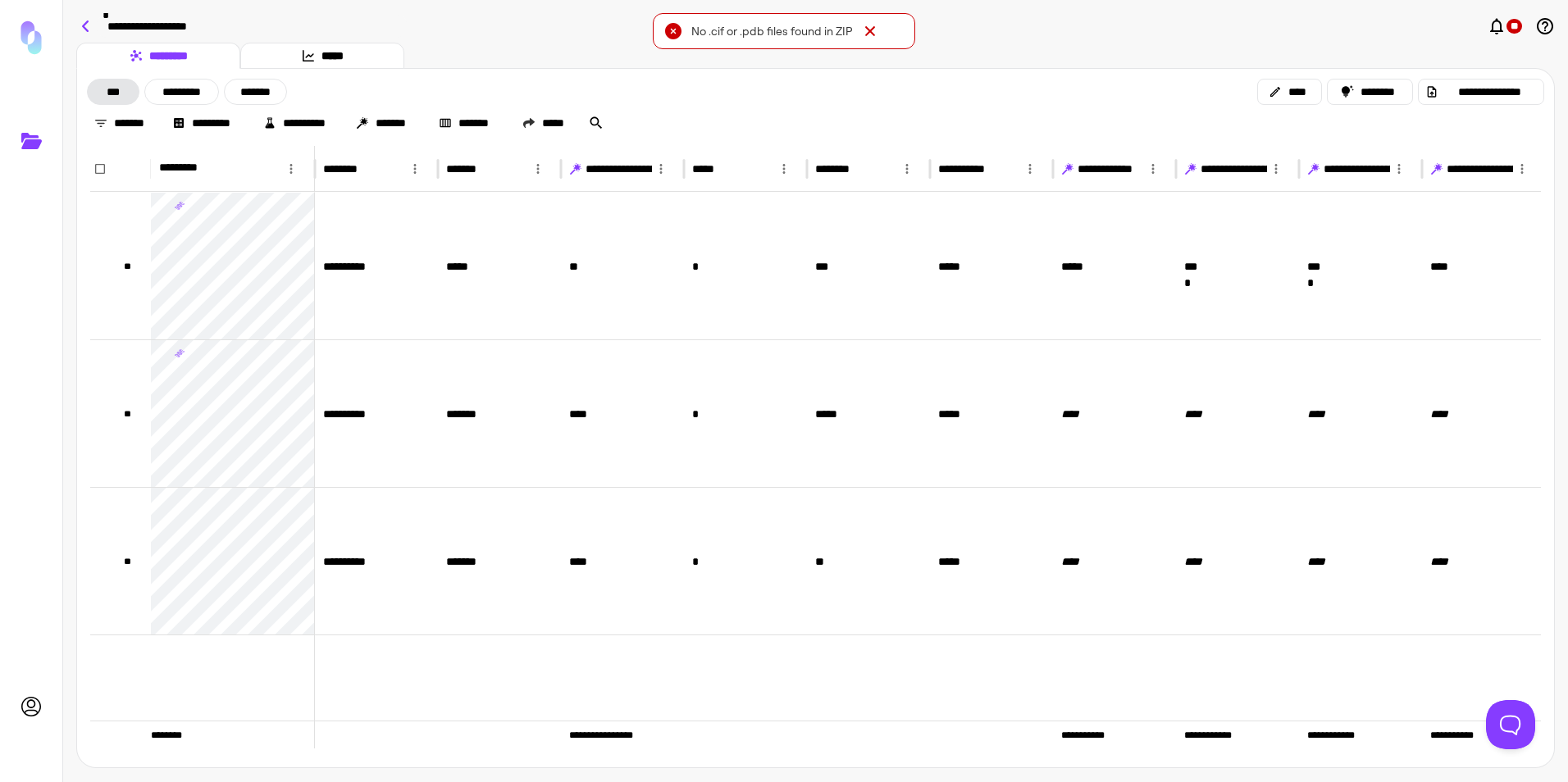 click 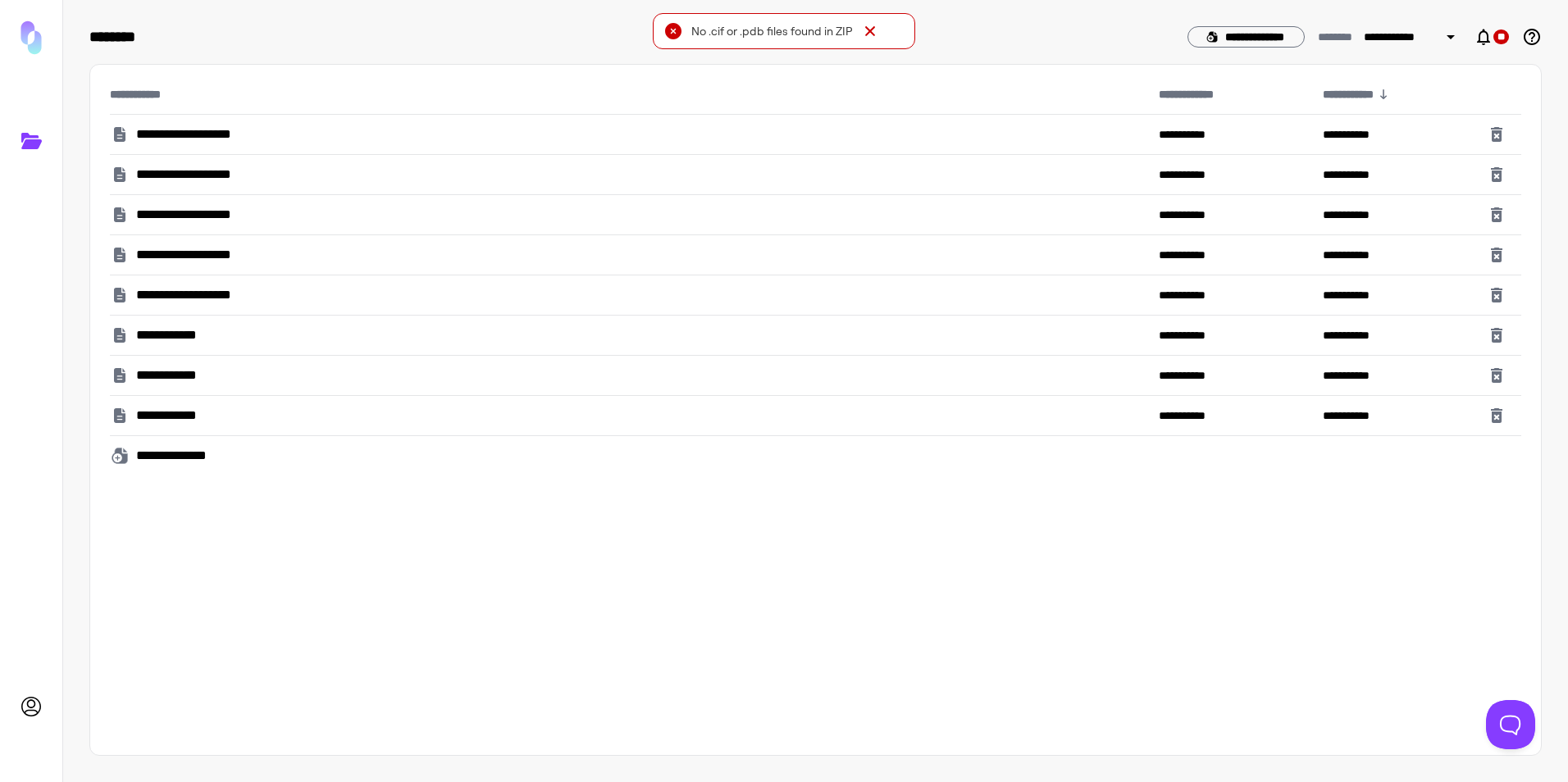click on "**********" at bounding box center [206, 134] 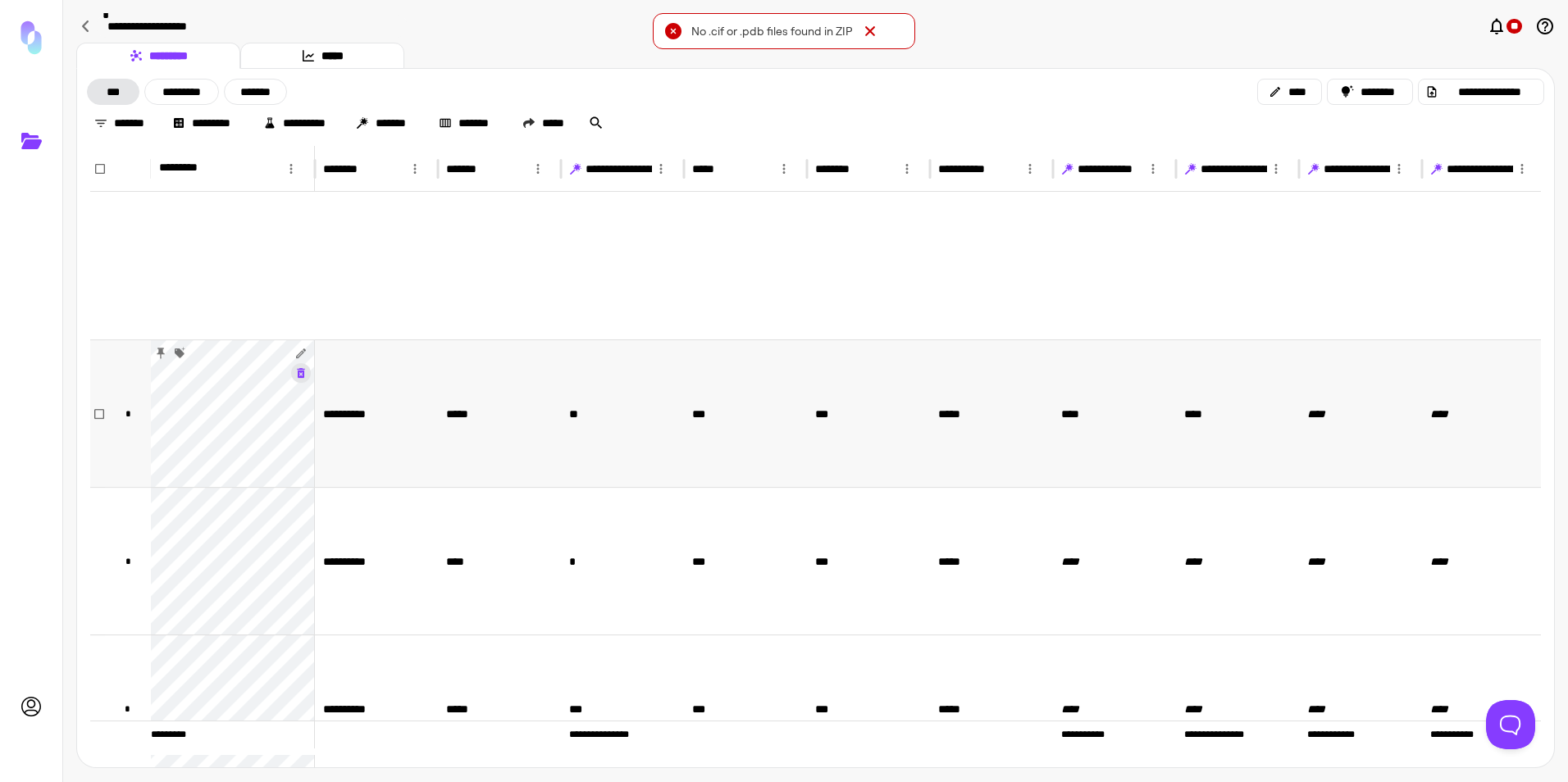 scroll, scrollTop: 574, scrollLeft: 0, axis: vertical 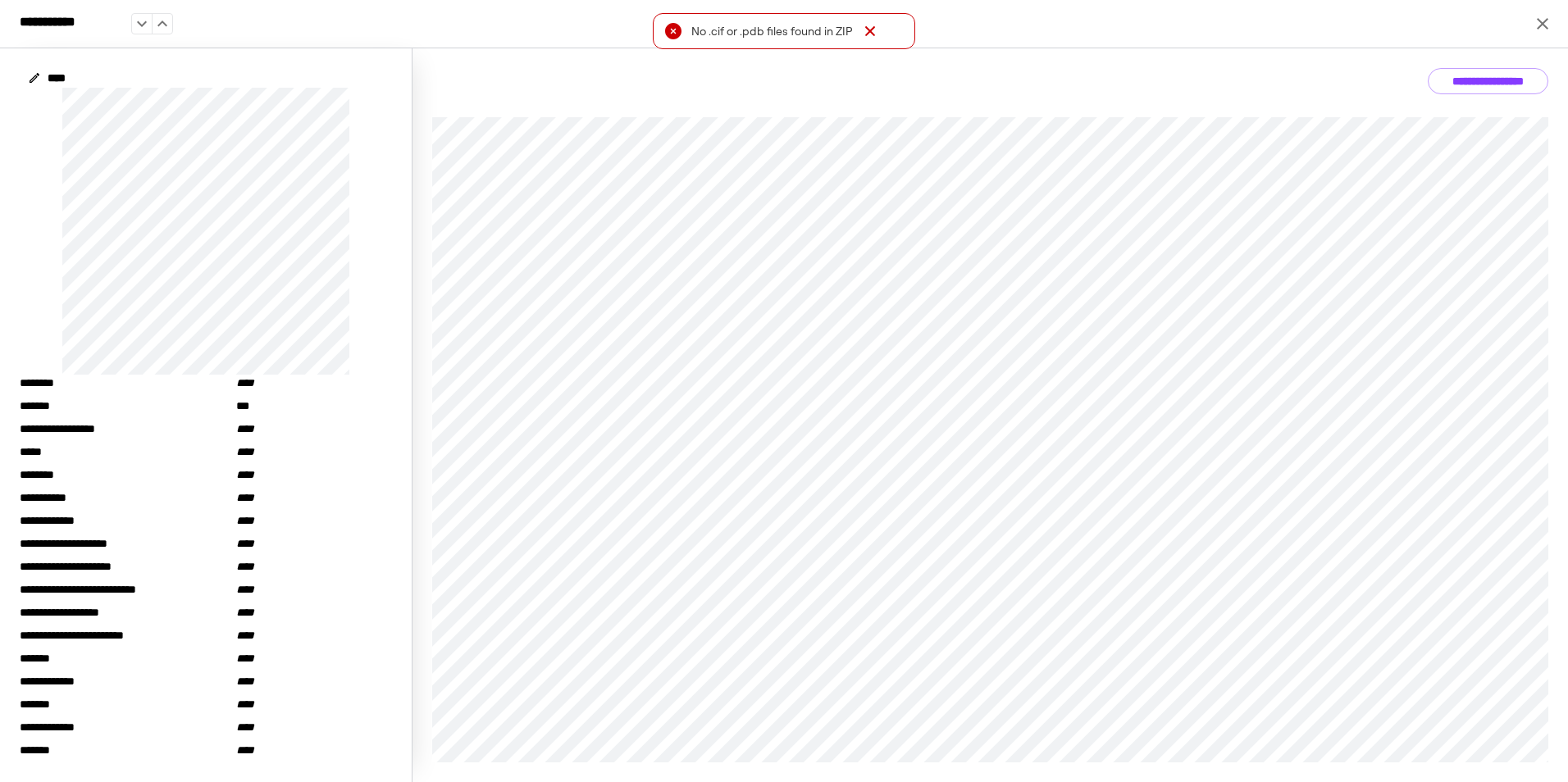 drag, startPoint x: 1476, startPoint y: 63, endPoint x: 1475, endPoint y: 72, distance: 9.05539 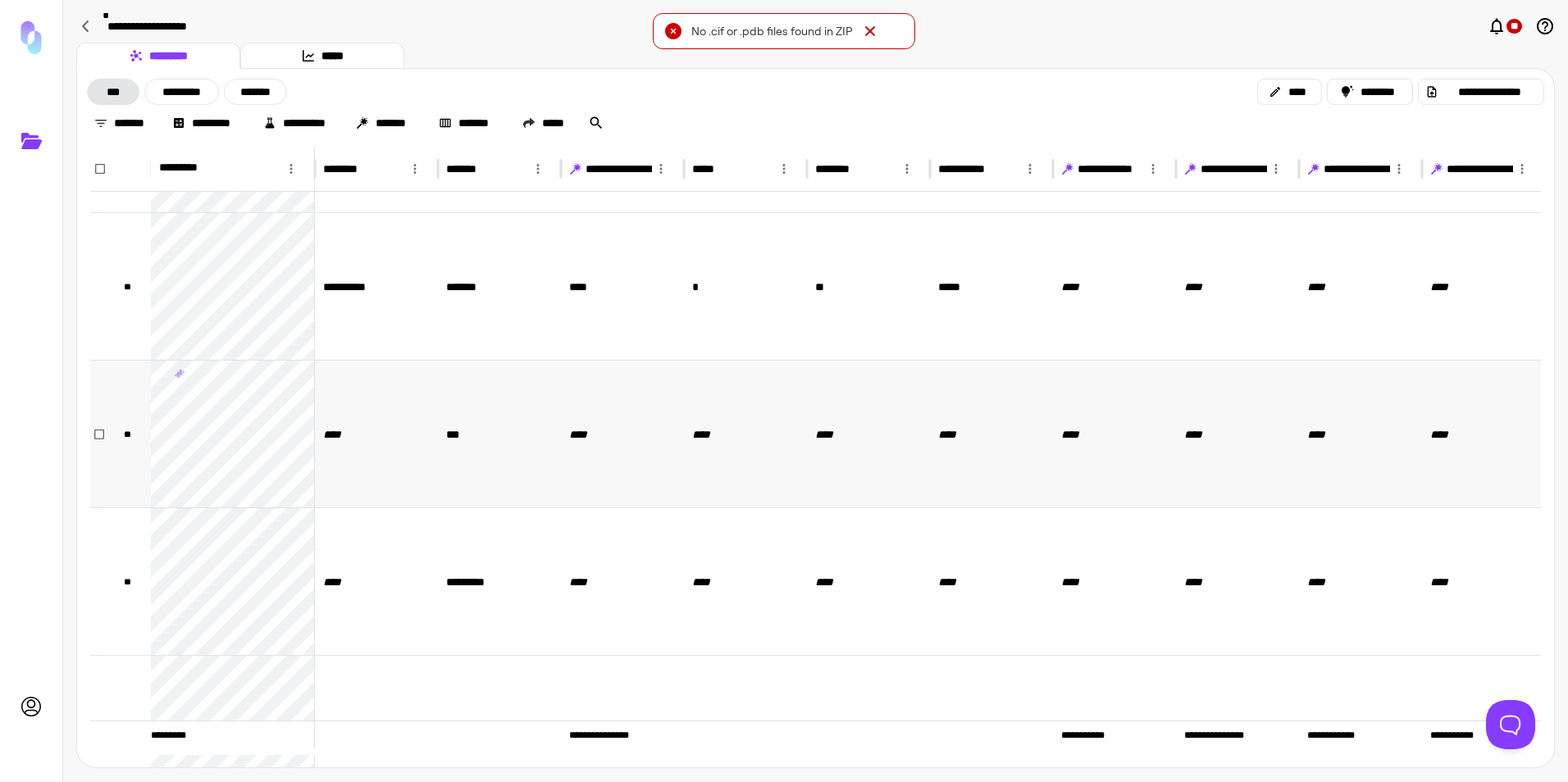 scroll, scrollTop: 10765, scrollLeft: 0, axis: vertical 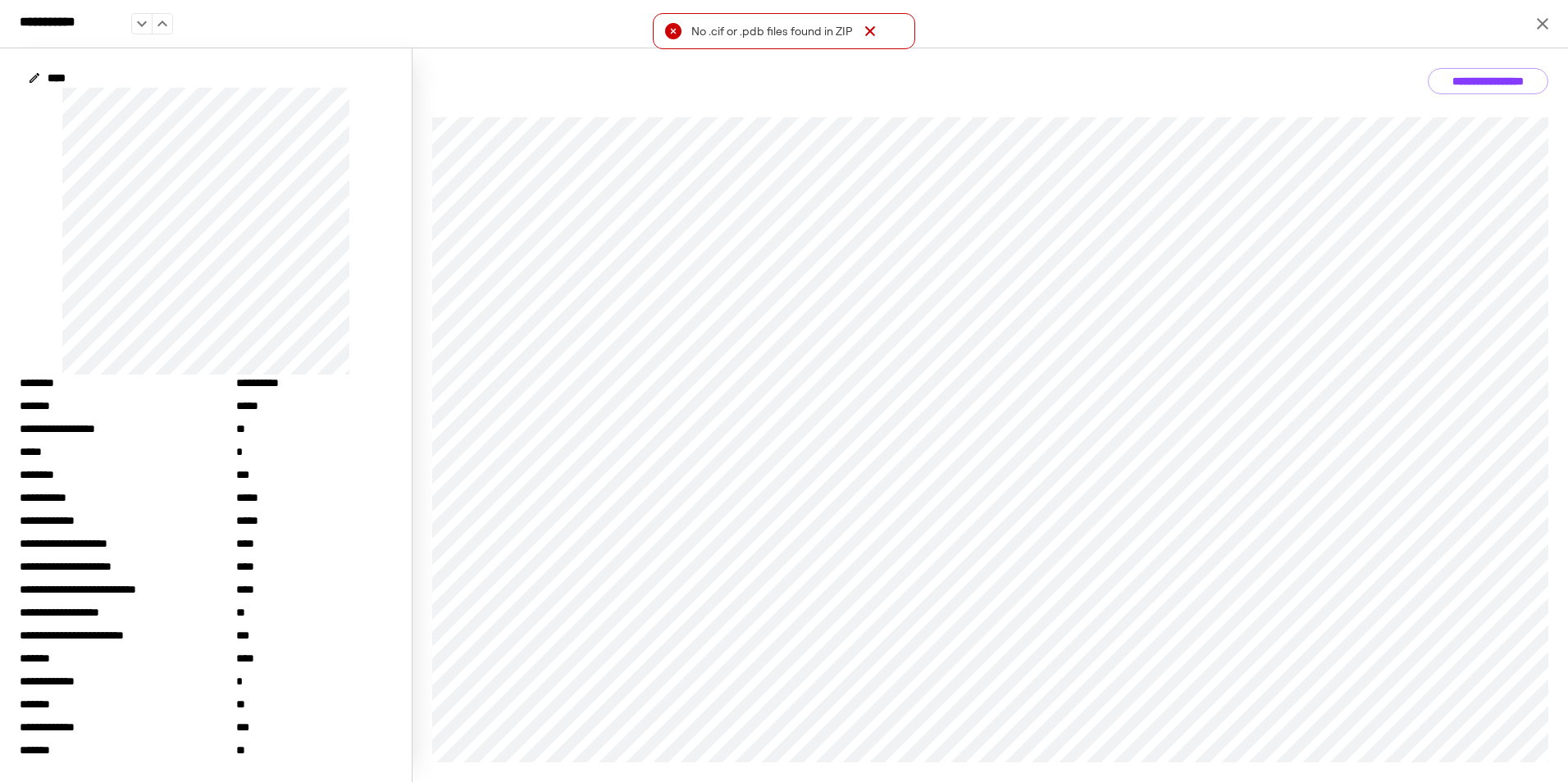 click on "**********" at bounding box center (1488, 81) 